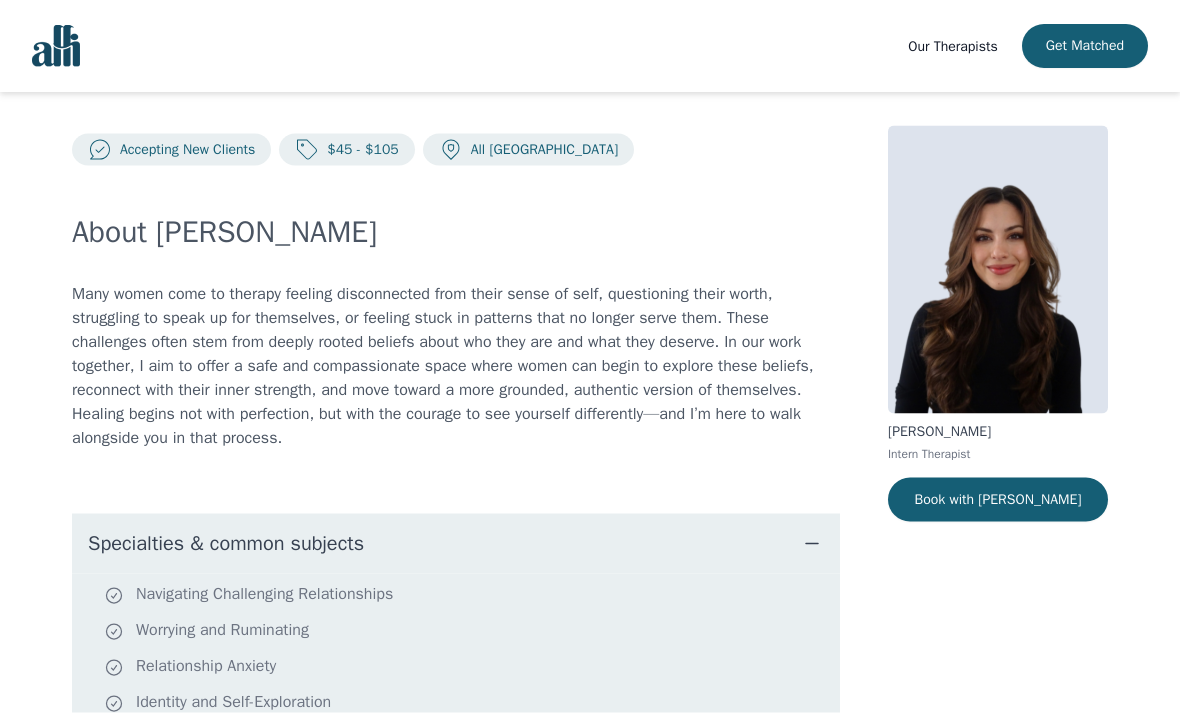 scroll, scrollTop: 5, scrollLeft: 0, axis: vertical 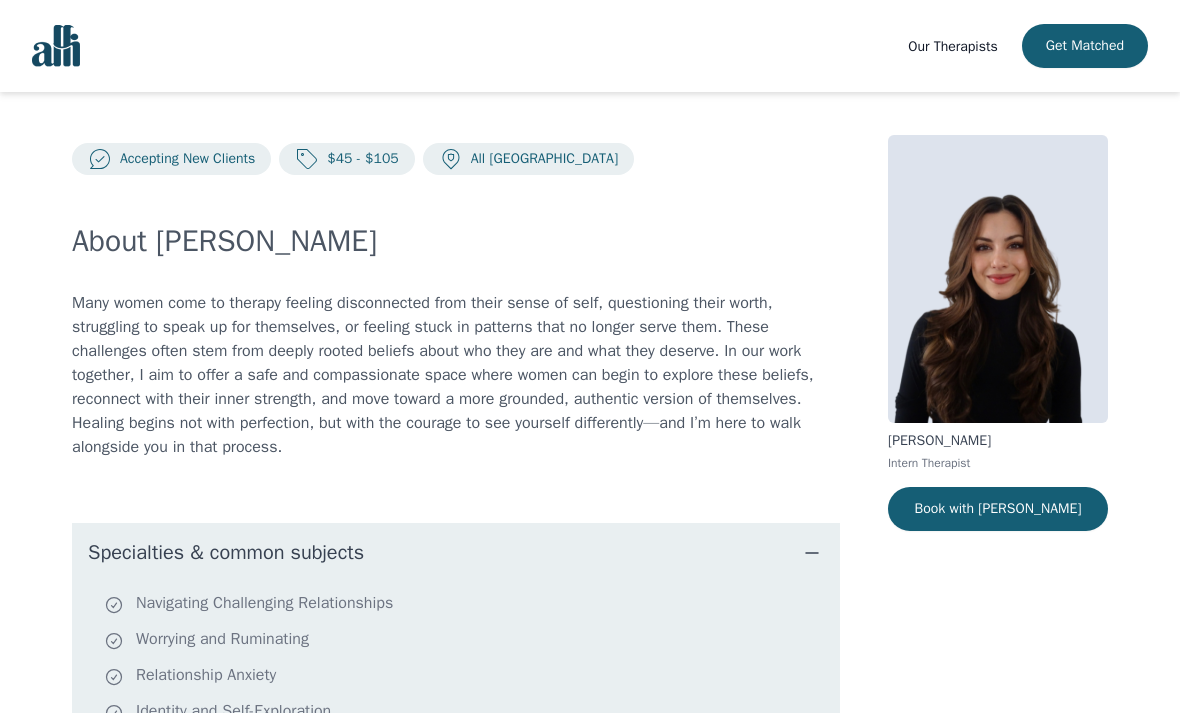 click on "Book with [PERSON_NAME]" at bounding box center (998, 509) 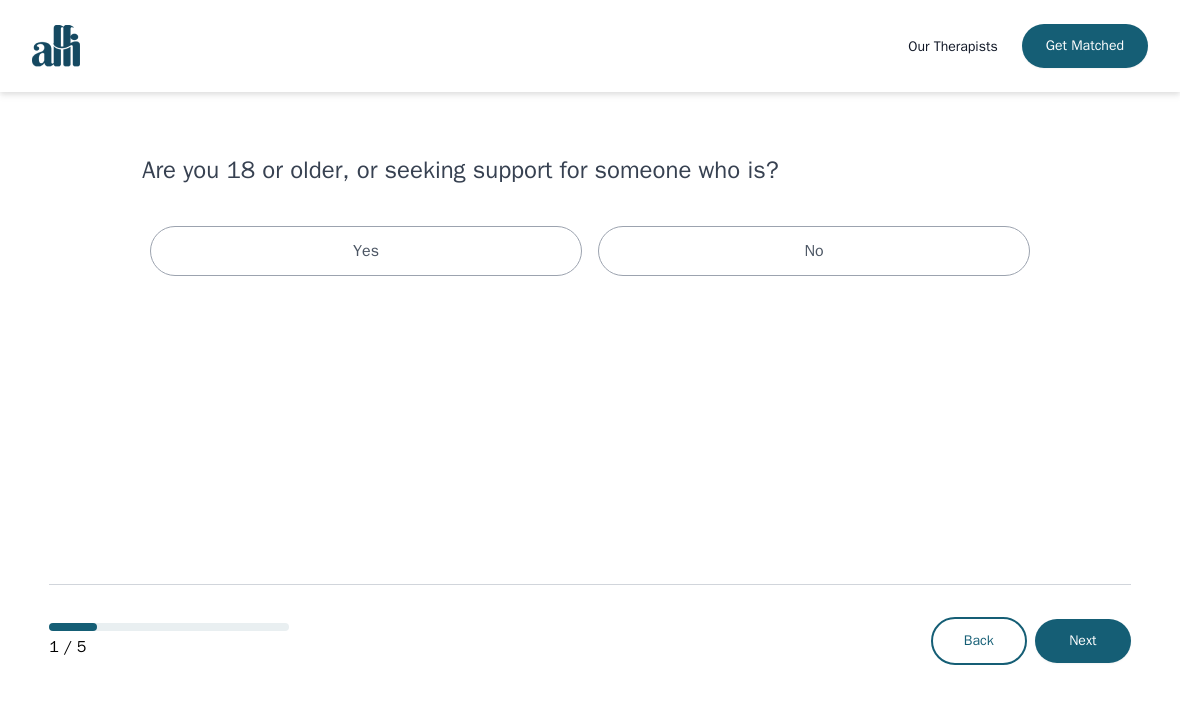 scroll, scrollTop: 0, scrollLeft: 0, axis: both 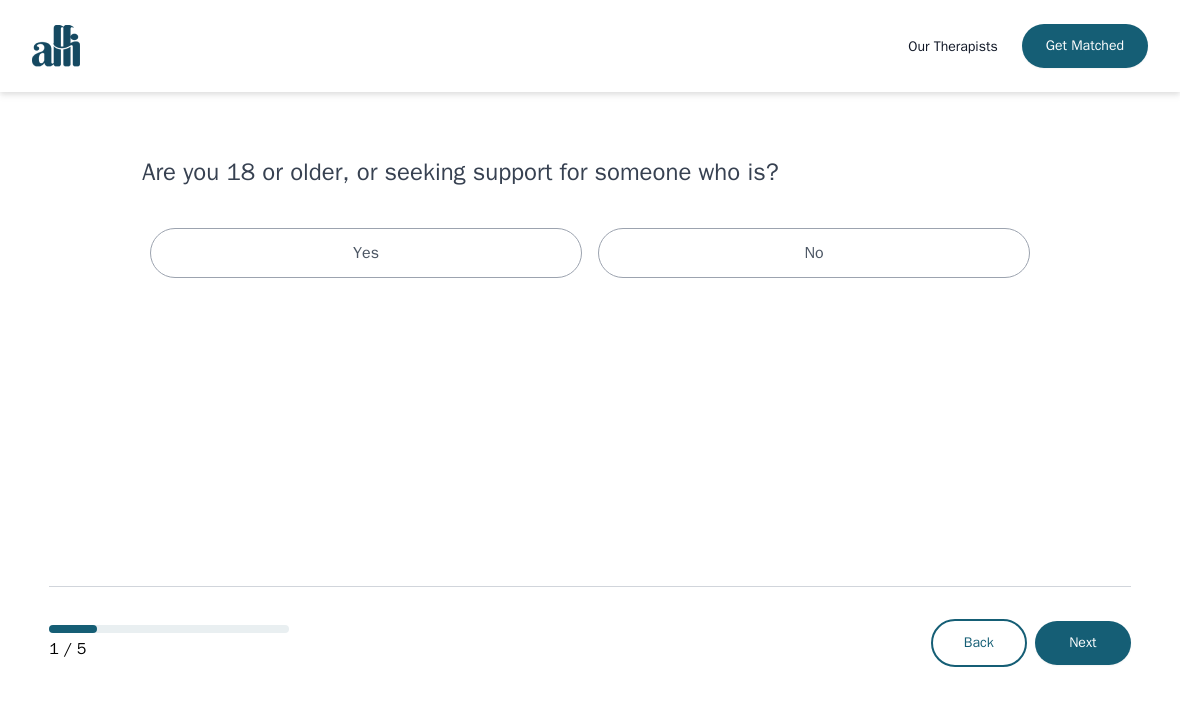 click on "Yes" at bounding box center (366, 253) 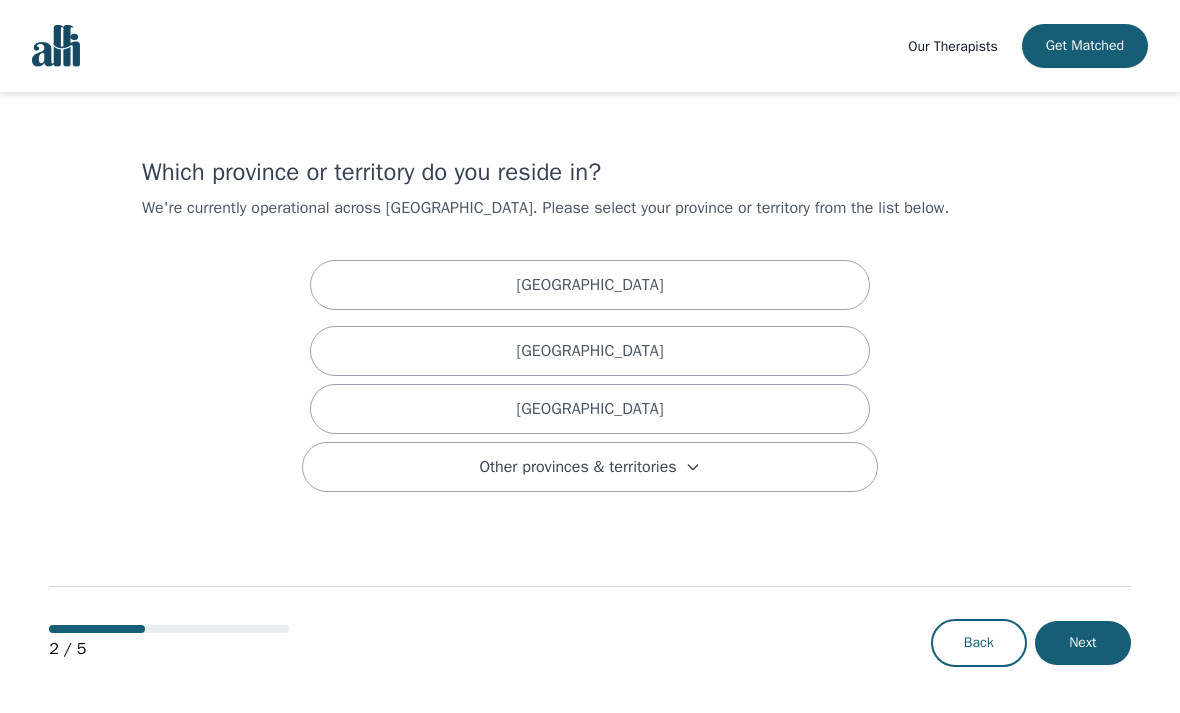 click on "[GEOGRAPHIC_DATA]" at bounding box center (590, 409) 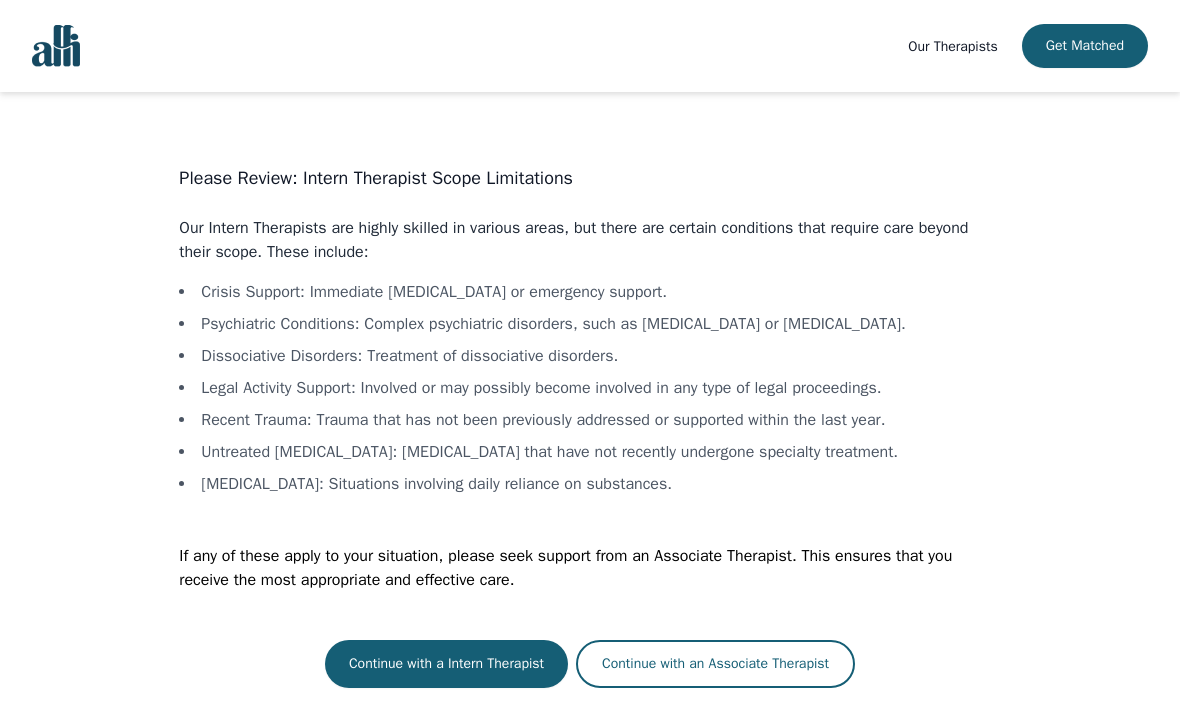 scroll, scrollTop: 66, scrollLeft: 0, axis: vertical 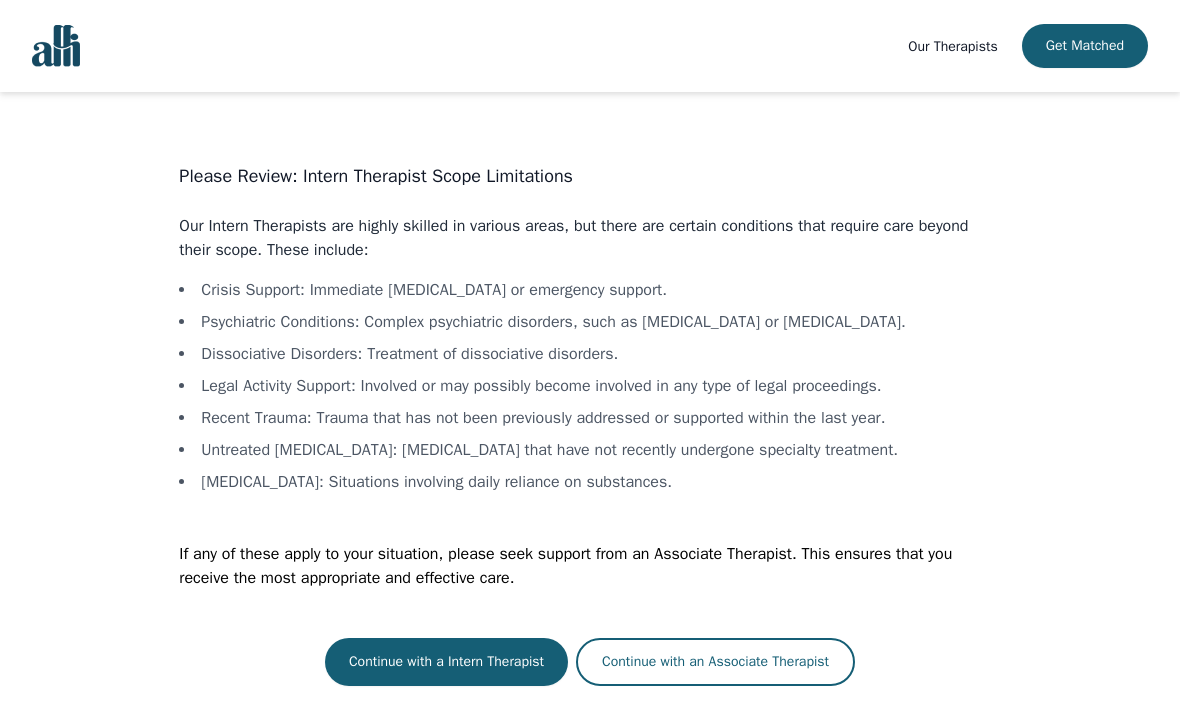click on "Continue with a Intern Therapist" at bounding box center (446, 662) 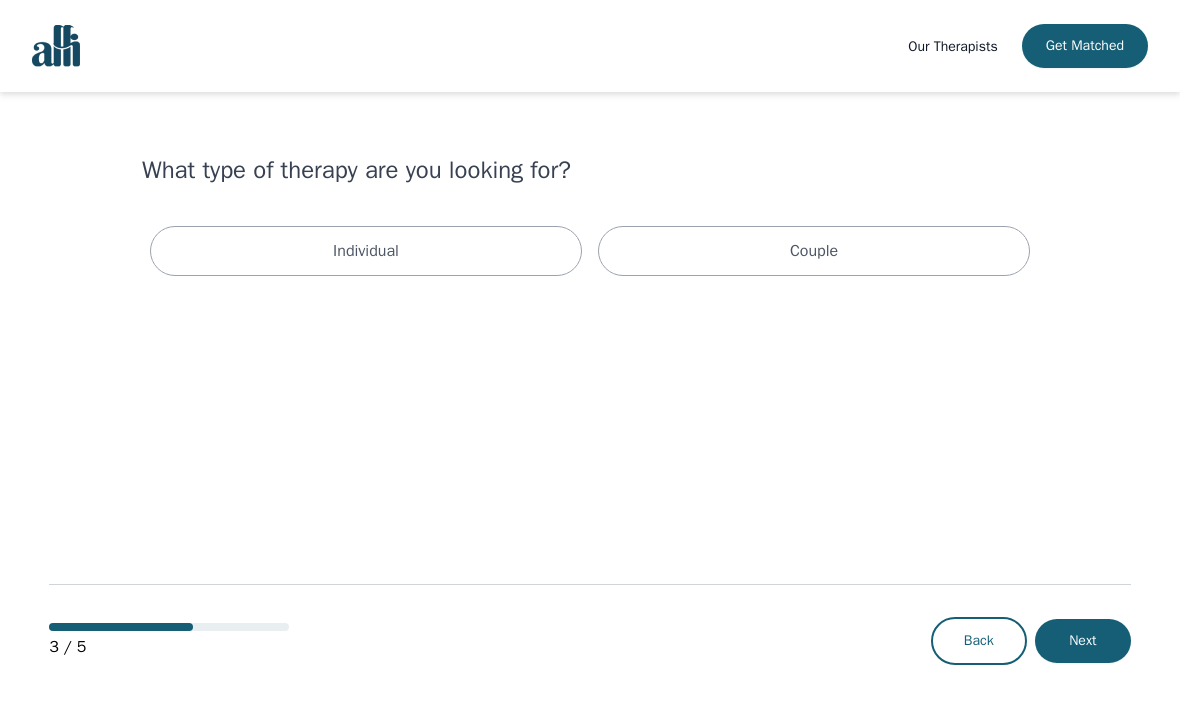 scroll, scrollTop: 4, scrollLeft: 0, axis: vertical 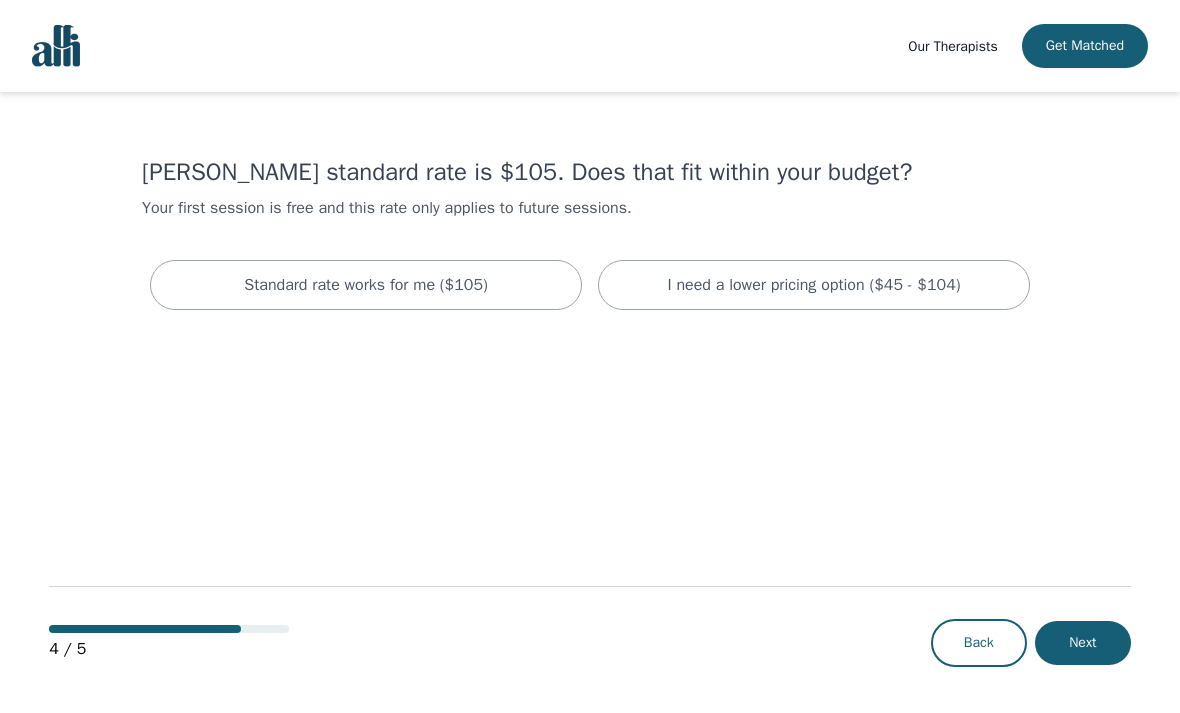 click on "I need a lower pricing option ($45 - $104)" at bounding box center [814, 285] 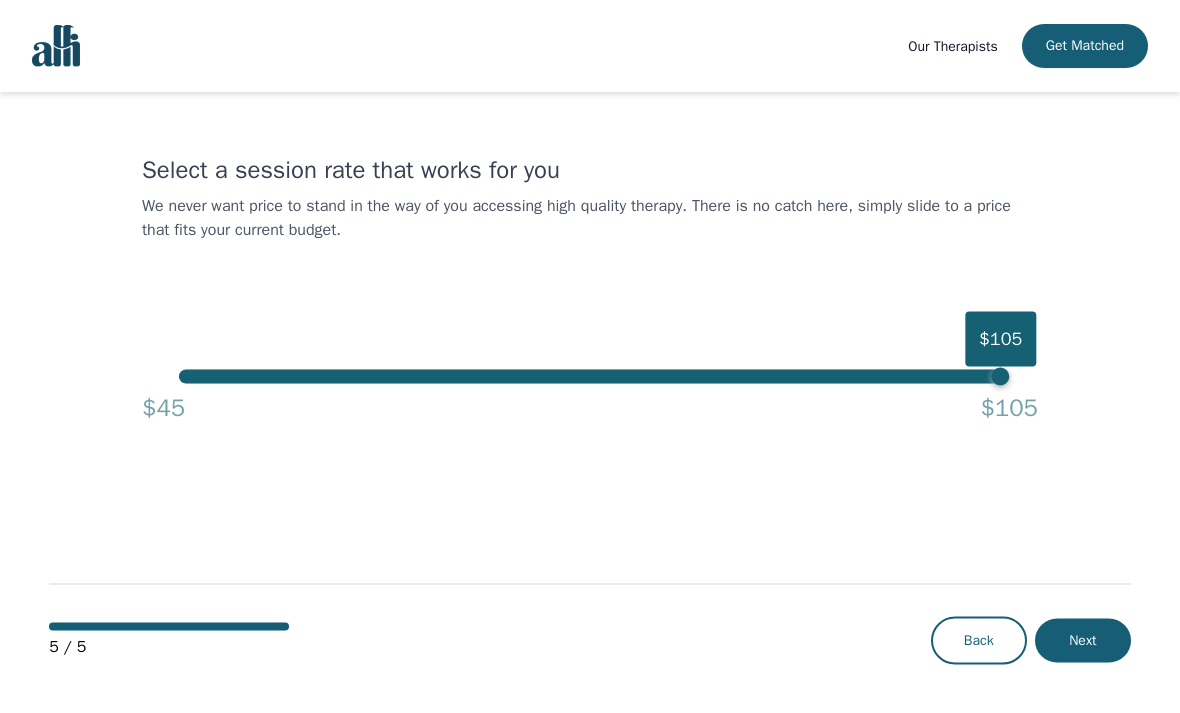 scroll, scrollTop: 66, scrollLeft: 0, axis: vertical 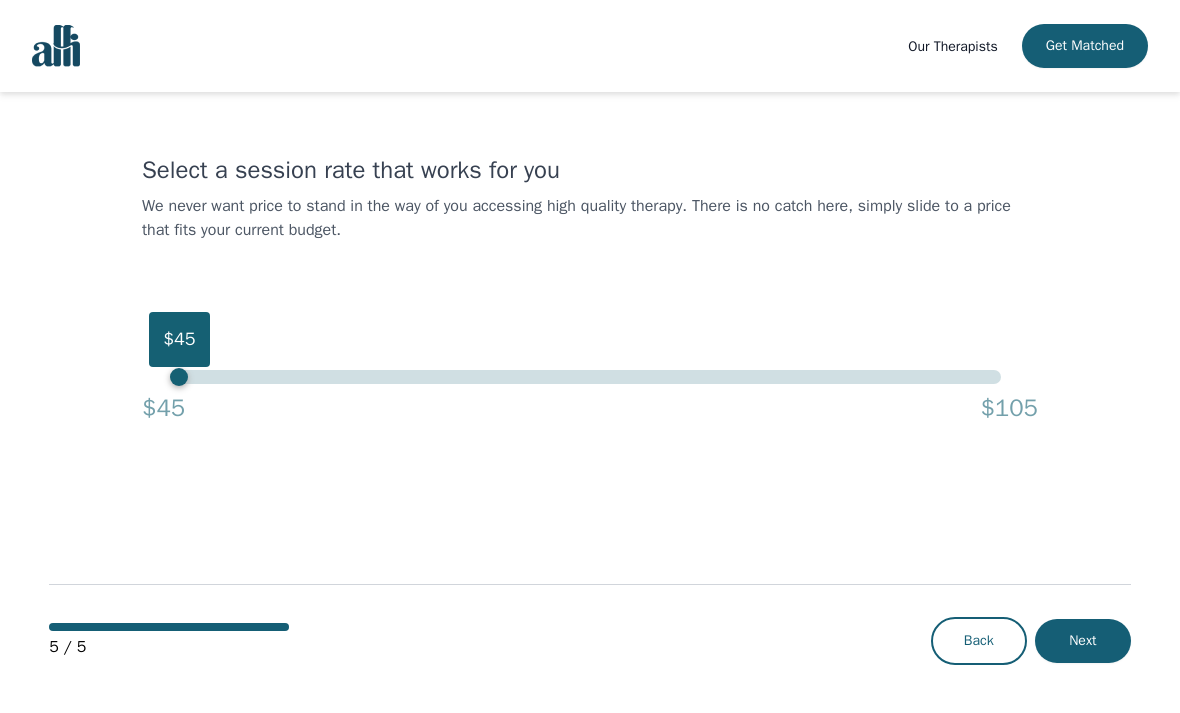 click on "Next" at bounding box center (1083, 641) 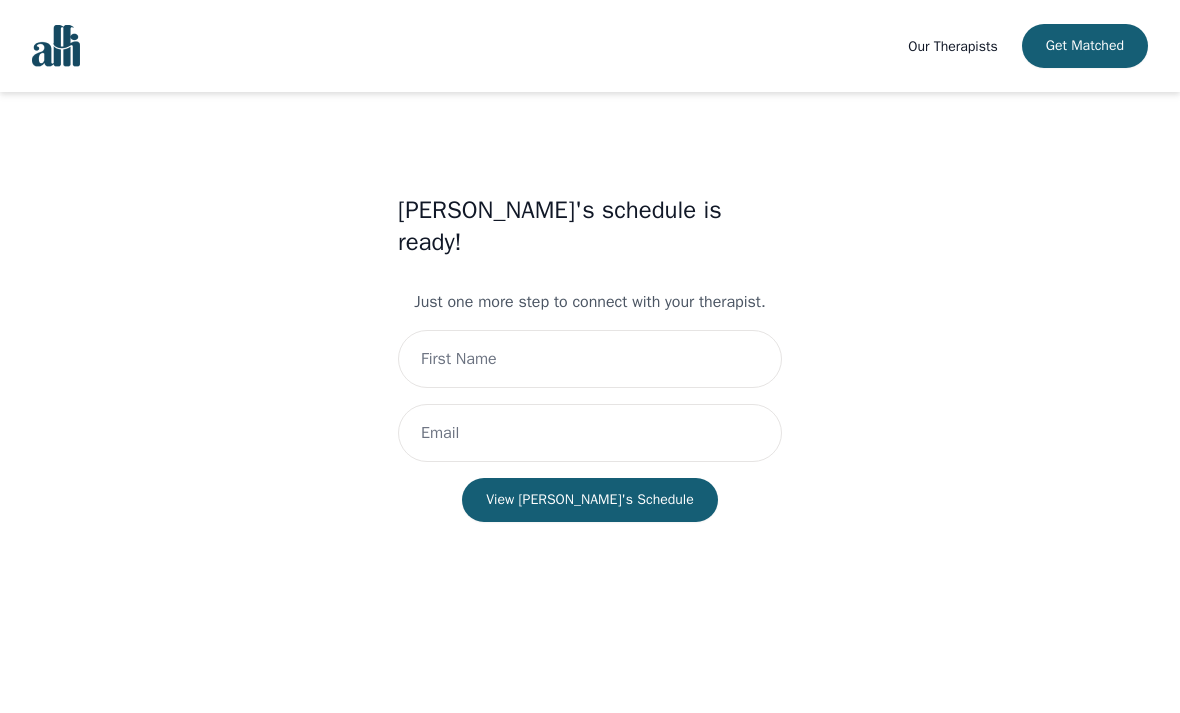 scroll, scrollTop: 0, scrollLeft: 0, axis: both 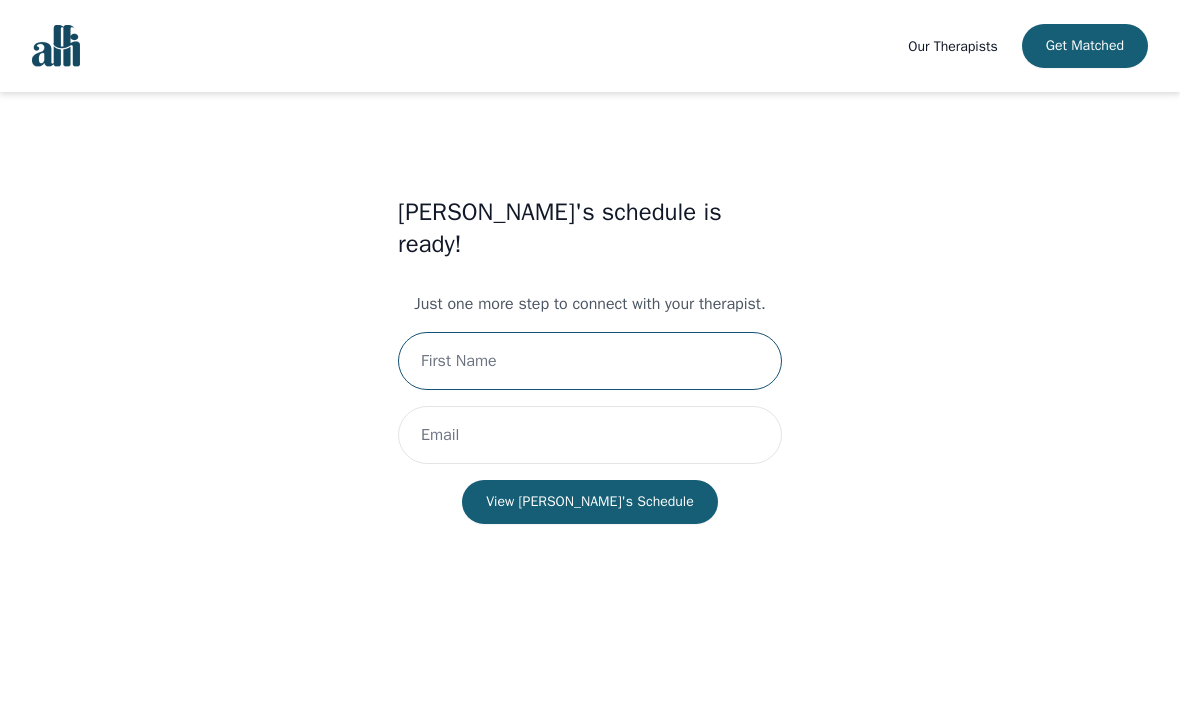 click at bounding box center [590, 361] 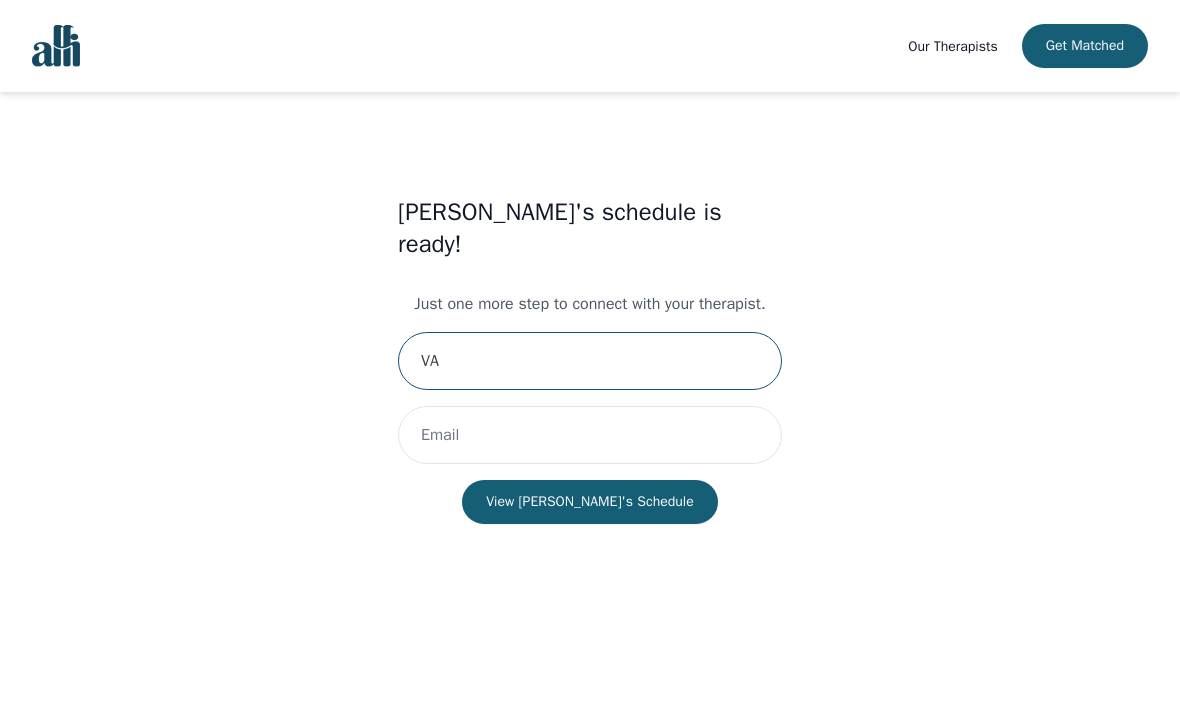 type on "V" 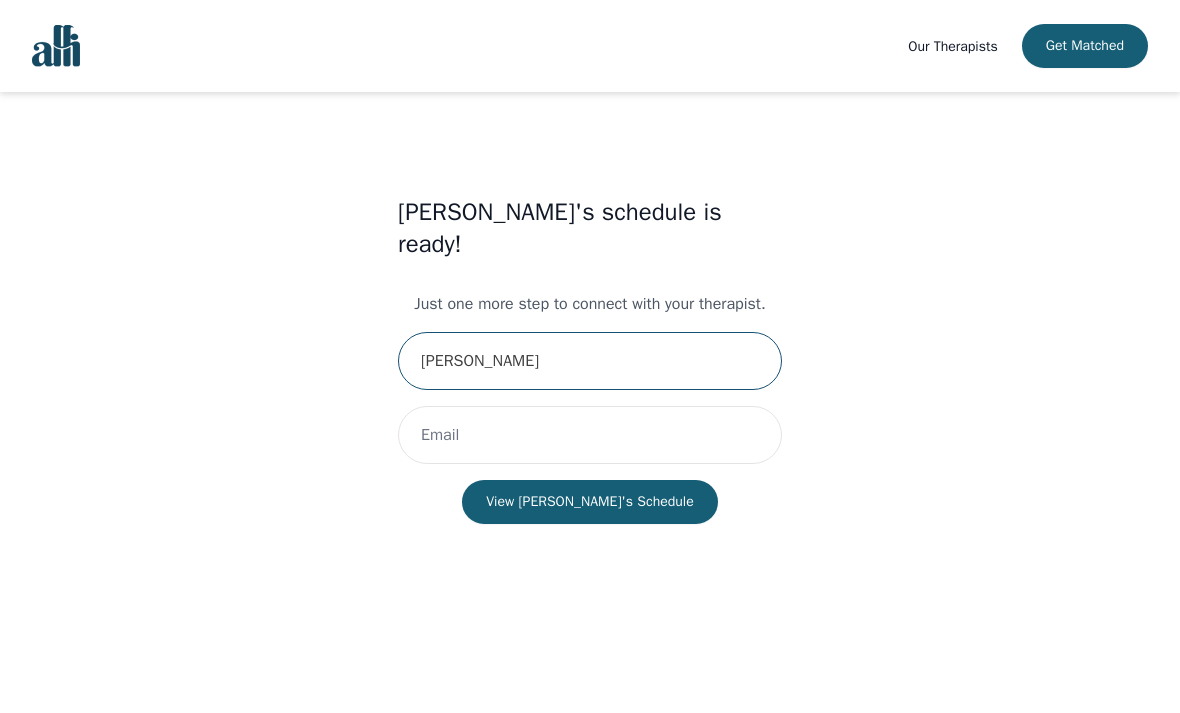 type on "[PERSON_NAME]" 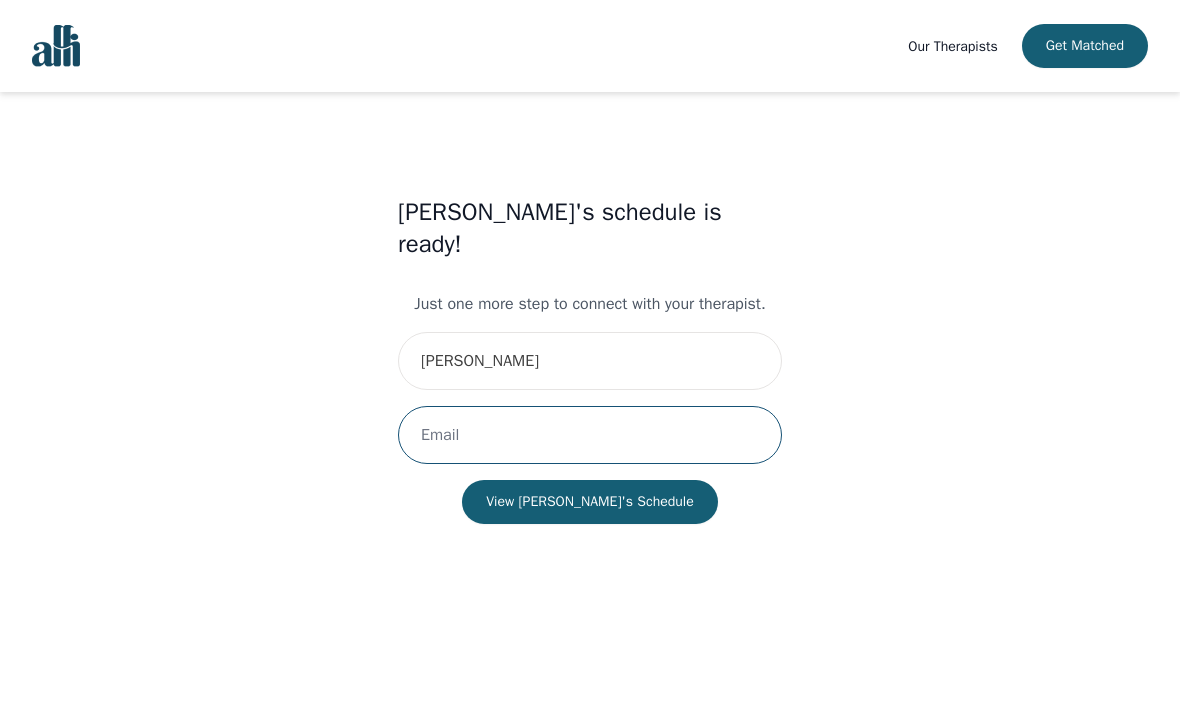 click at bounding box center (590, 435) 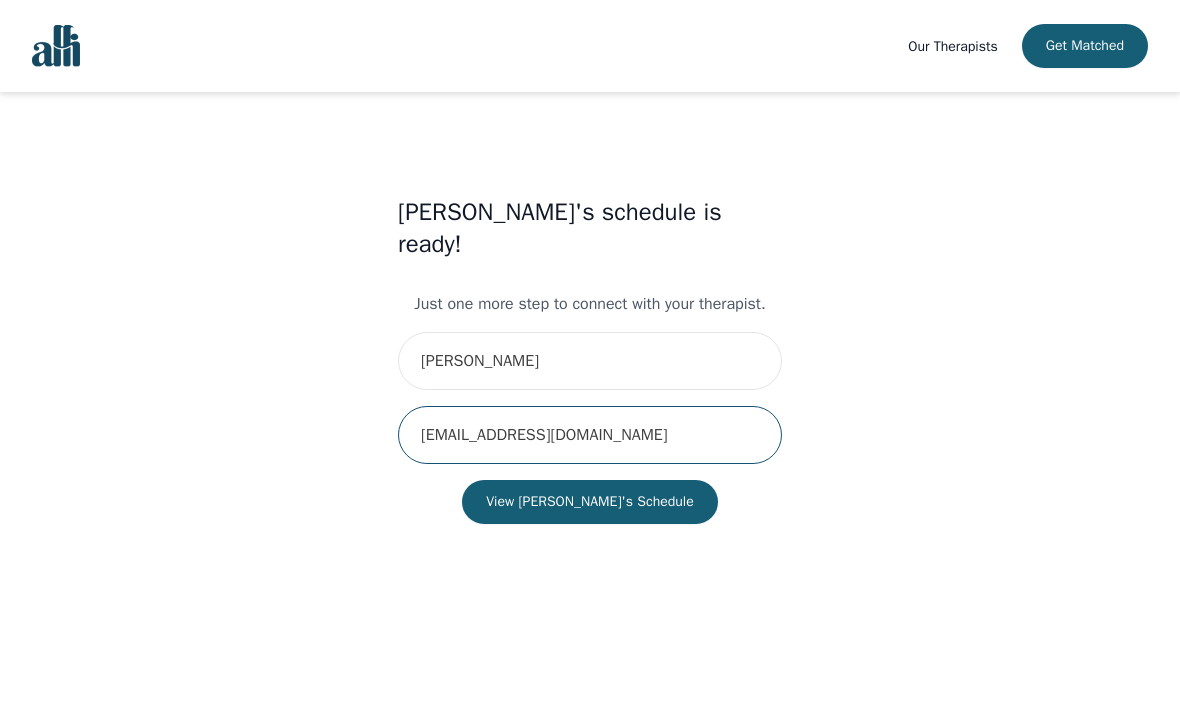 type on "[EMAIL_ADDRESS][DOMAIN_NAME]" 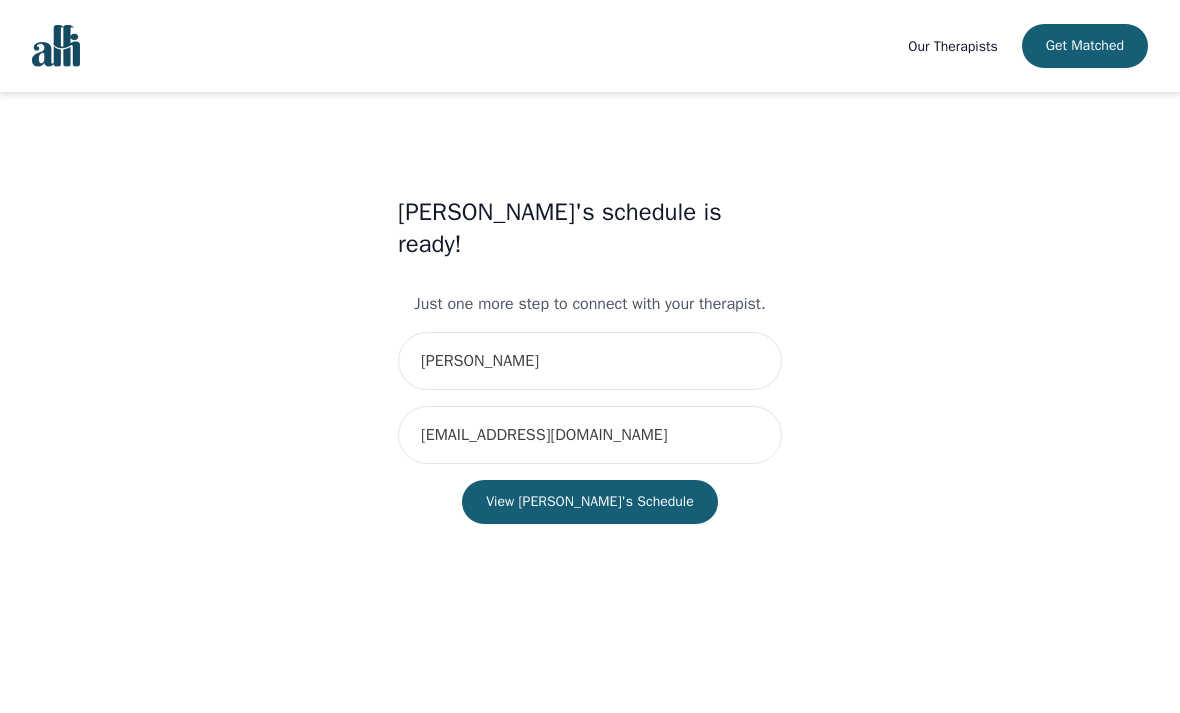 click on "View [PERSON_NAME]'s Schedule" at bounding box center (590, 502) 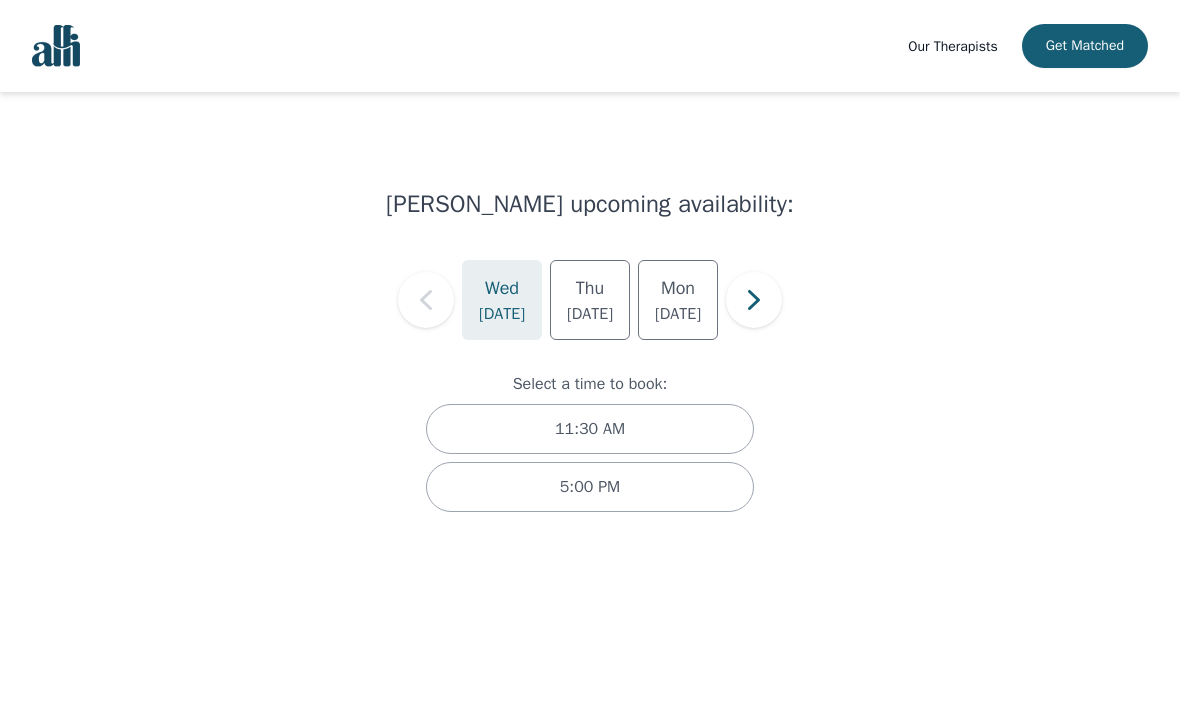 click on "Thu" at bounding box center (590, 288) 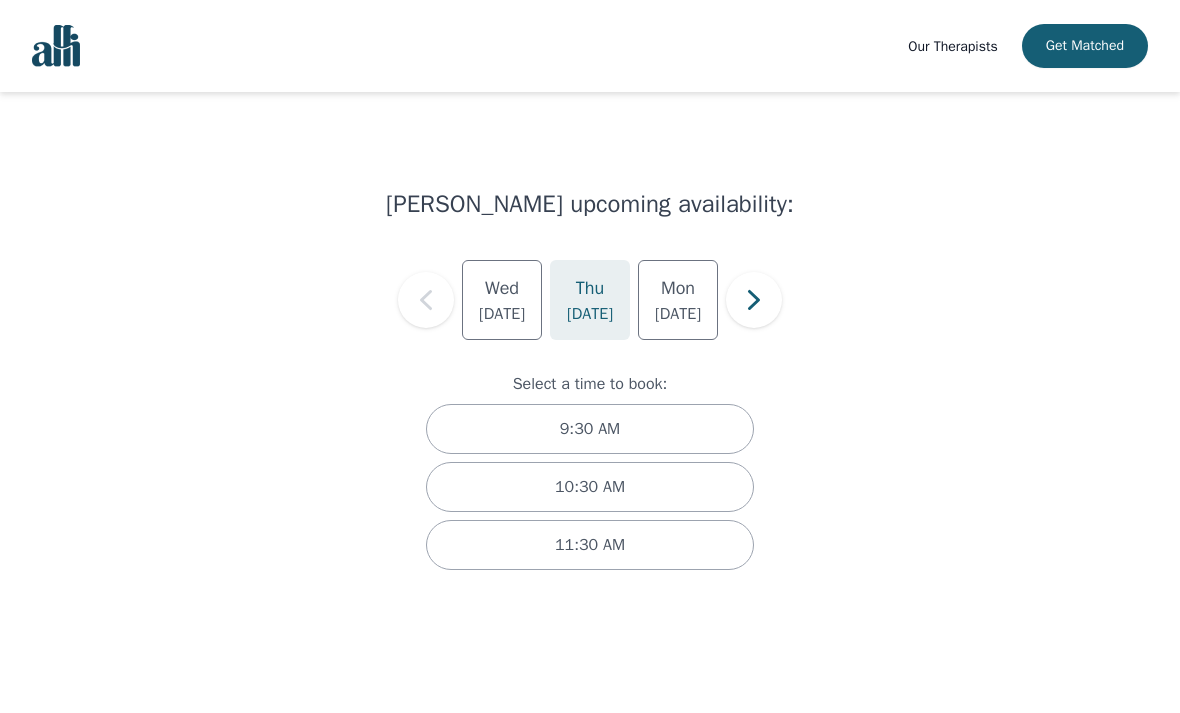 click on "11:30 AM" at bounding box center [590, 545] 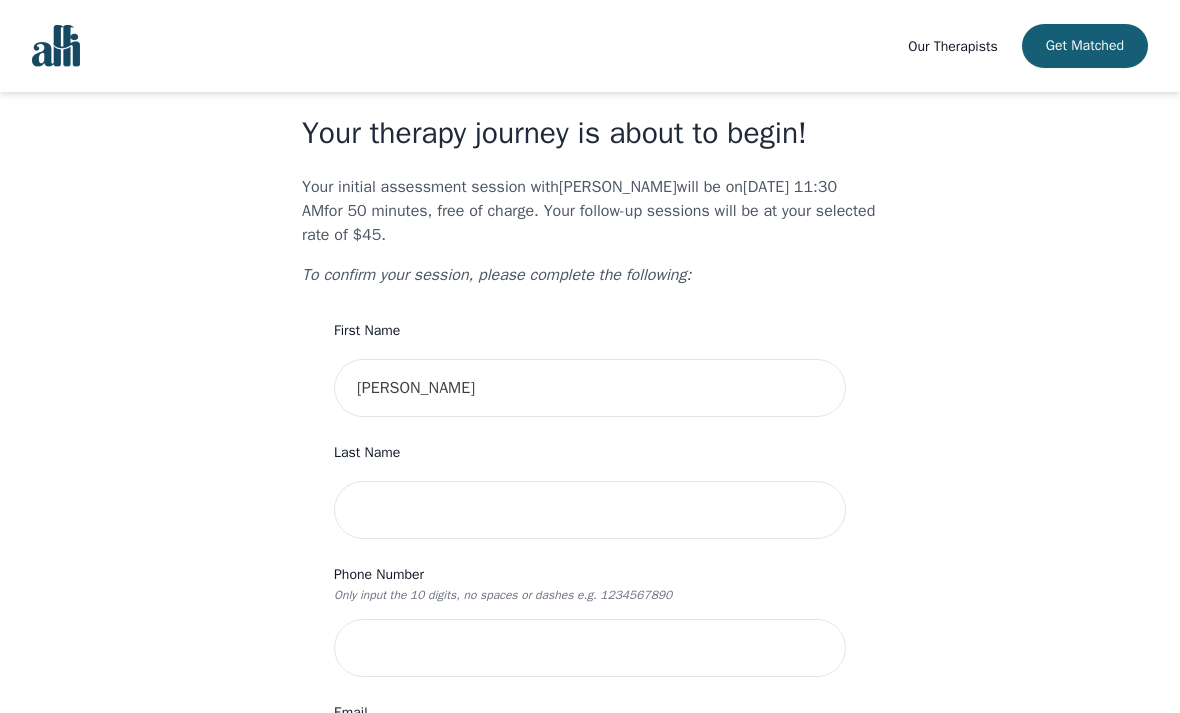 scroll, scrollTop: 34, scrollLeft: 0, axis: vertical 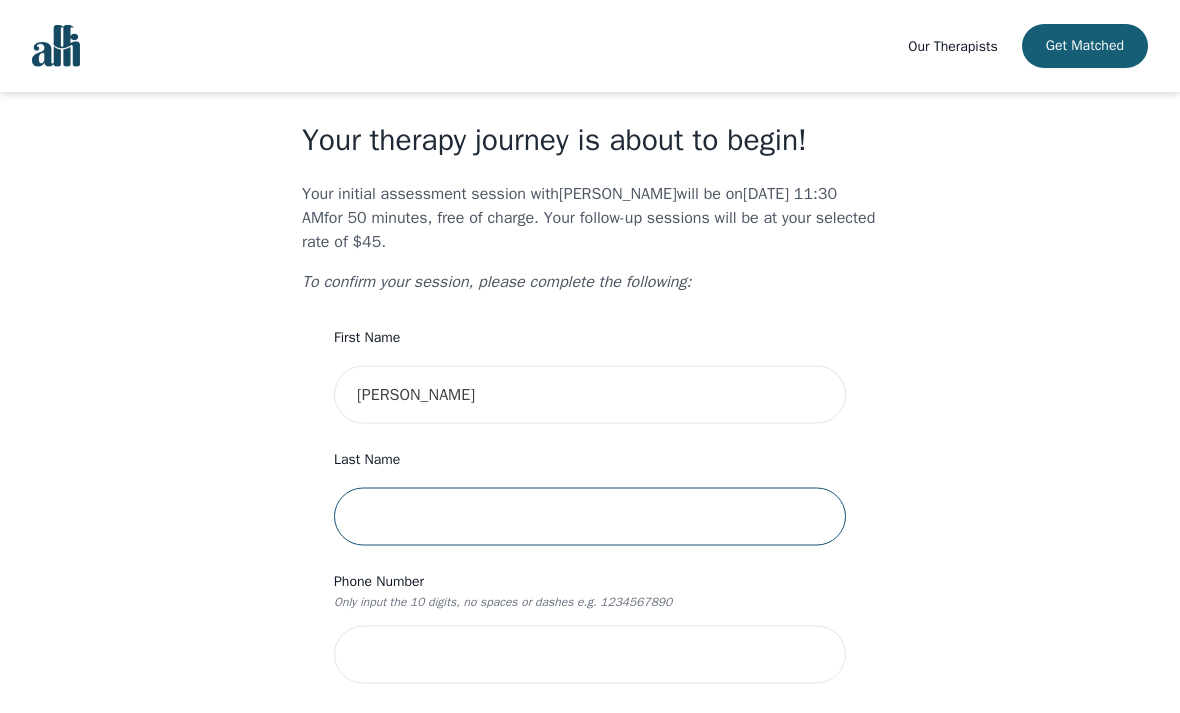 click at bounding box center (590, 517) 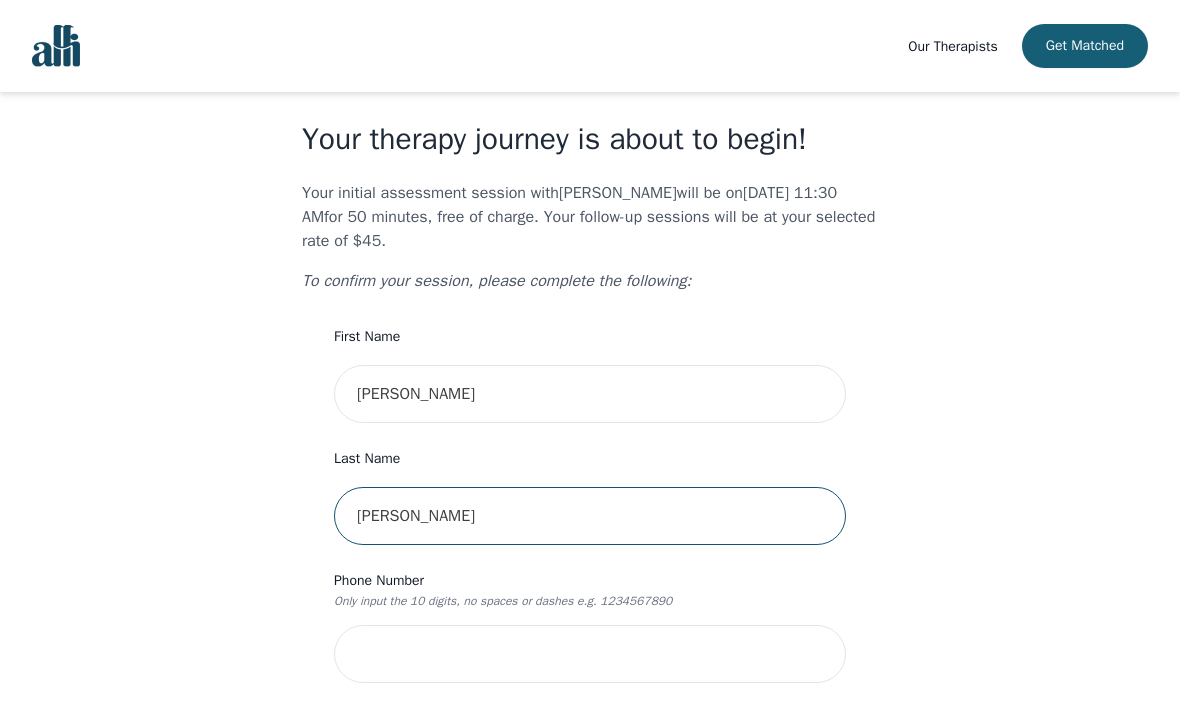 type on "[PERSON_NAME]" 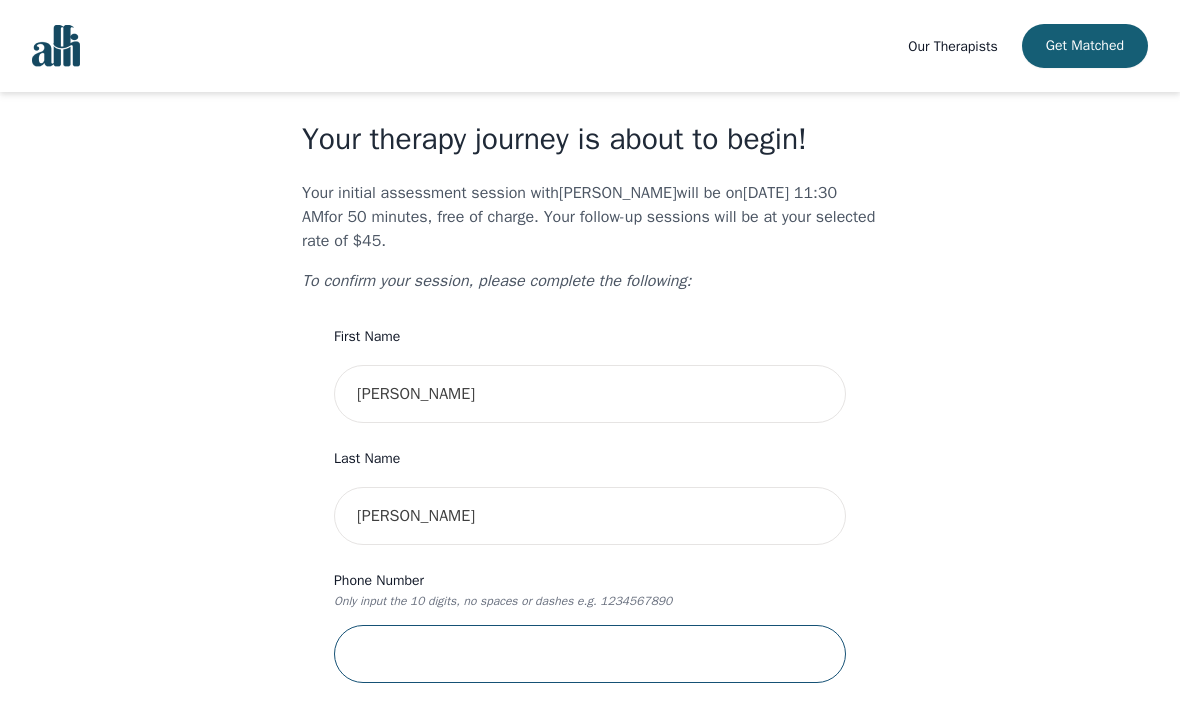 click at bounding box center (590, 654) 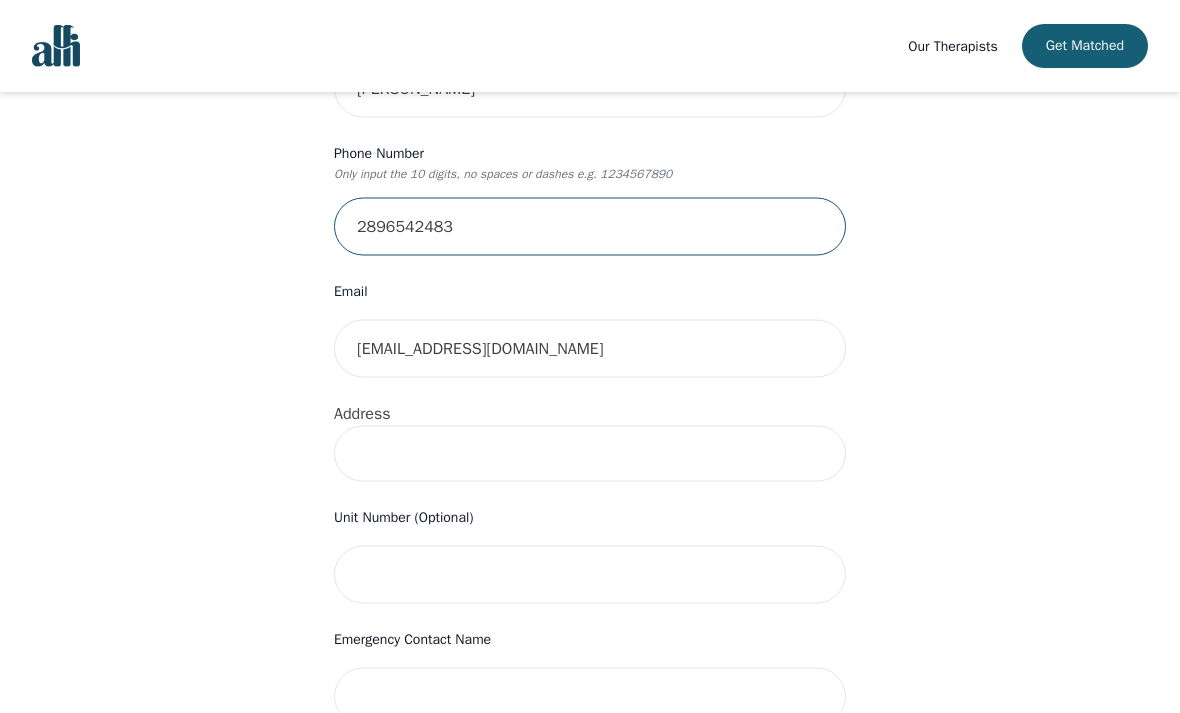scroll, scrollTop: 463, scrollLeft: 0, axis: vertical 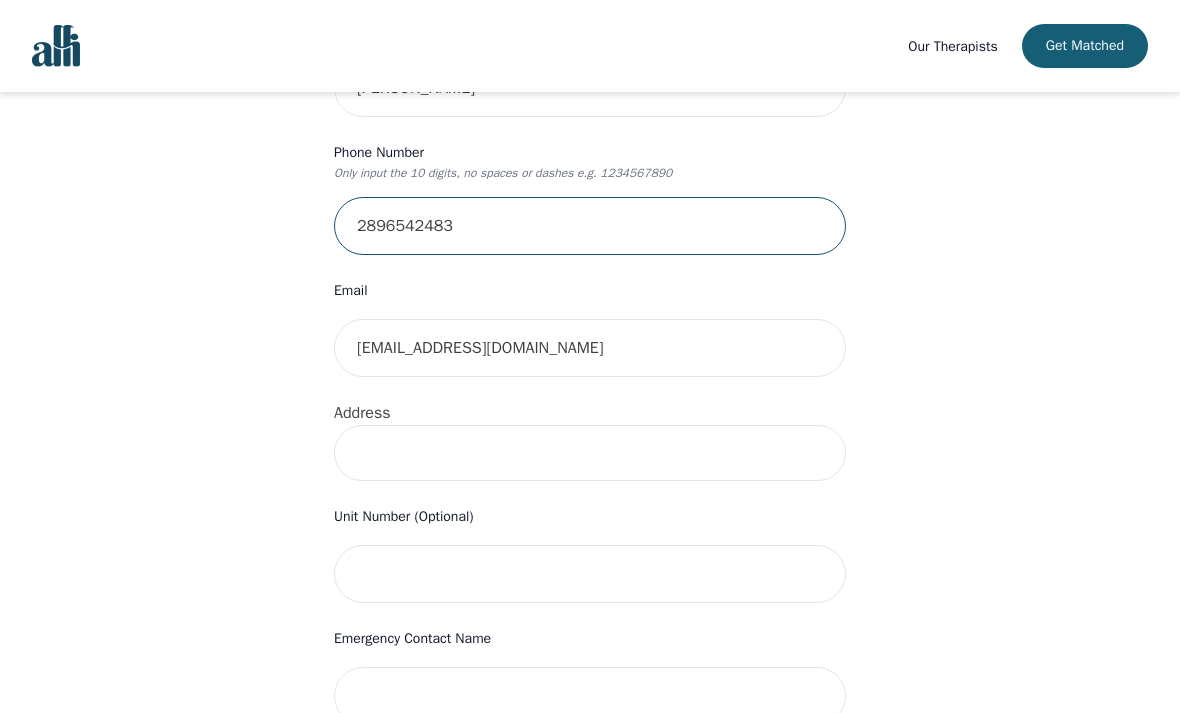 type on "2896542483" 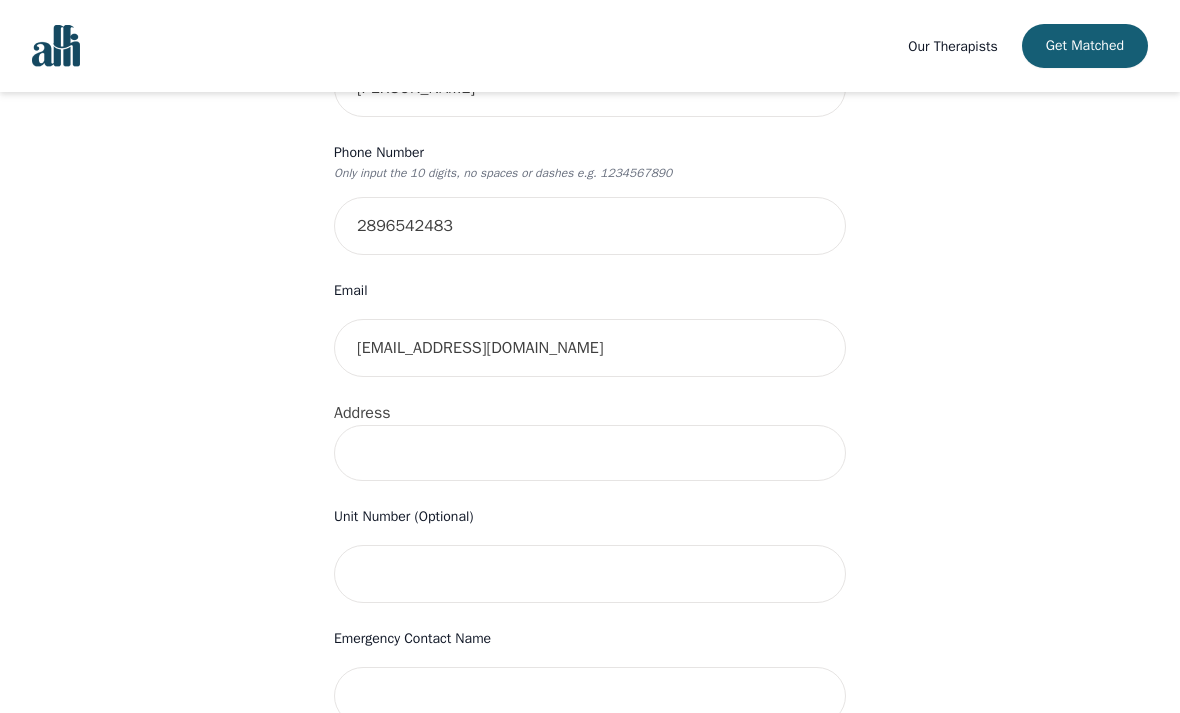 click at bounding box center [590, 453] 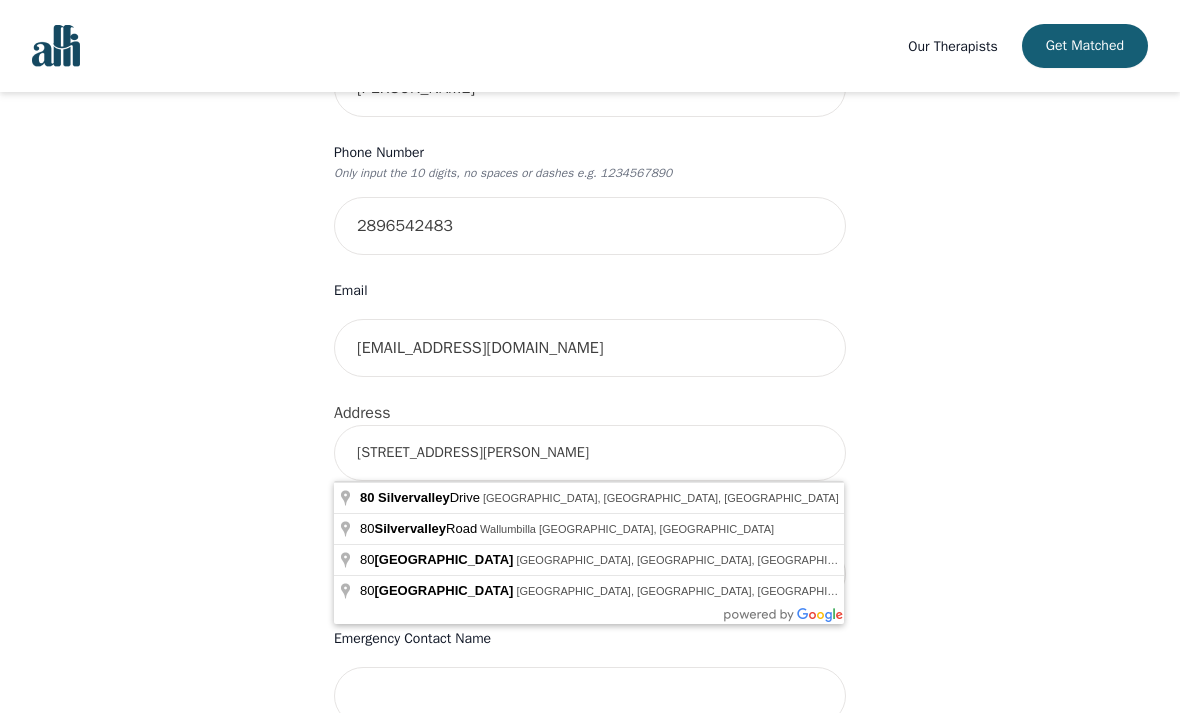 type on "[STREET_ADDRESS][PERSON_NAME]" 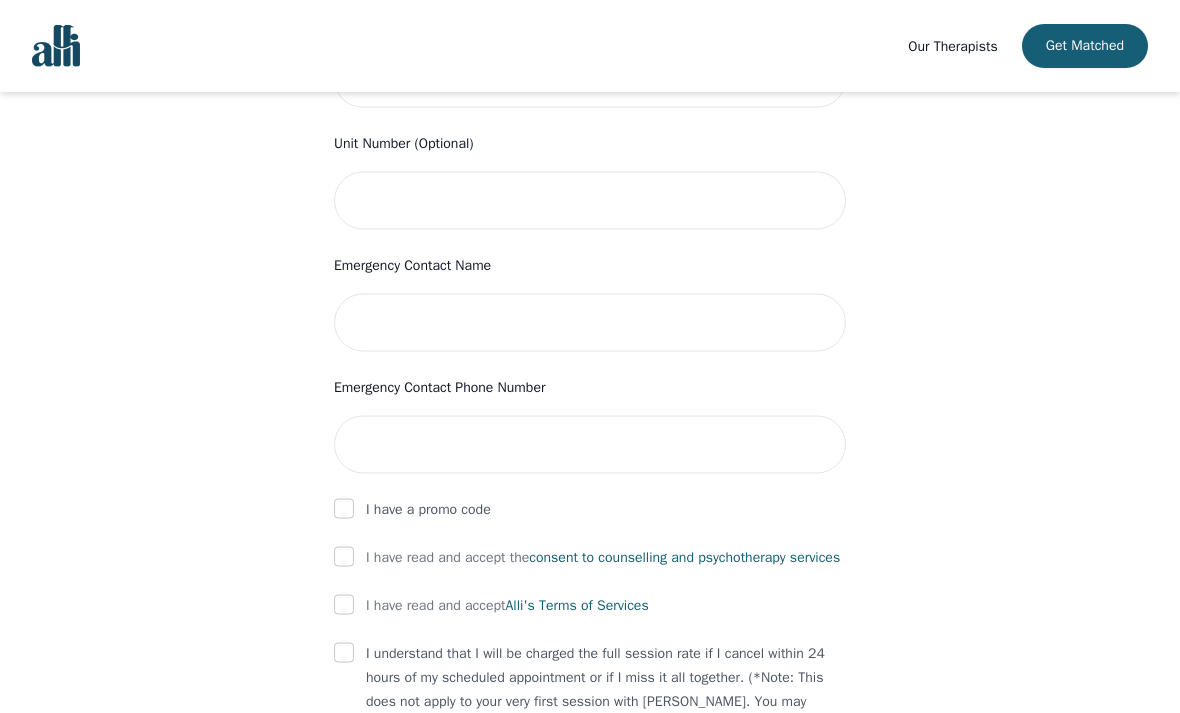 scroll, scrollTop: 837, scrollLeft: 0, axis: vertical 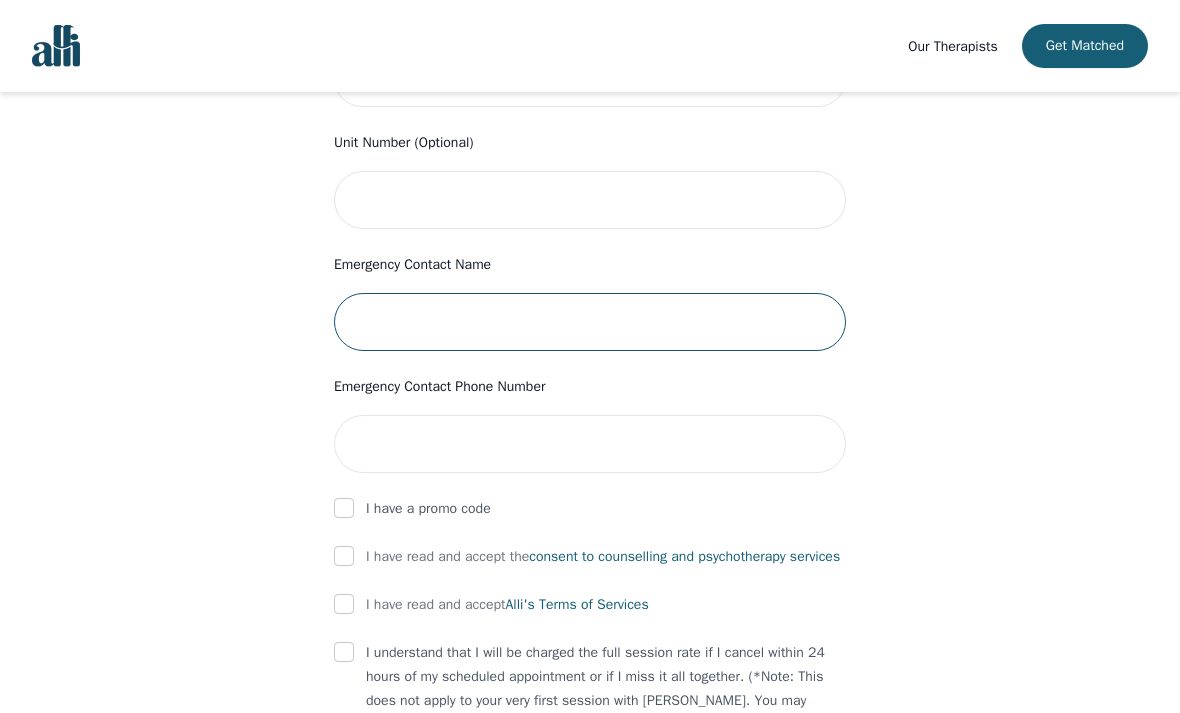 click at bounding box center [590, 322] 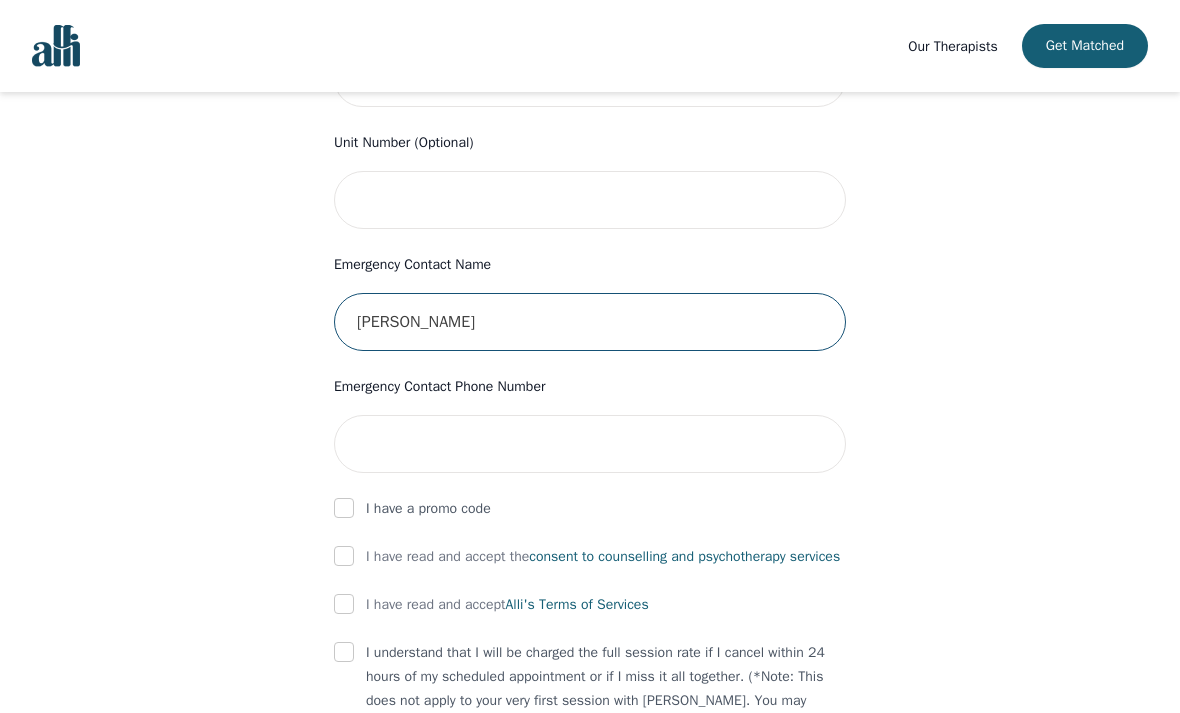 type on "[PERSON_NAME]" 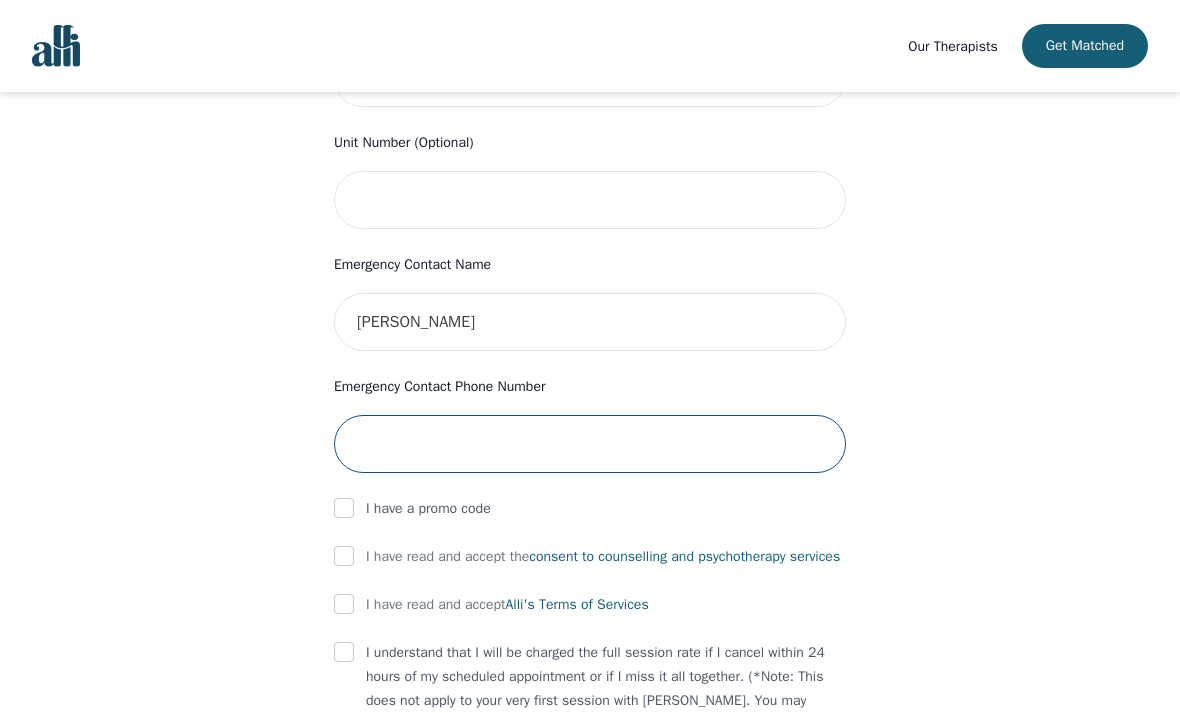 click at bounding box center (590, 444) 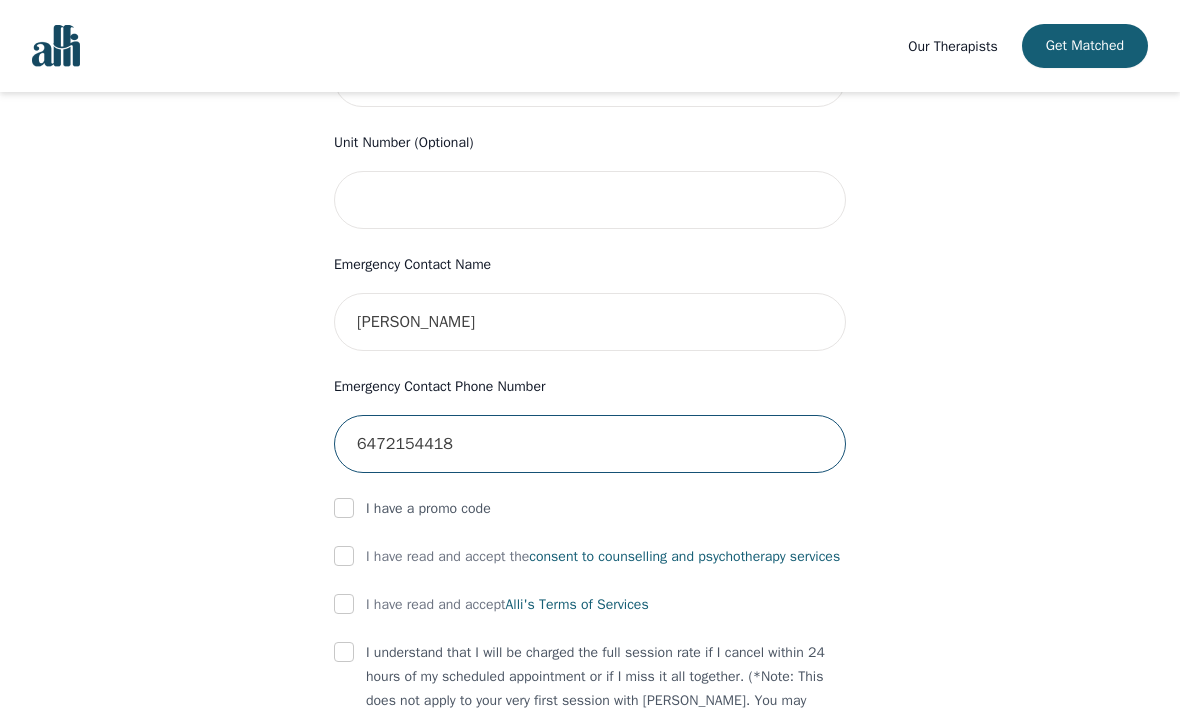 type on "6472154418" 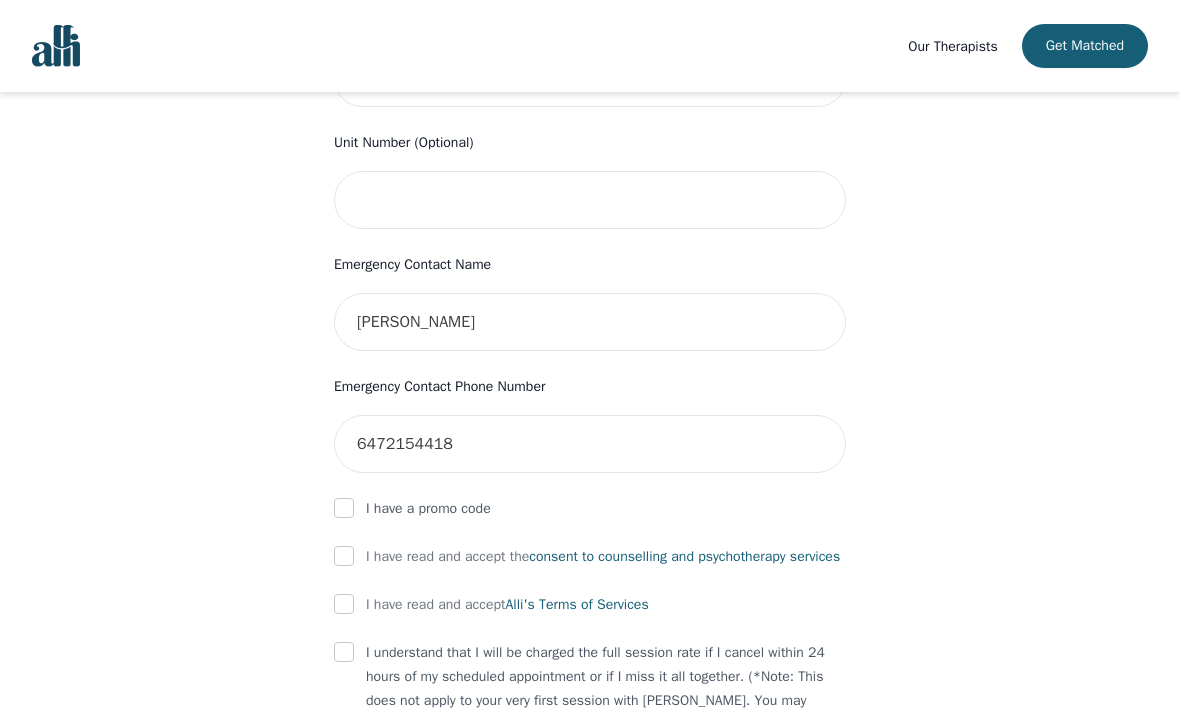 click on "Your therapy journey is about to begin! Your initial assessment session with   [PERSON_NAME]  will be on  [DATE] 11:30 AM  for 50 minutes , free of charge. Your follow-up sessions will be at your selected rate of $45. To confirm your session, please complete the following: First Name [PERSON_NAME] Last Name [PERSON_NAME] Phone Number Only input the 10 digits, no spaces or dashes e.g. 1234567890 2896542483 Email [EMAIL_ADDRESS][DOMAIN_NAME] Address [STREET_ADDRESS][PERSON_NAME] Unit Number (Optional) Emergency Contact Name [PERSON_NAME] Emergency Contact Phone Number [PHONE_NUMBER] I have a promo code I have read and accept the  consent to counselling and [MEDICAL_DATA] services I have read and accept  [PERSON_NAME]'s Terms of Services I understand that I will be charged the full session rate if I cancel within 24 hours of my scheduled appointment or if I miss it all together. (*Note: This does not apply to your very first session with [PERSON_NAME]. You may cancel your first session at any time without incurring fees)." at bounding box center [590, 110] 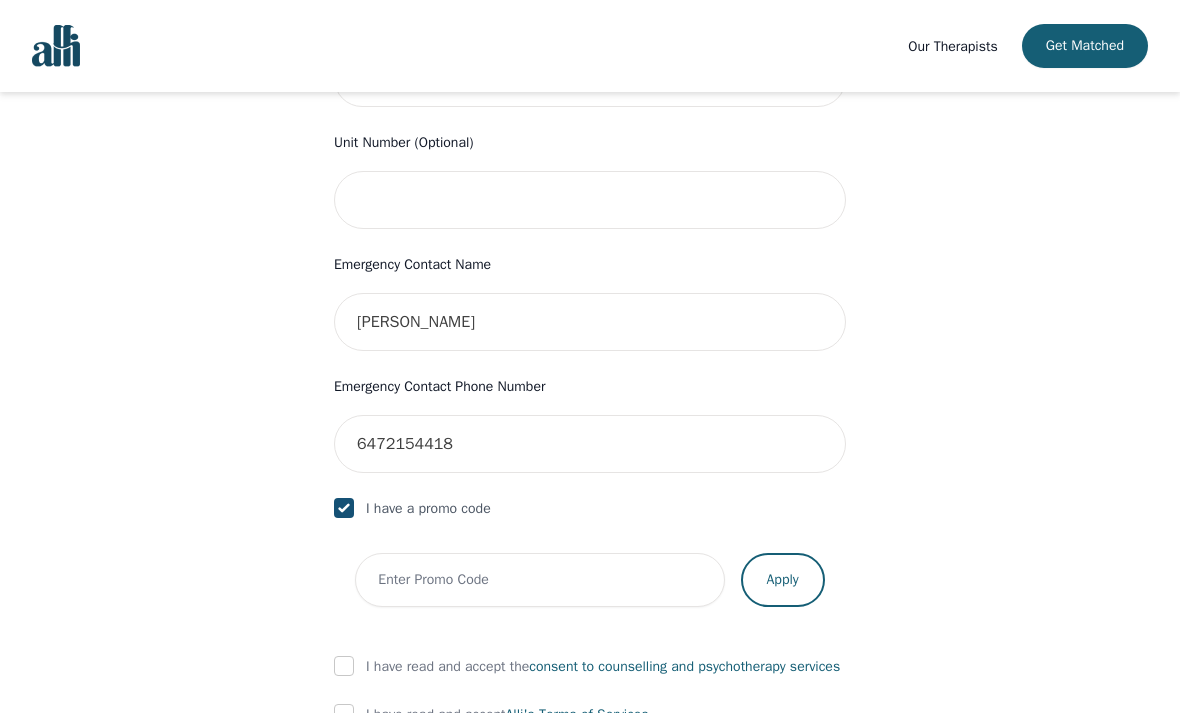 click at bounding box center [344, 508] 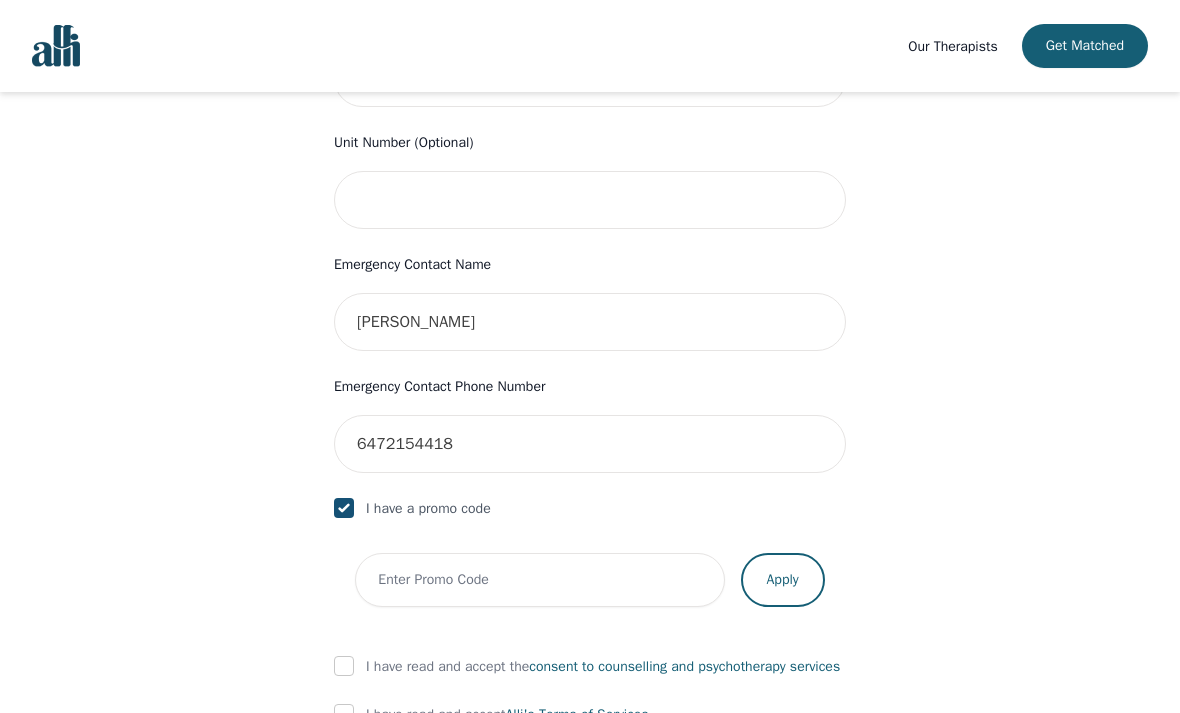 checkbox on "false" 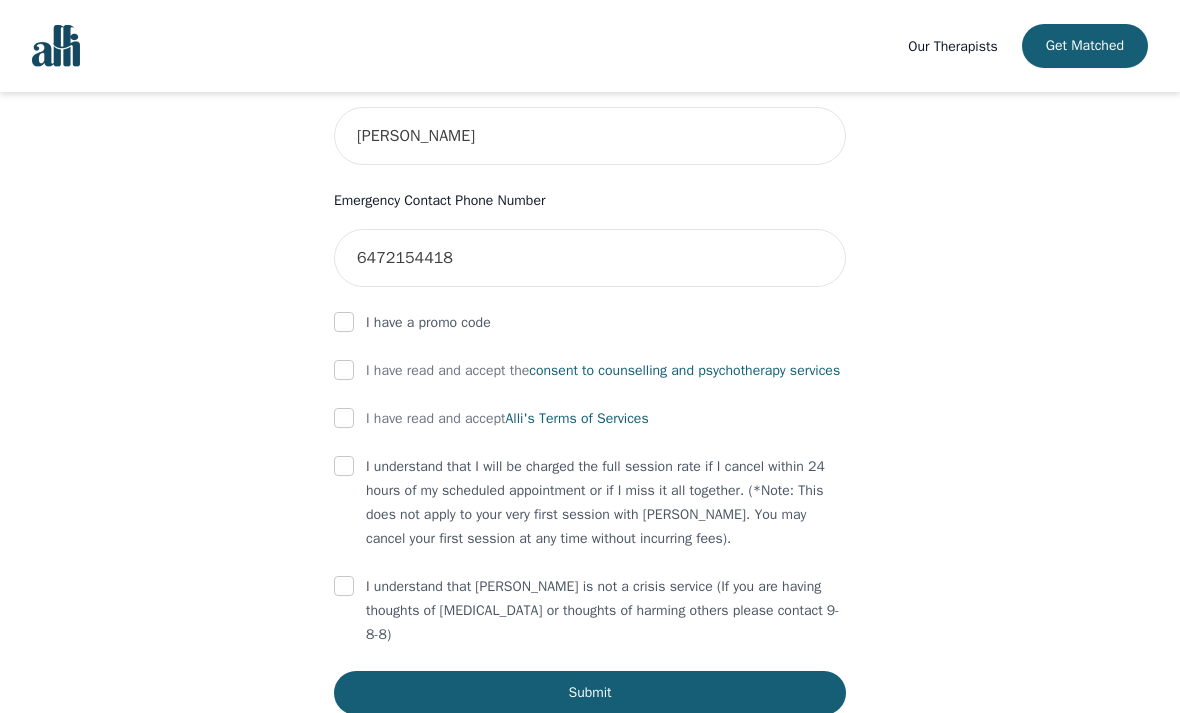 scroll, scrollTop: 1021, scrollLeft: 0, axis: vertical 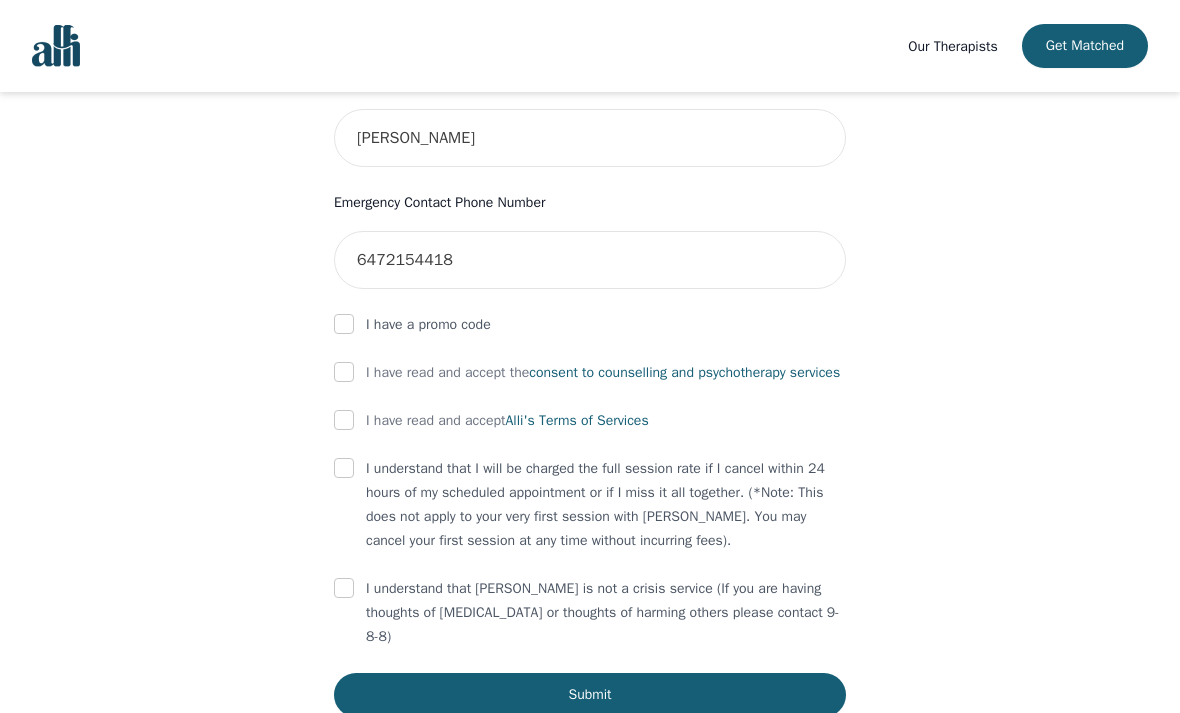 click at bounding box center (344, 372) 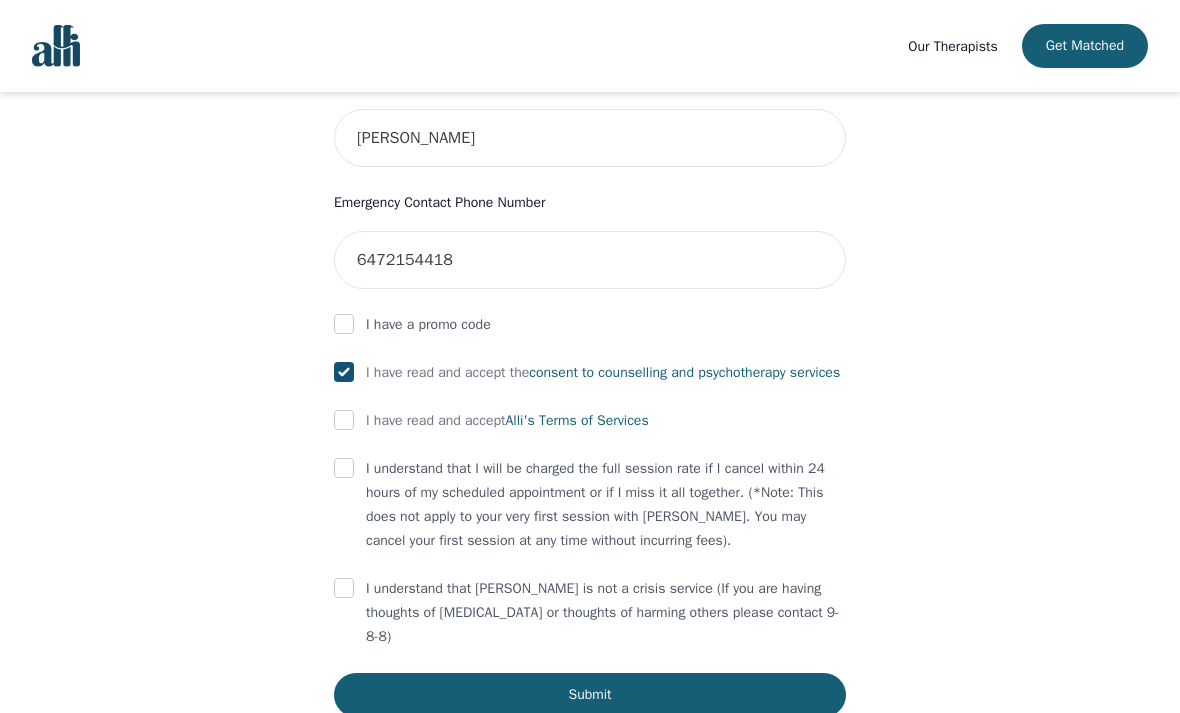 click at bounding box center [344, 420] 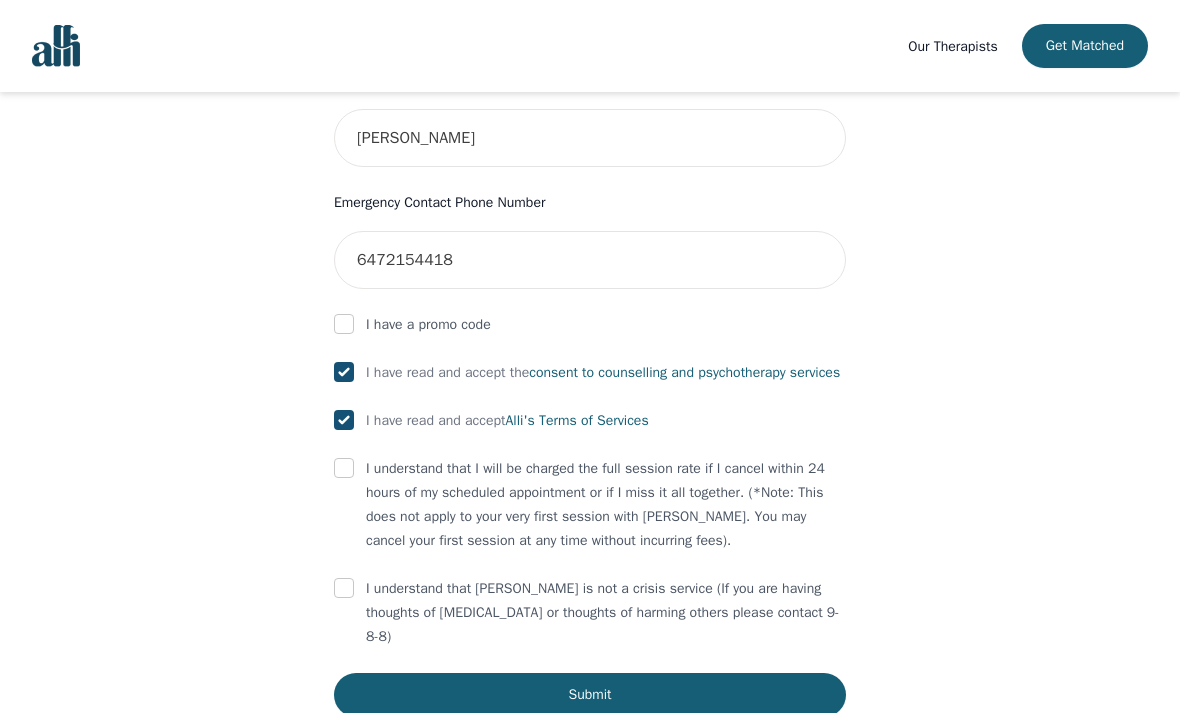checkbox on "true" 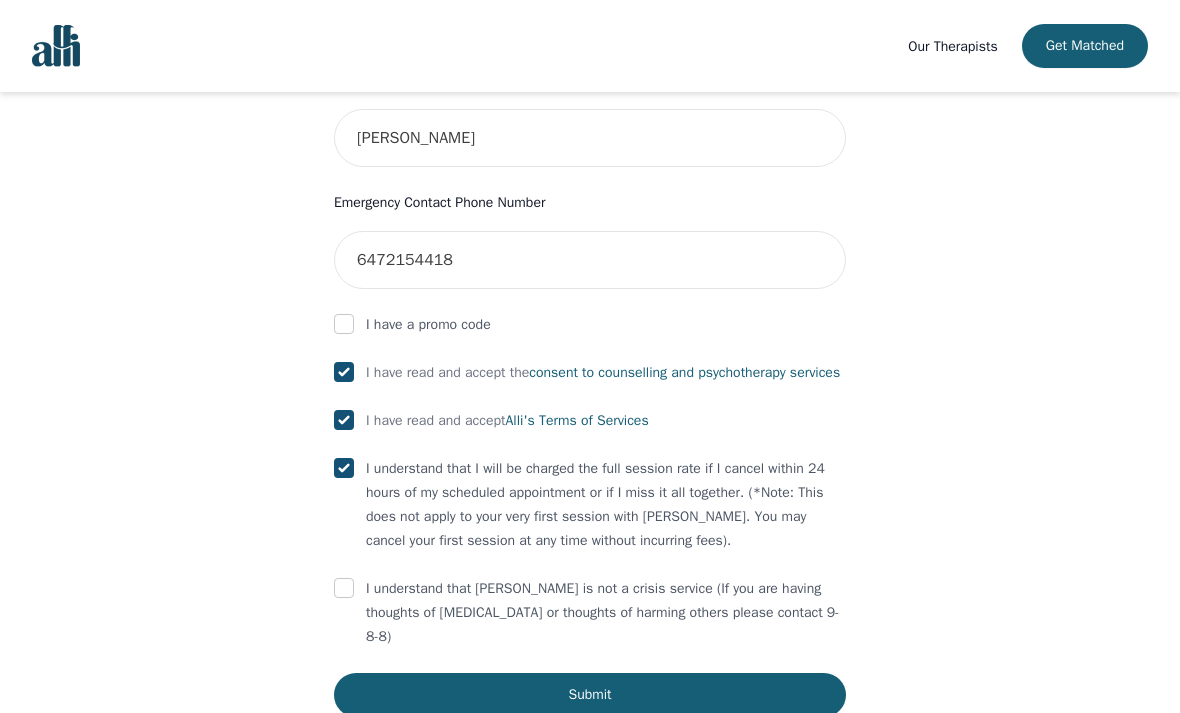 checkbox on "true" 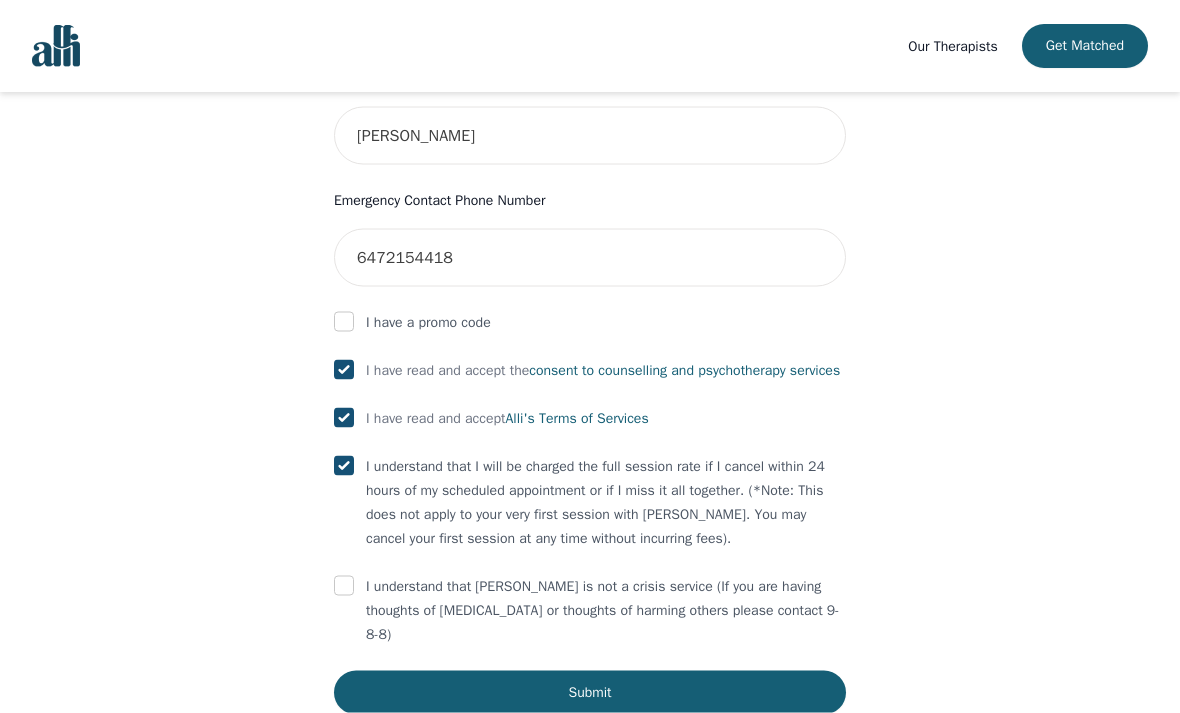 scroll, scrollTop: 1025, scrollLeft: 0, axis: vertical 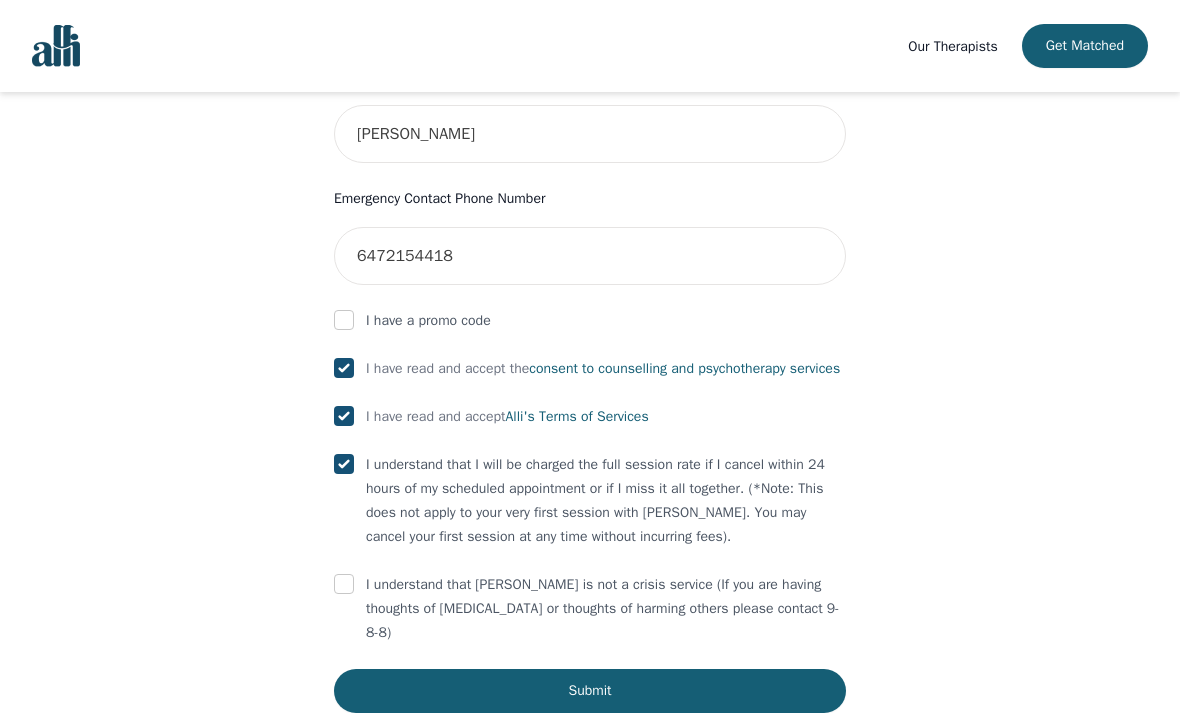 click at bounding box center [344, 584] 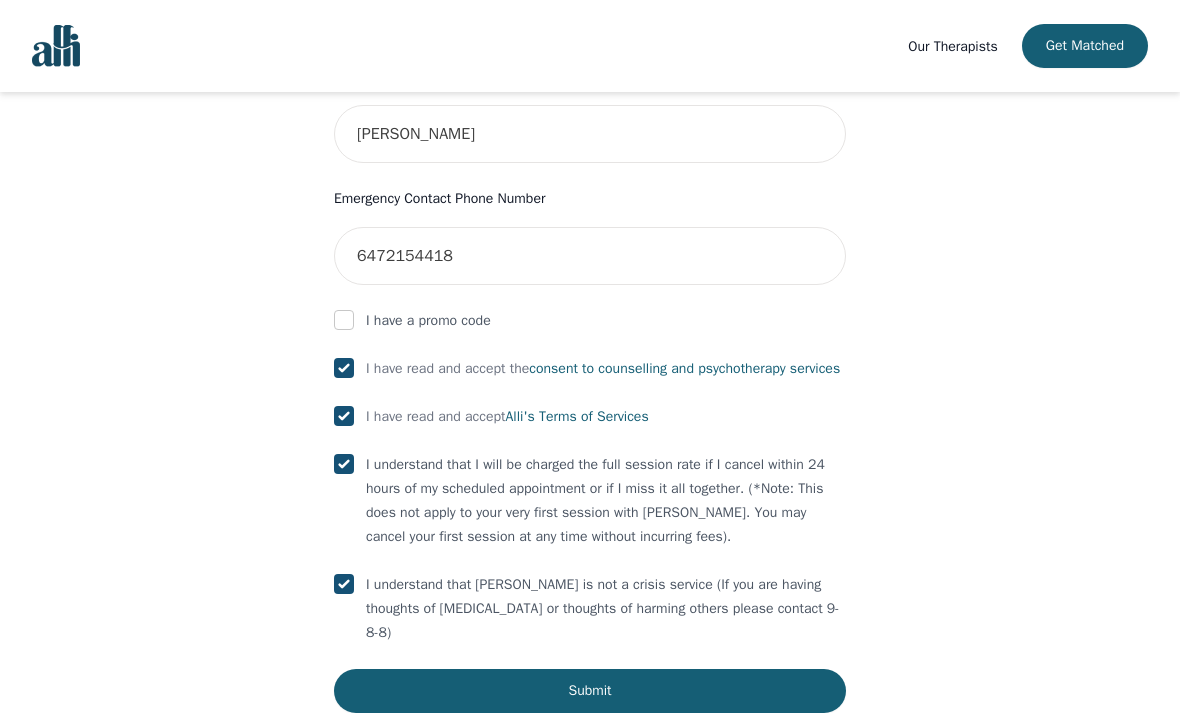 click on "Submit" at bounding box center (590, 691) 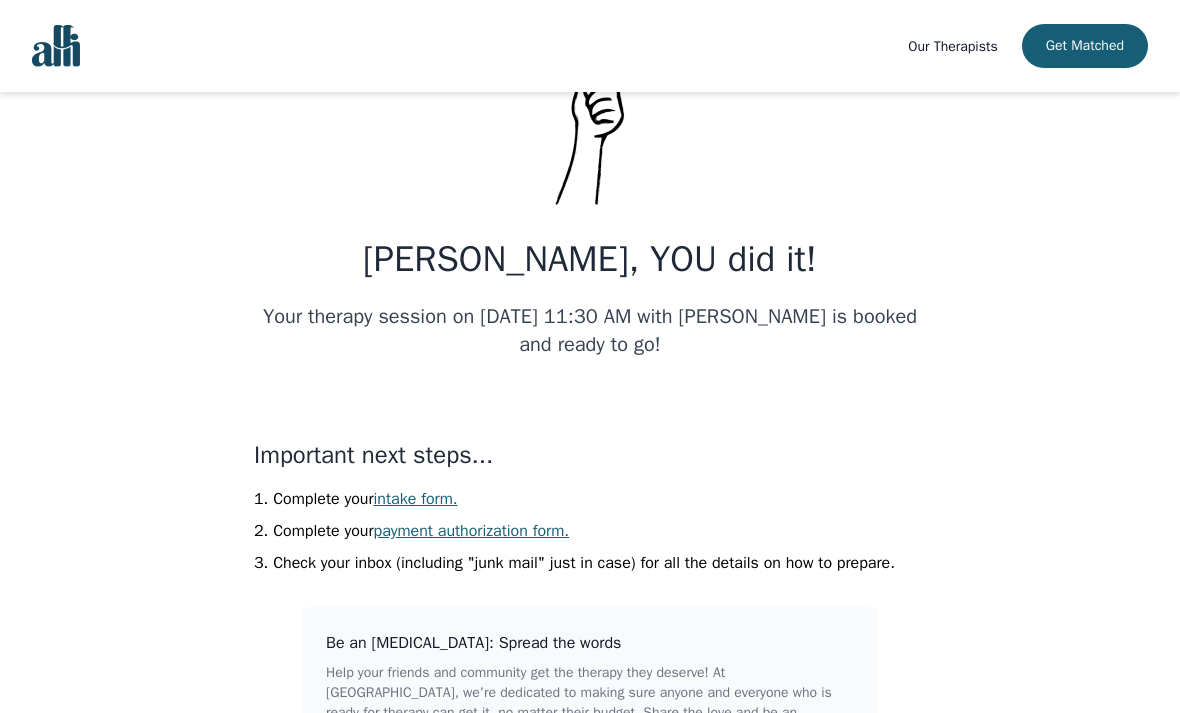 scroll, scrollTop: 135, scrollLeft: 0, axis: vertical 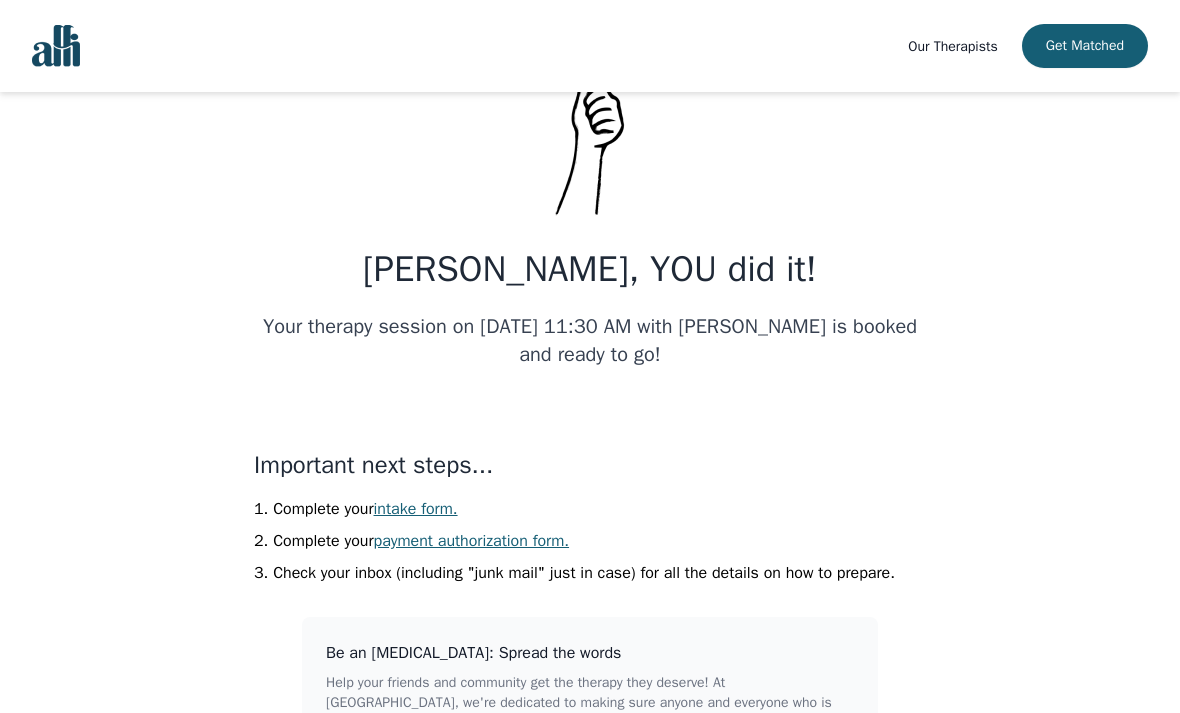 click on "intake form." at bounding box center (416, 509) 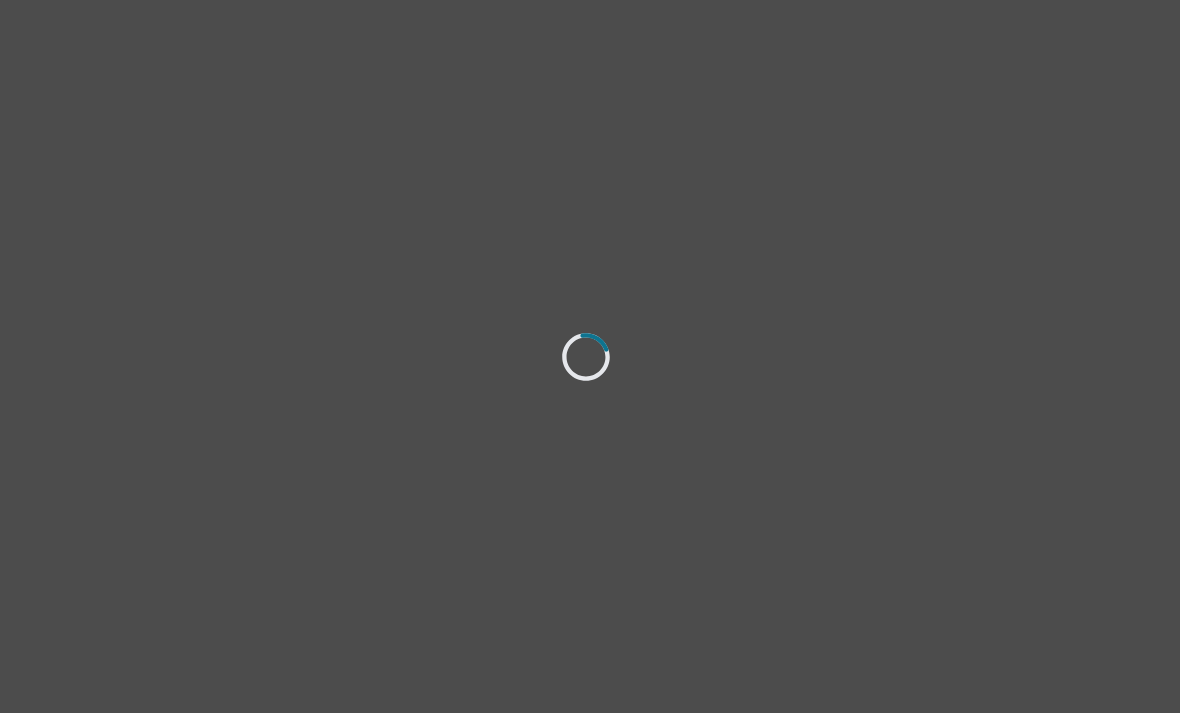 scroll, scrollTop: 0, scrollLeft: 0, axis: both 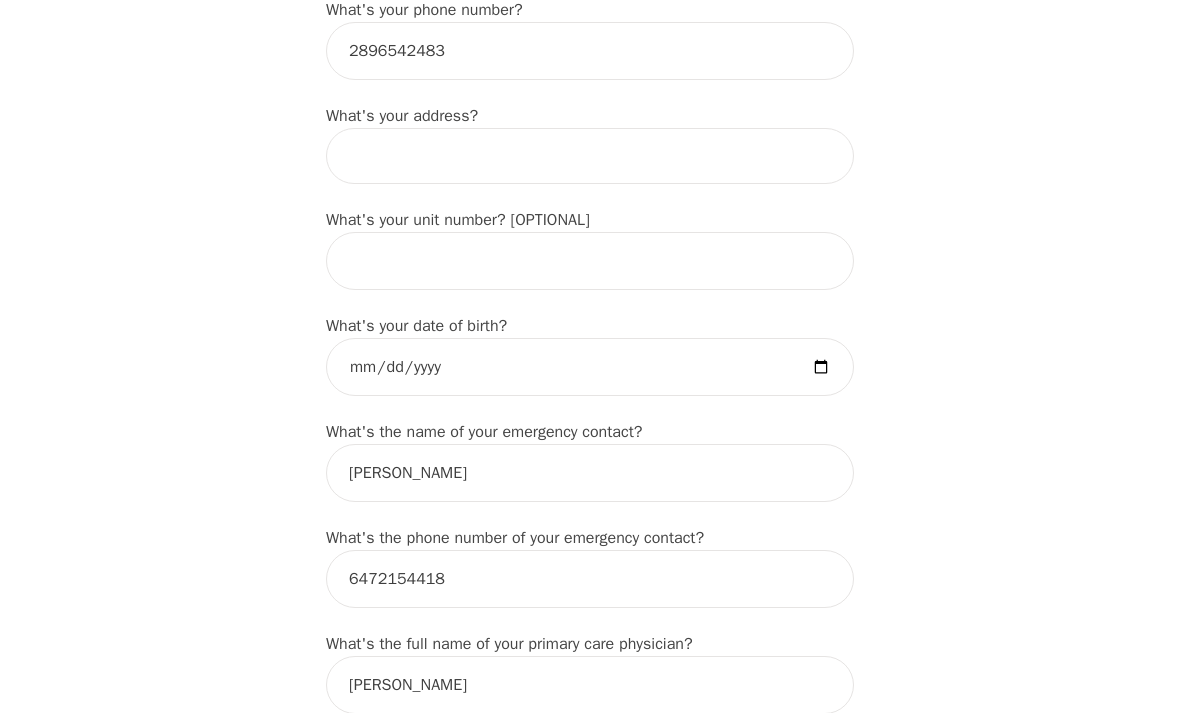 click at bounding box center [590, 156] 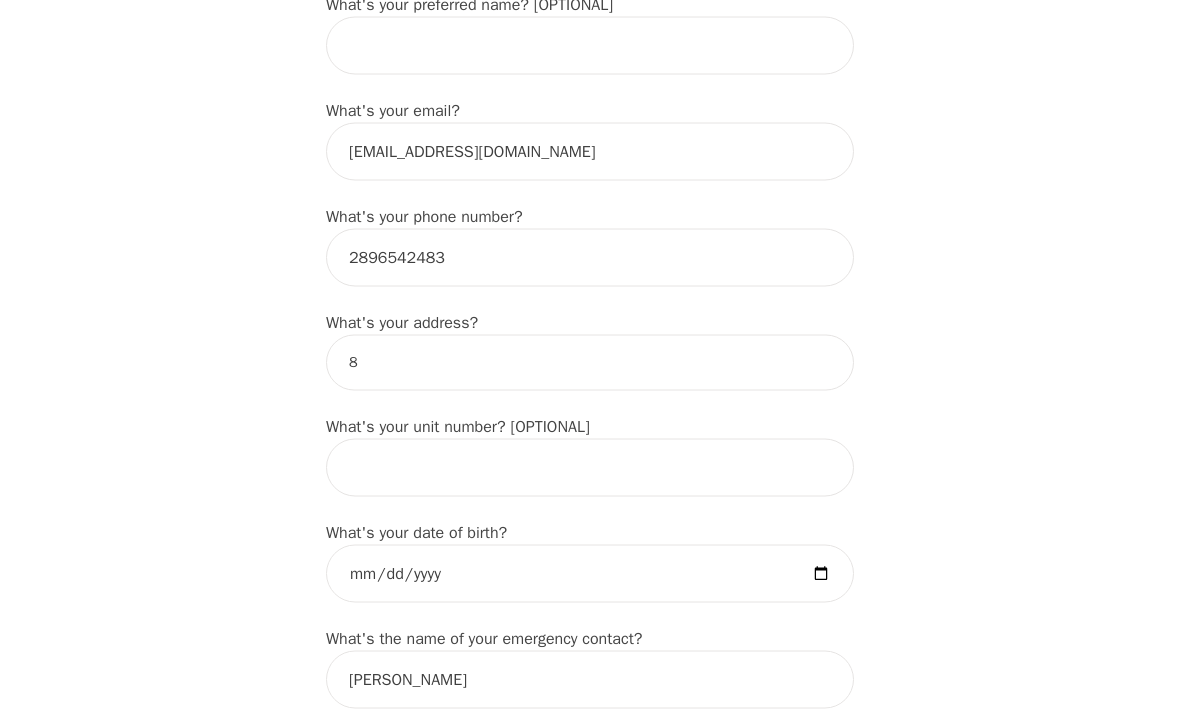 scroll, scrollTop: 536, scrollLeft: 0, axis: vertical 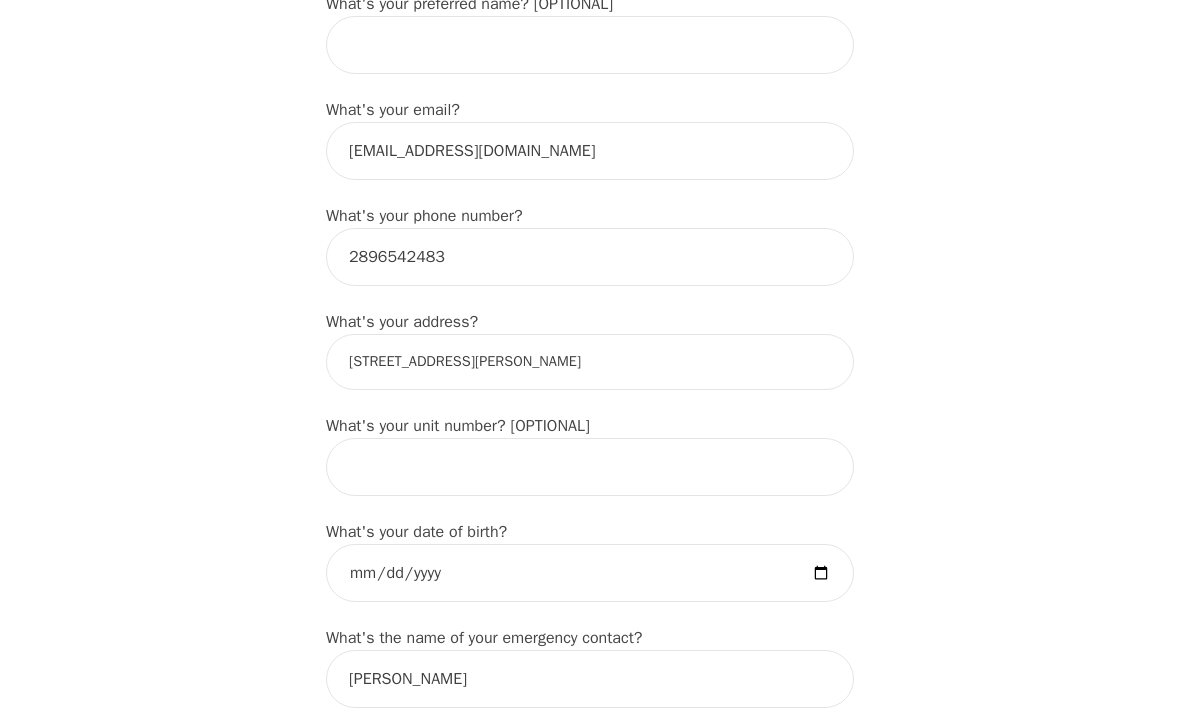 type on "[STREET_ADDRESS][PERSON_NAME]" 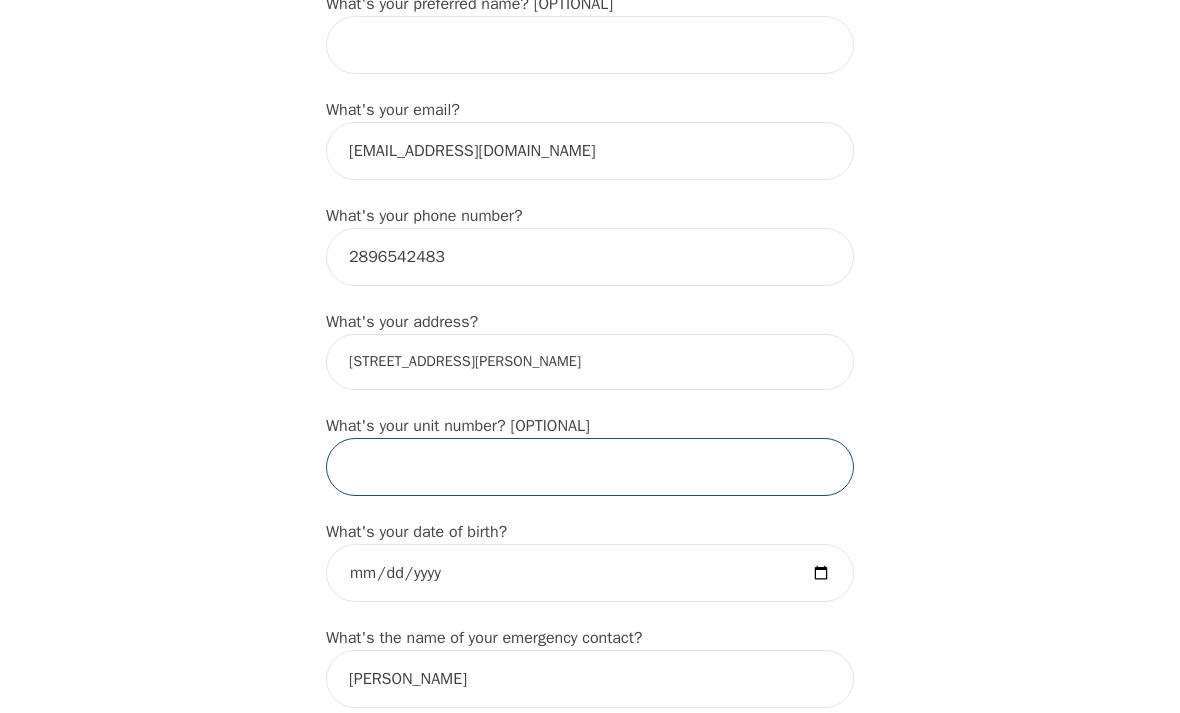 click at bounding box center (590, 467) 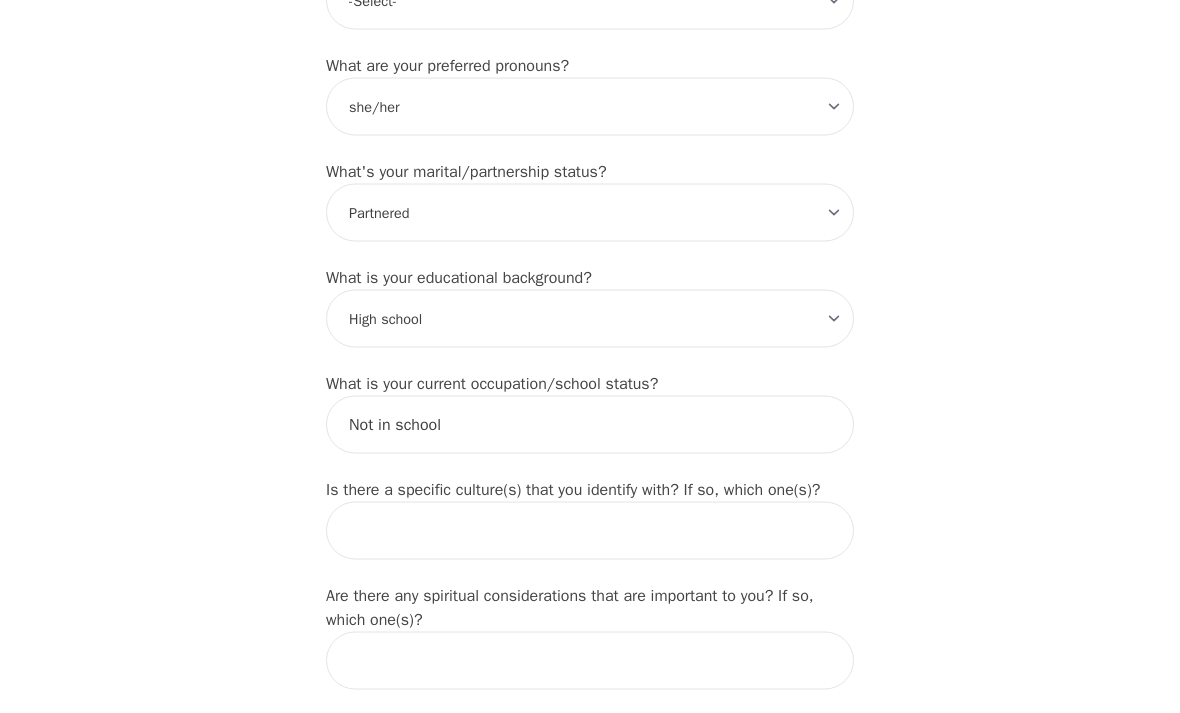 scroll, scrollTop: 1763, scrollLeft: 0, axis: vertical 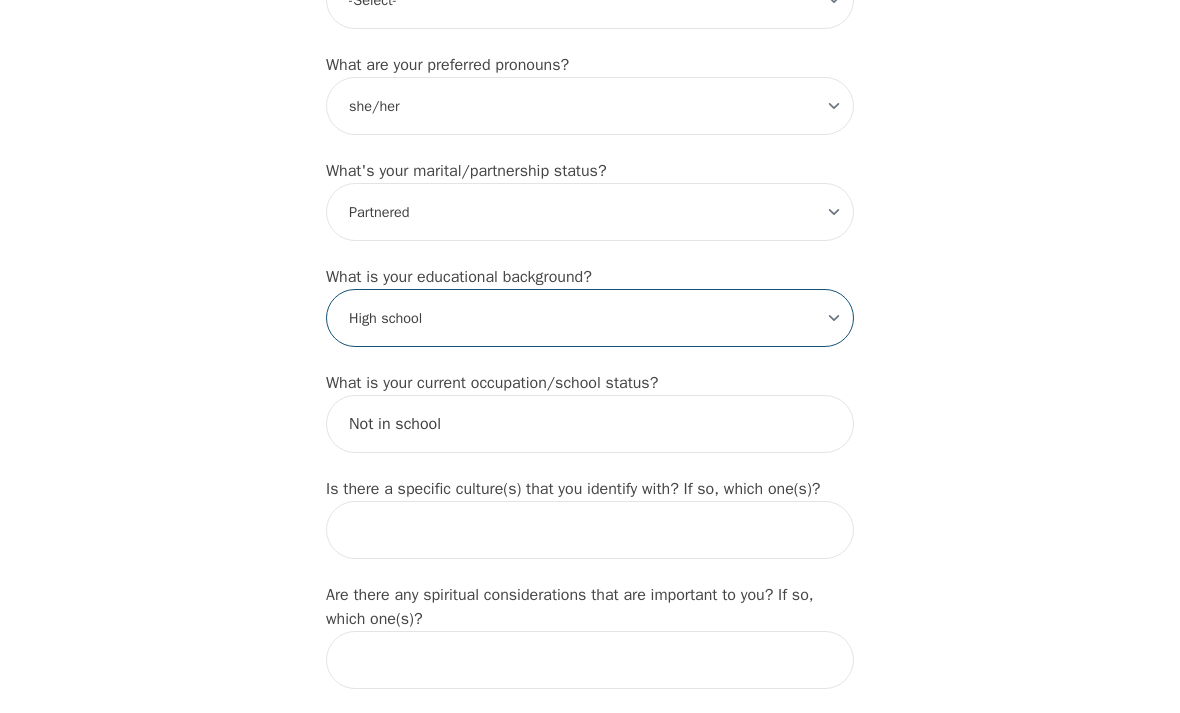 click on "-Select- Less than high school High school Associate degree Bachelor degree Master's degree Professional degree Doctorial degree" at bounding box center [590, 318] 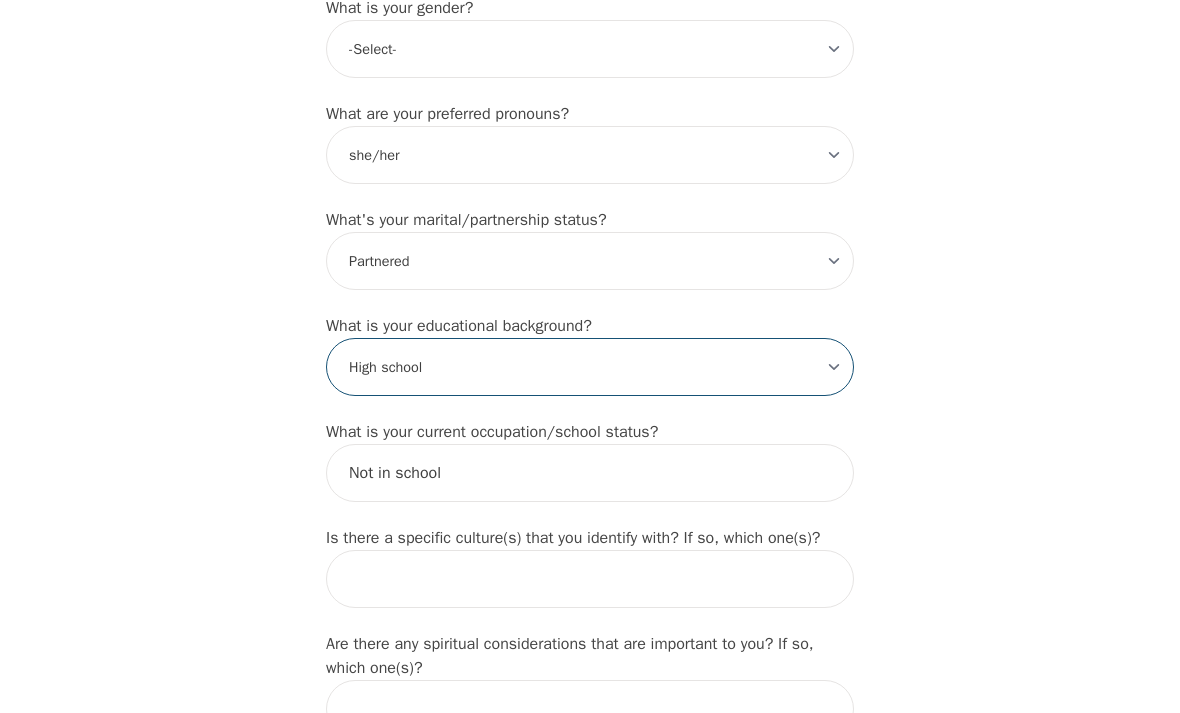 scroll, scrollTop: 1713, scrollLeft: 0, axis: vertical 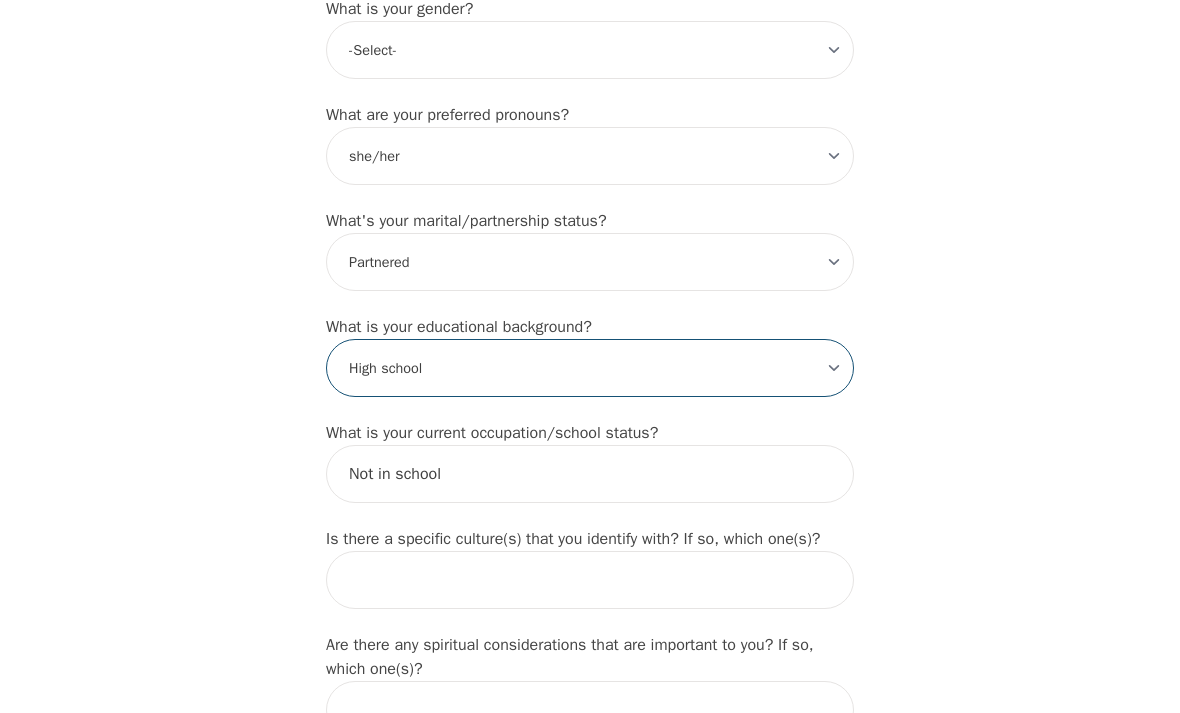 click on "-Select- Less than high school High school Associate degree Bachelor degree Master's degree Professional degree Doctorial degree" at bounding box center (590, 368) 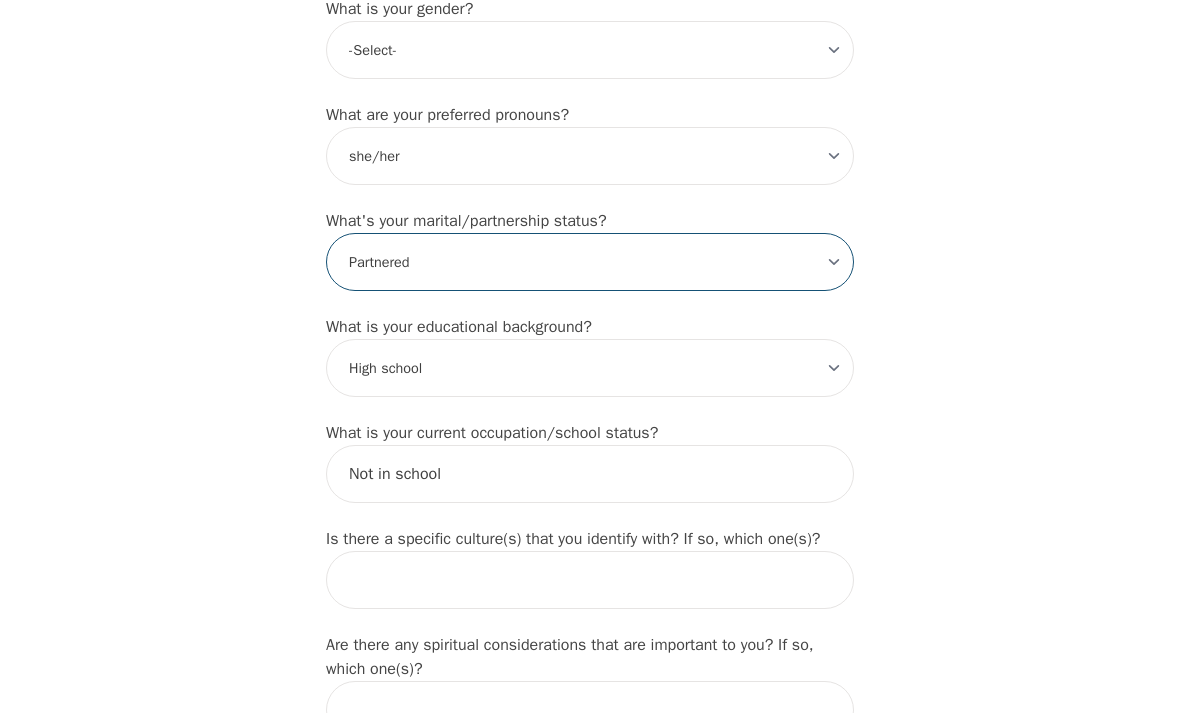 click on "-Select- Single Partnered Married Common Law Widowed Separated Divorced" at bounding box center [590, 262] 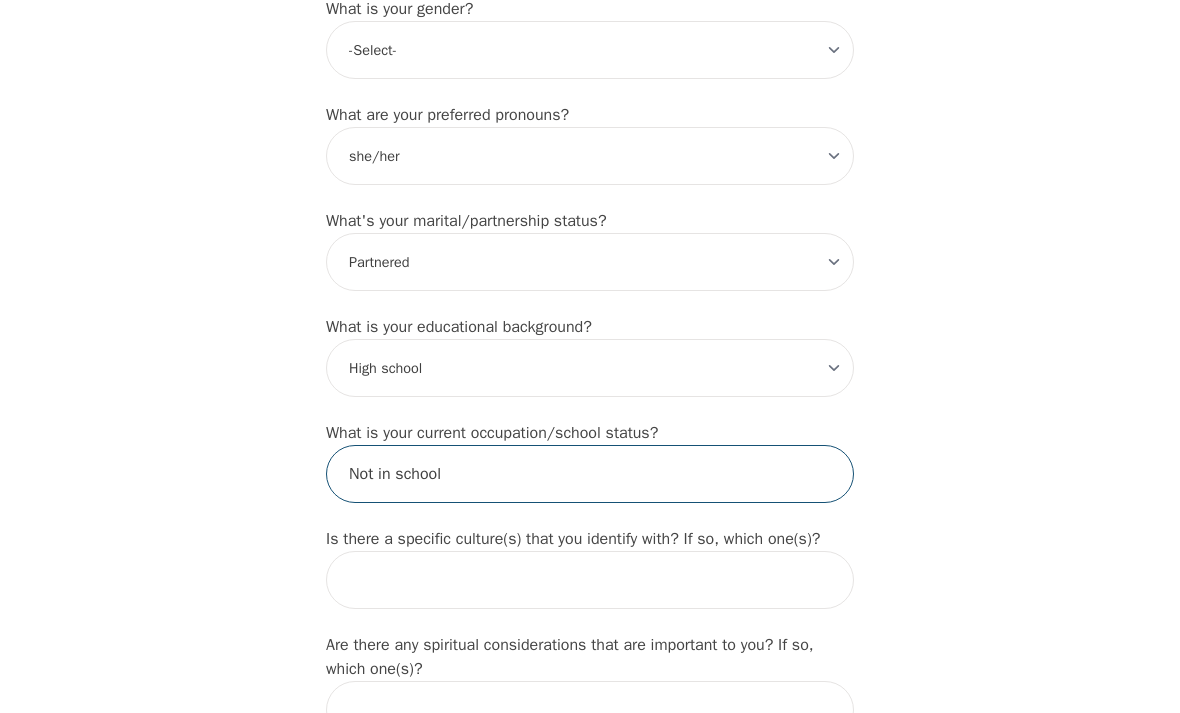 click on "Not in school" at bounding box center (590, 474) 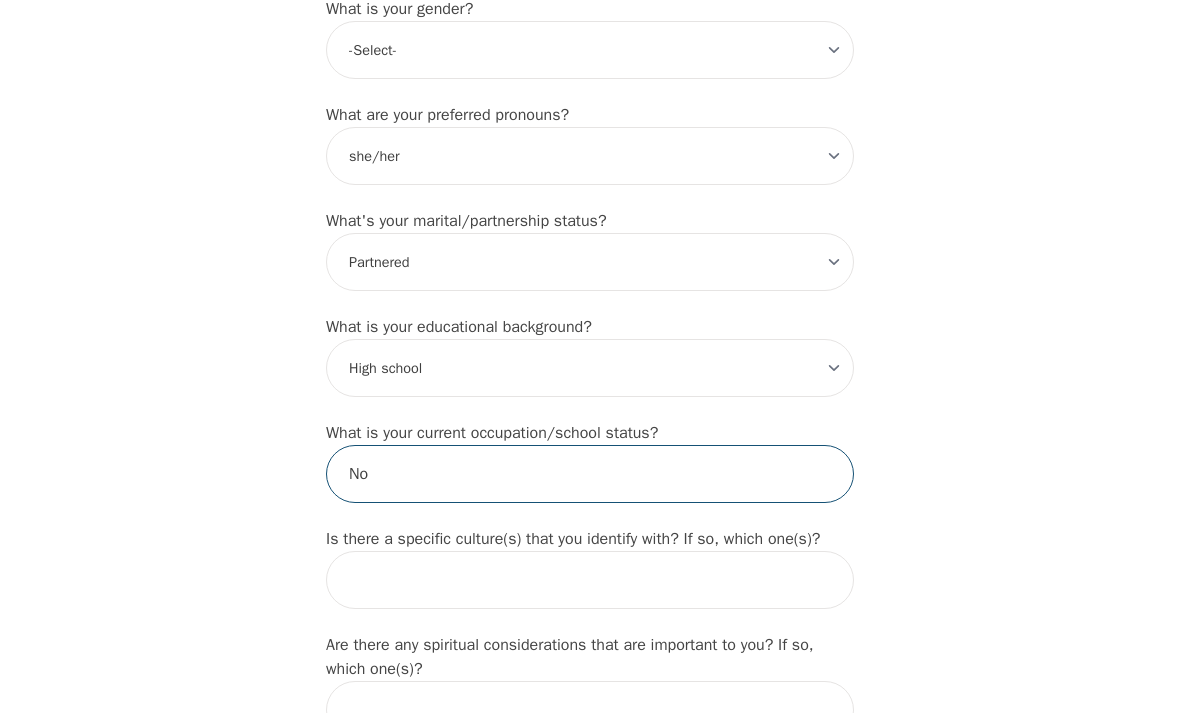 type on "N" 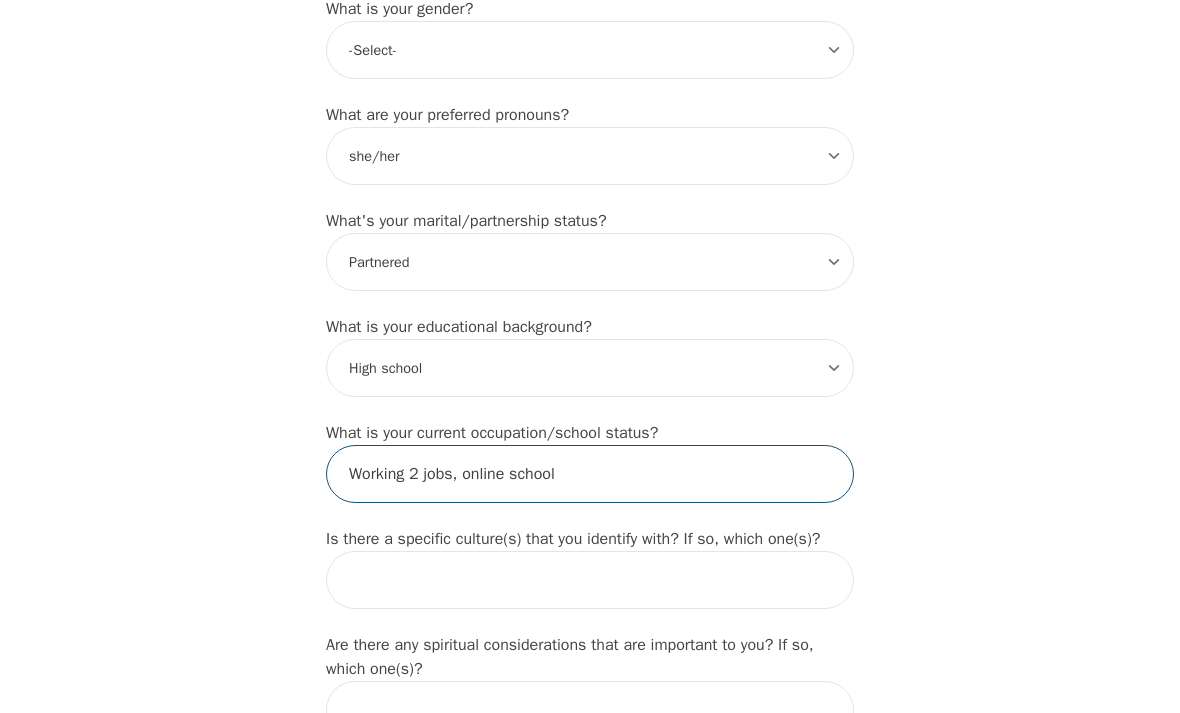 type on "Working 2 jobs, online school" 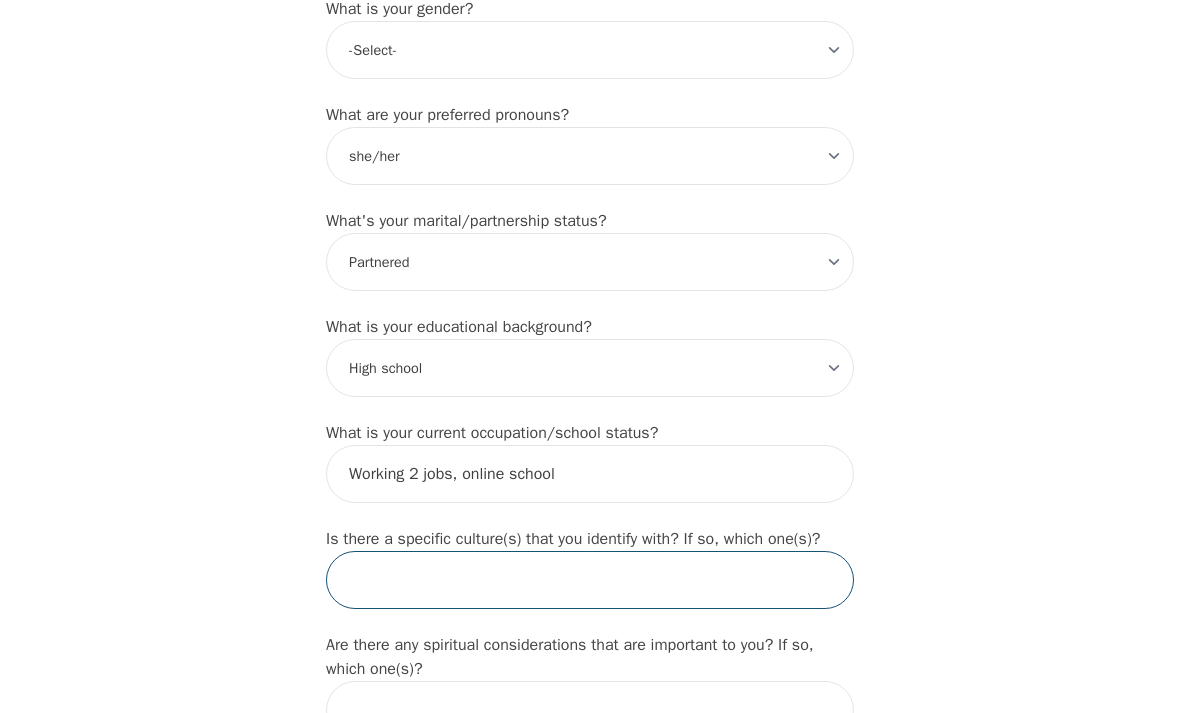 click at bounding box center (590, 580) 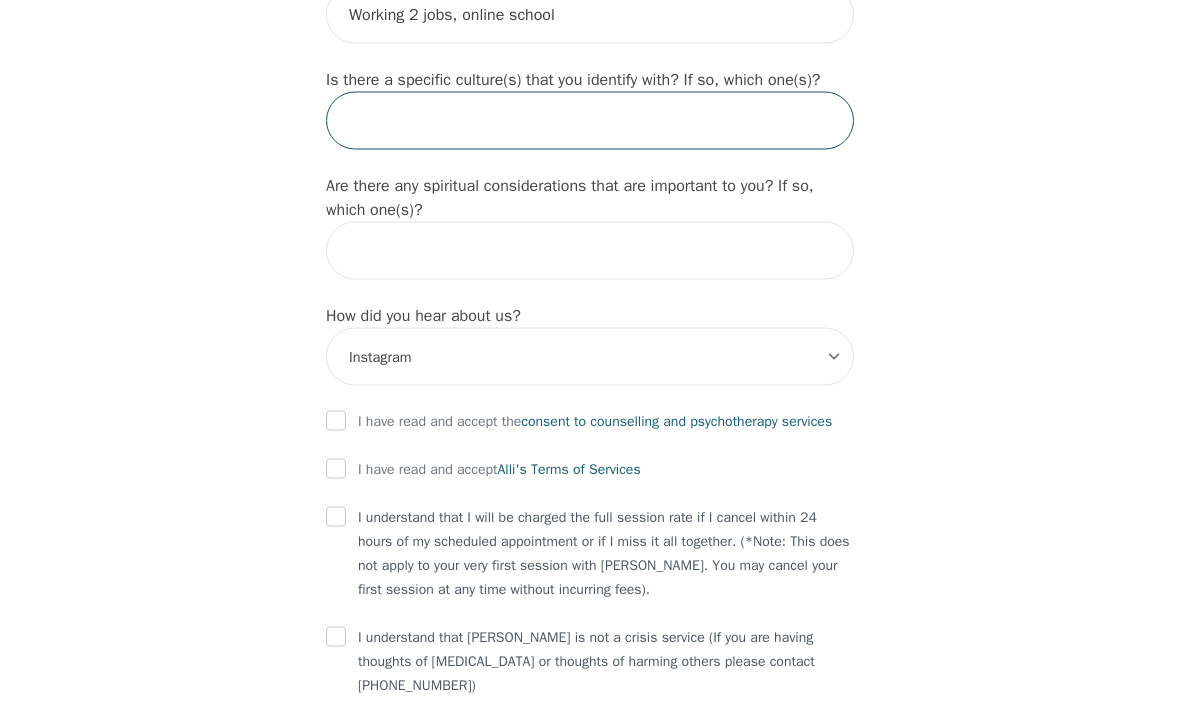 scroll, scrollTop: 2179, scrollLeft: 0, axis: vertical 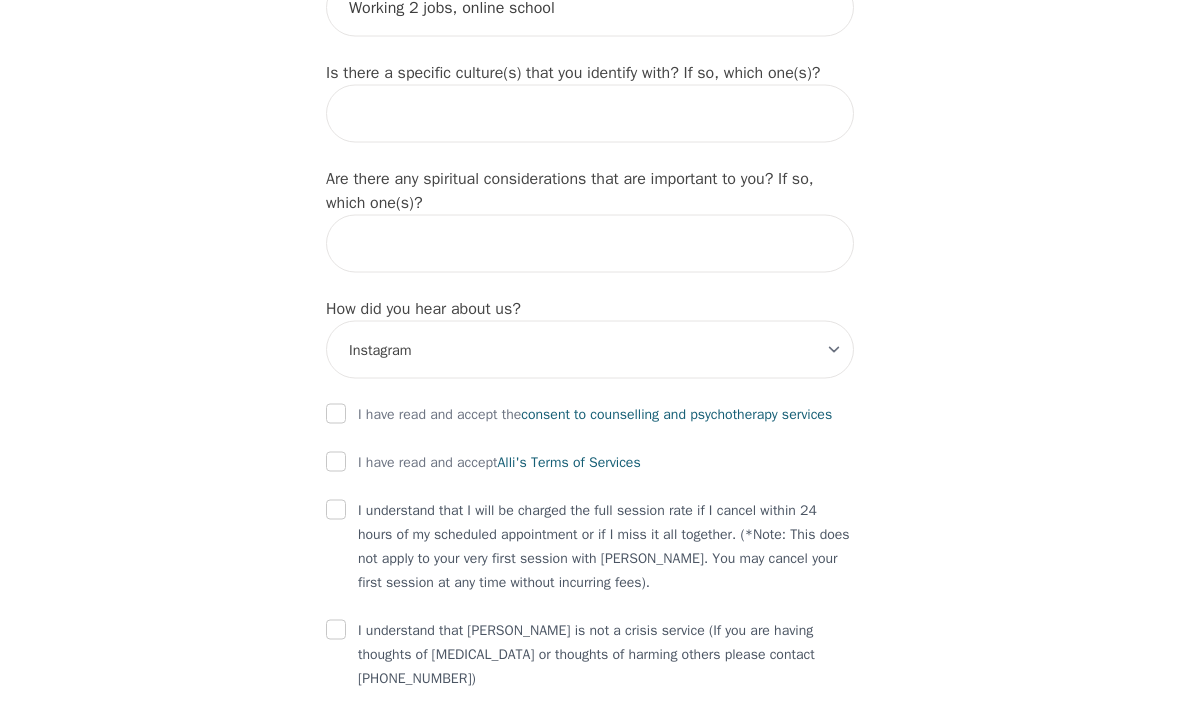 click at bounding box center [336, 414] 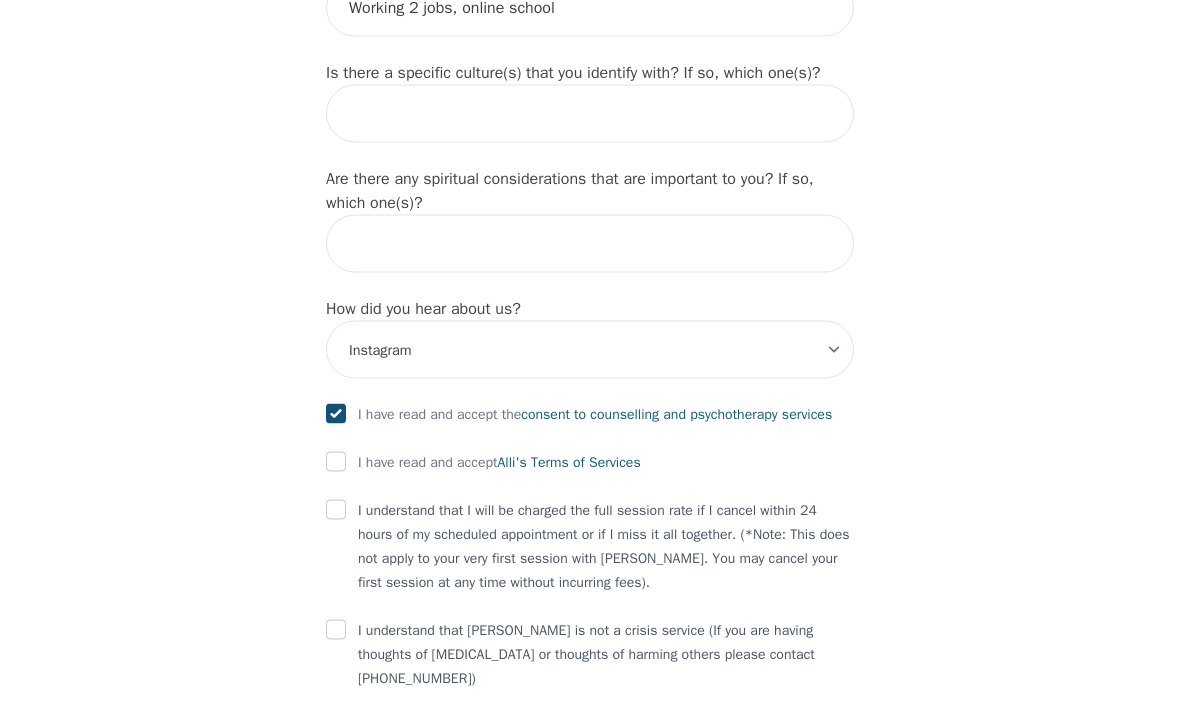 checkbox on "true" 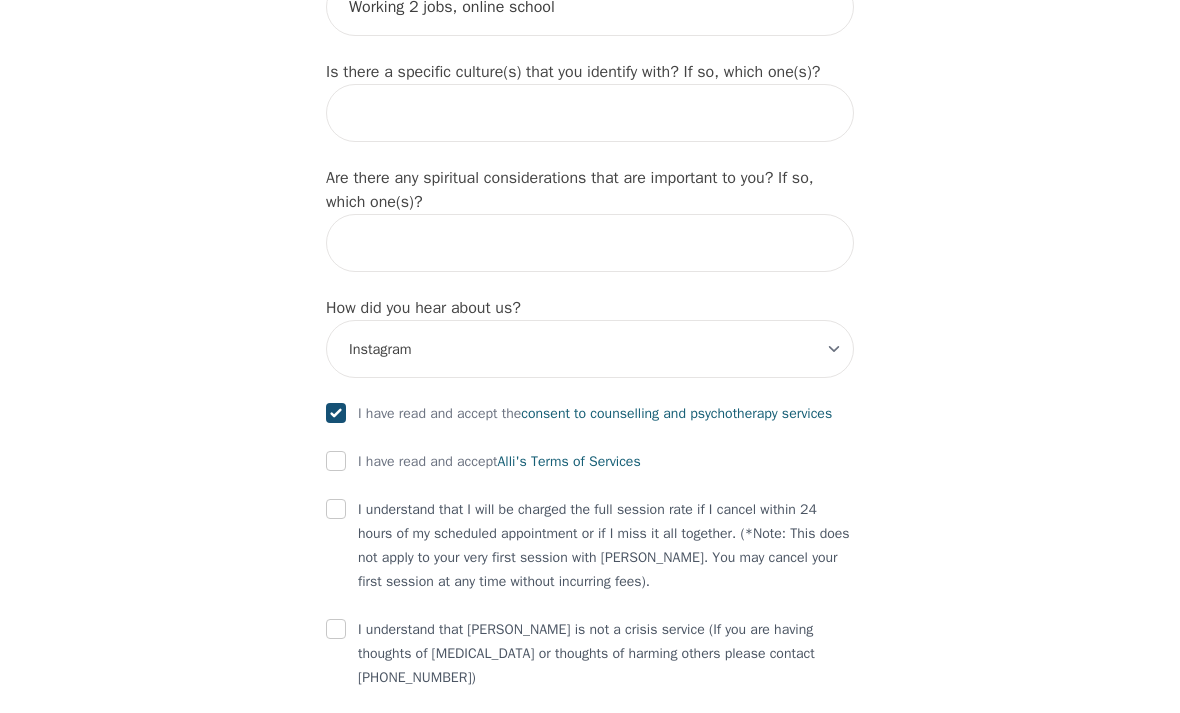 click at bounding box center [336, 461] 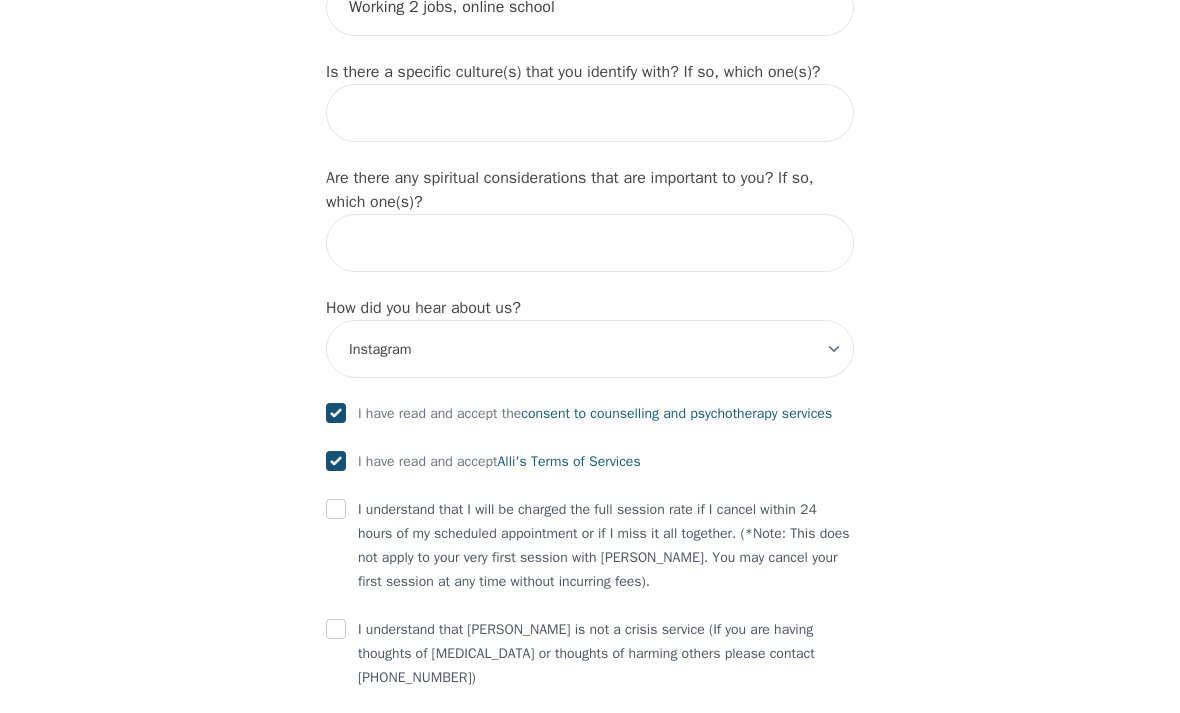 click at bounding box center (336, 509) 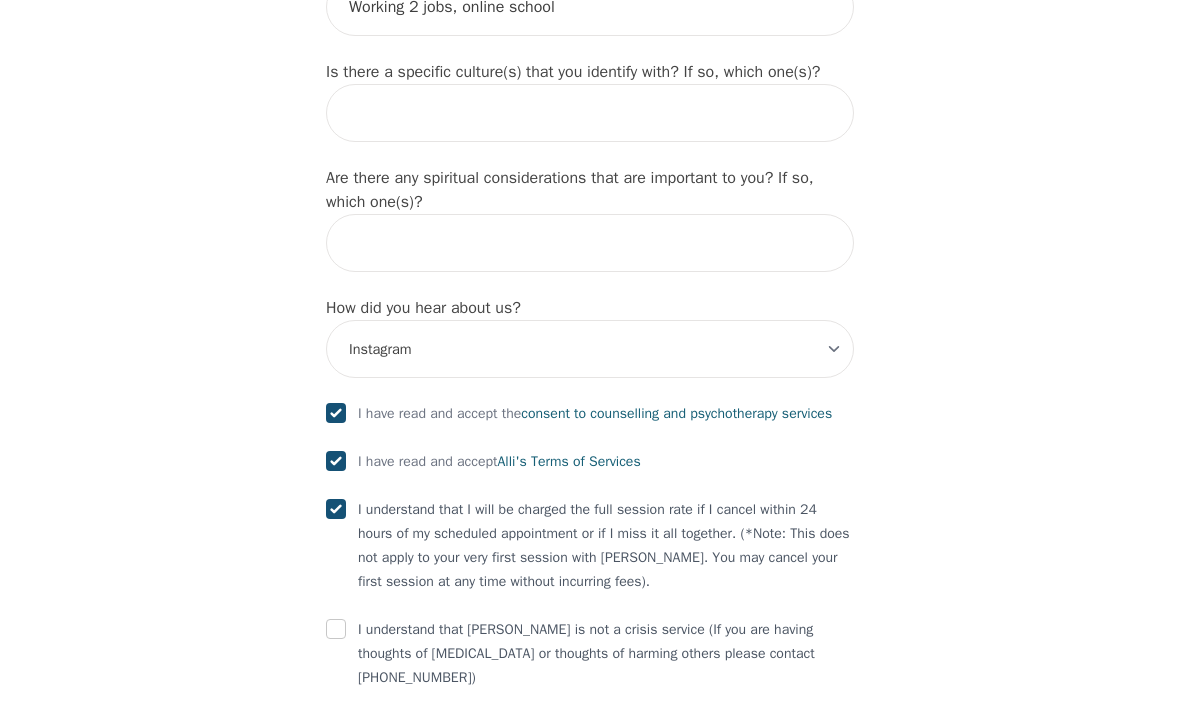 checkbox on "true" 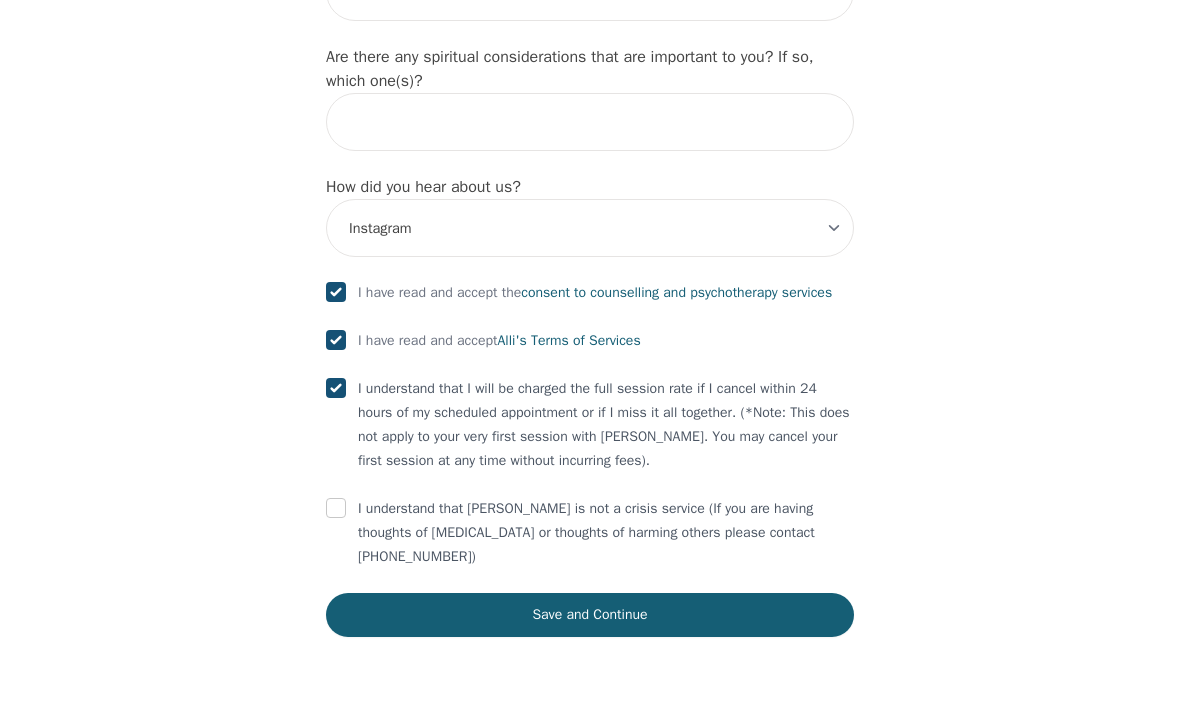 click at bounding box center [336, 508] 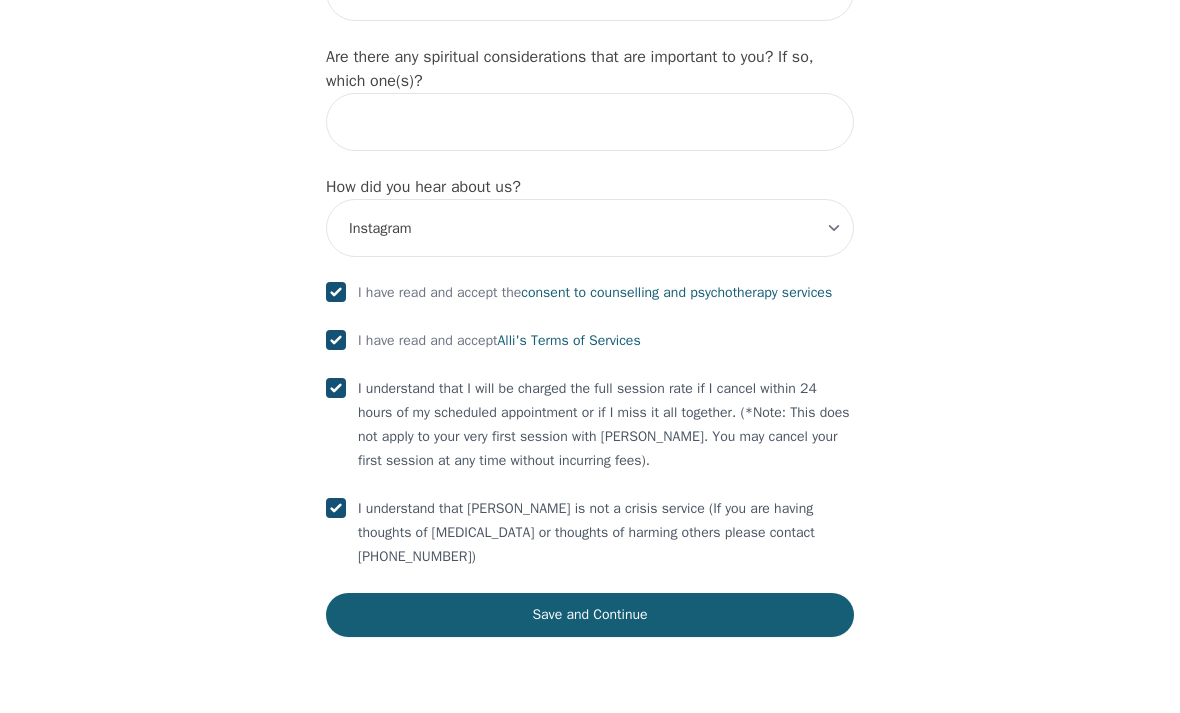 checkbox on "true" 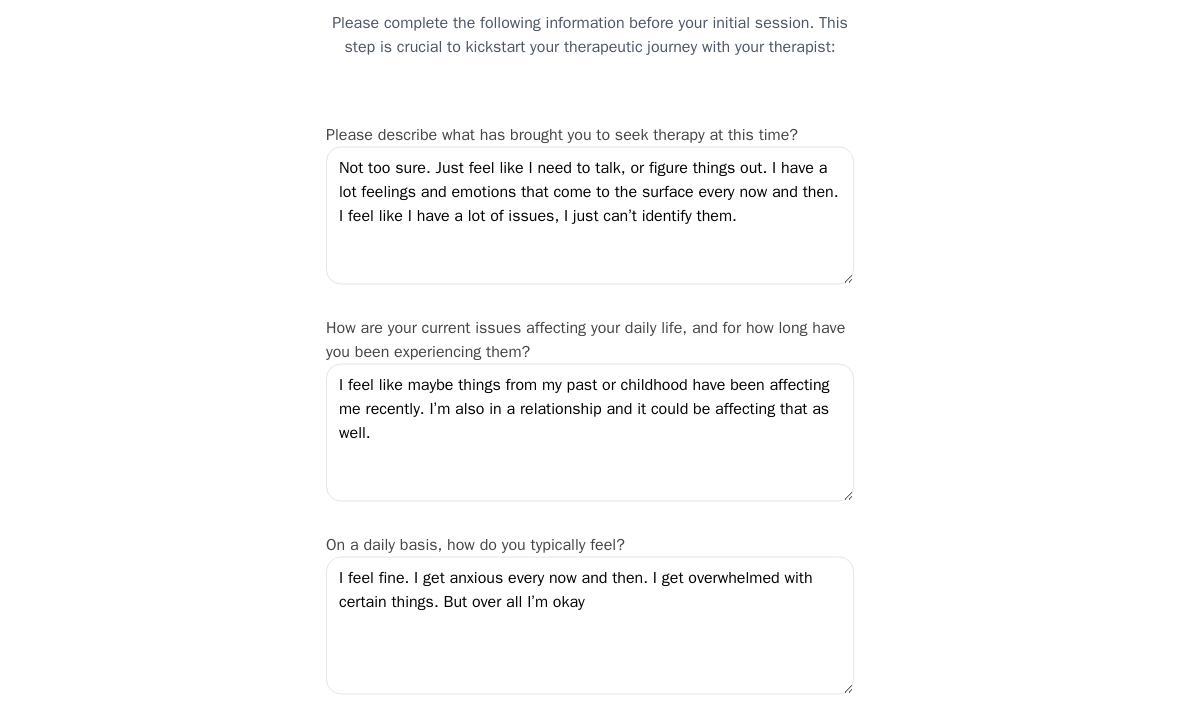 scroll, scrollTop: 162, scrollLeft: 0, axis: vertical 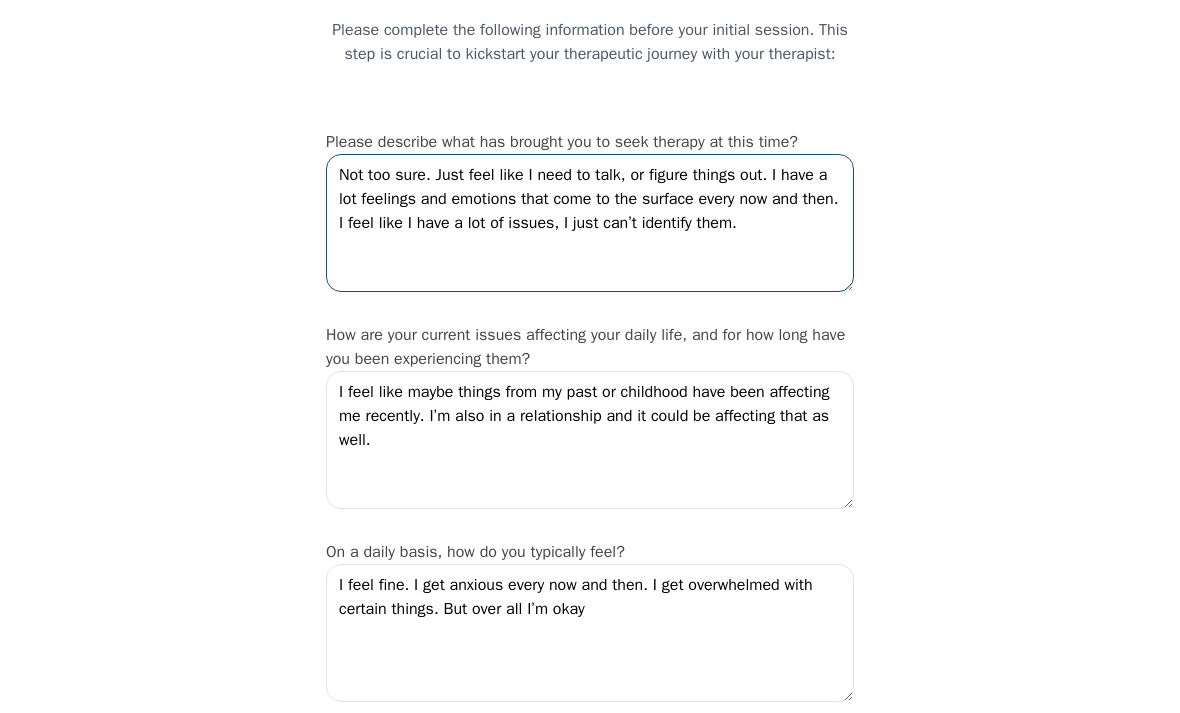 click on "Not too sure. Just feel like I need to talk, or figure things out. I have a lot feelings and emotions that come to the surface every now and then. I feel like I have a lot of issues, I just can’t identify them." at bounding box center [590, 223] 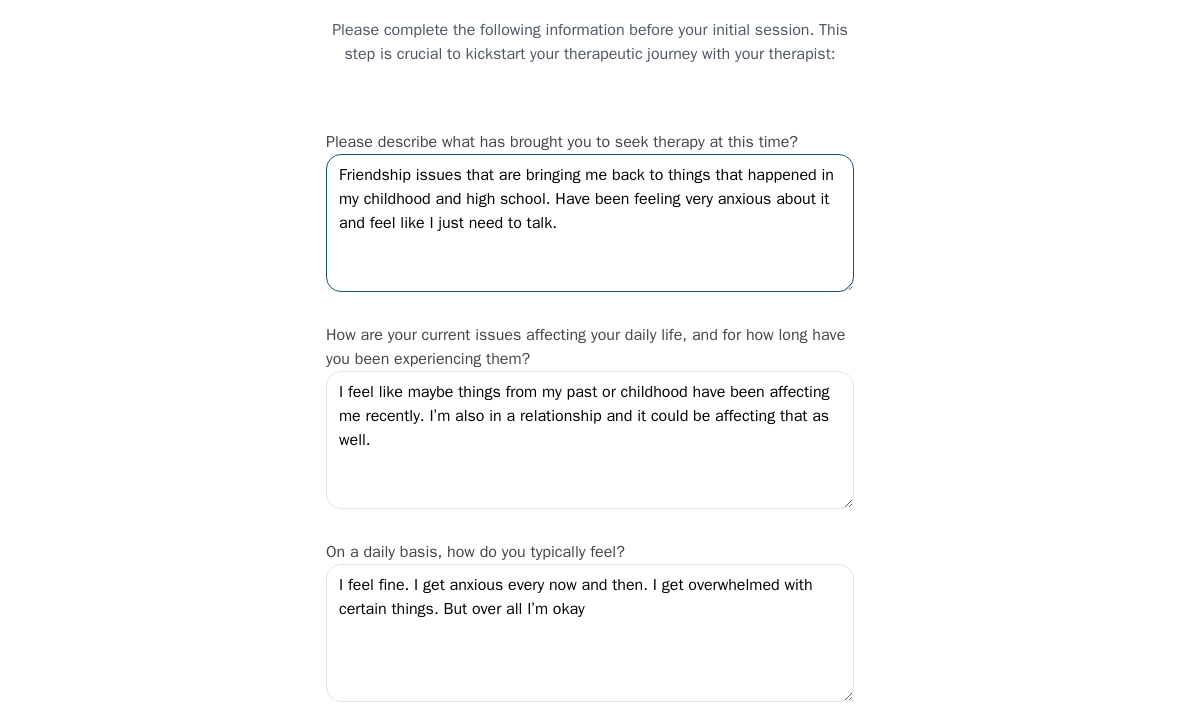 click on "Friendship issues that are bringing me back to things that happened in my childhood and high school. Have been feeling very anxious about it and feel like I just need to talk." at bounding box center [590, 223] 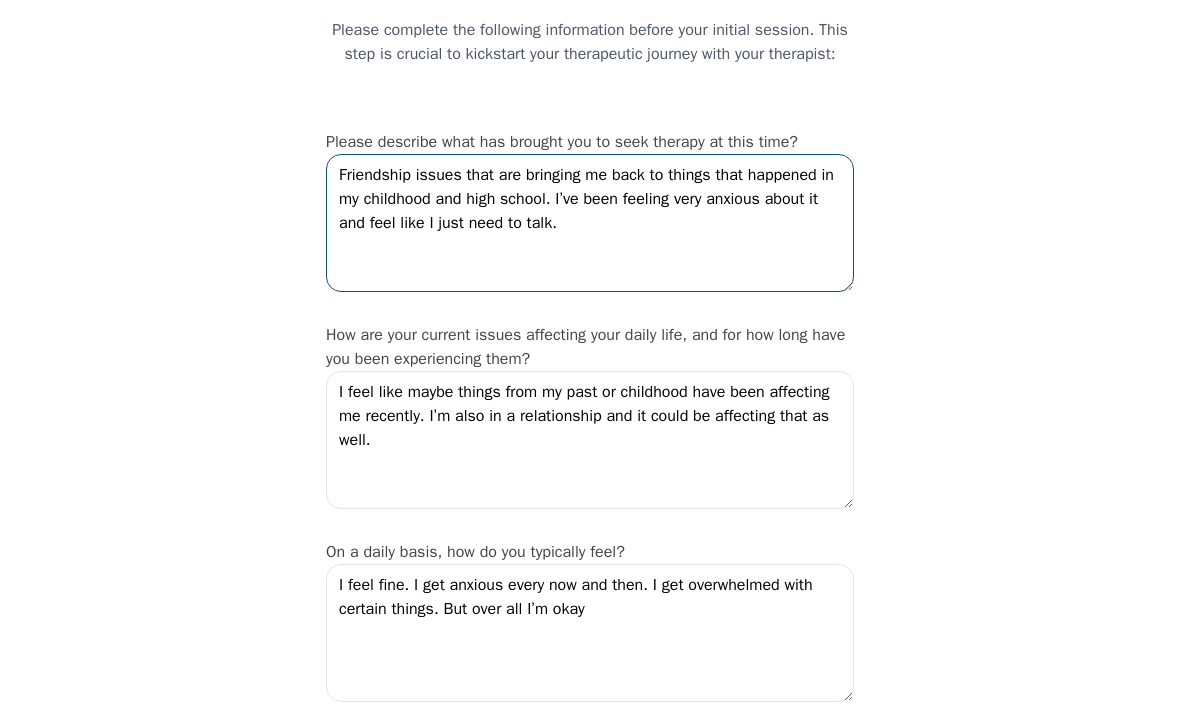 click on "Friendship issues that are bringing me back to things that happened in my childhood and high school. I’ve been feeling very anxious about it and feel like I just need to talk." at bounding box center (590, 223) 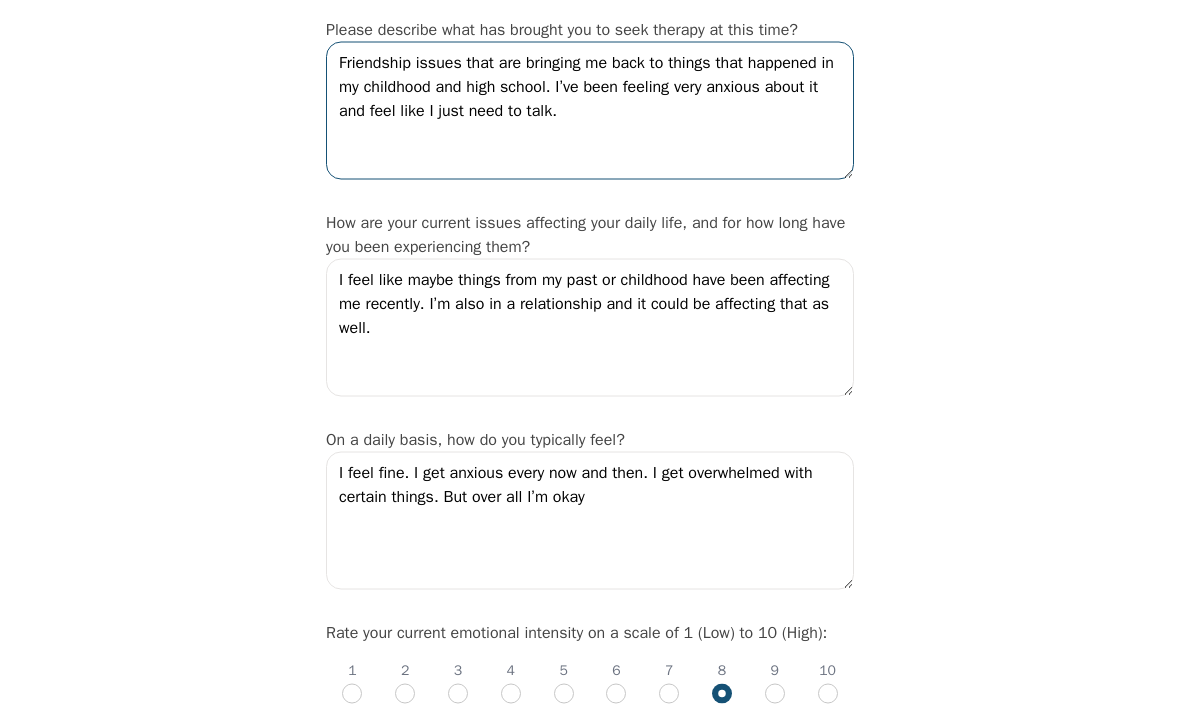 scroll, scrollTop: 272, scrollLeft: 0, axis: vertical 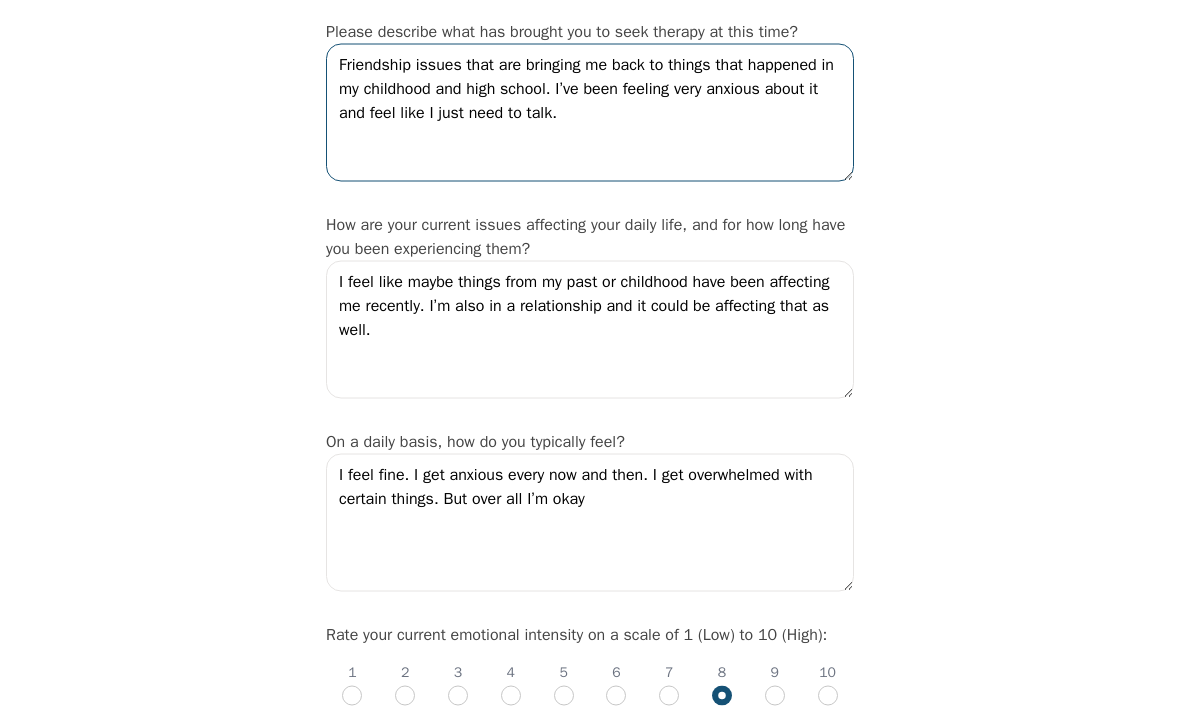 type on "Friendship issues that are bringing me back to things that happened in my childhood and high school. I’ve been feeling very anxious about it and feel like I just need to talk." 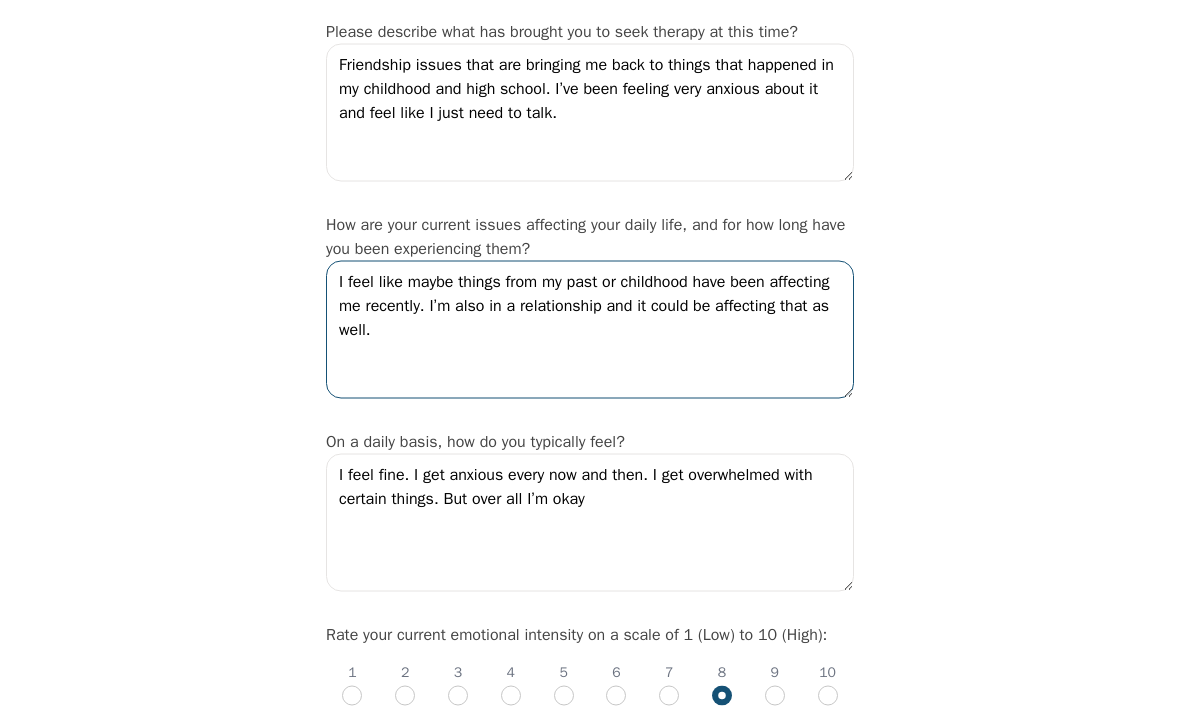 click on "I feel like maybe things from my past or childhood have been affecting me recently. I’m also in a relationship and it could be affecting that as well." at bounding box center (590, 330) 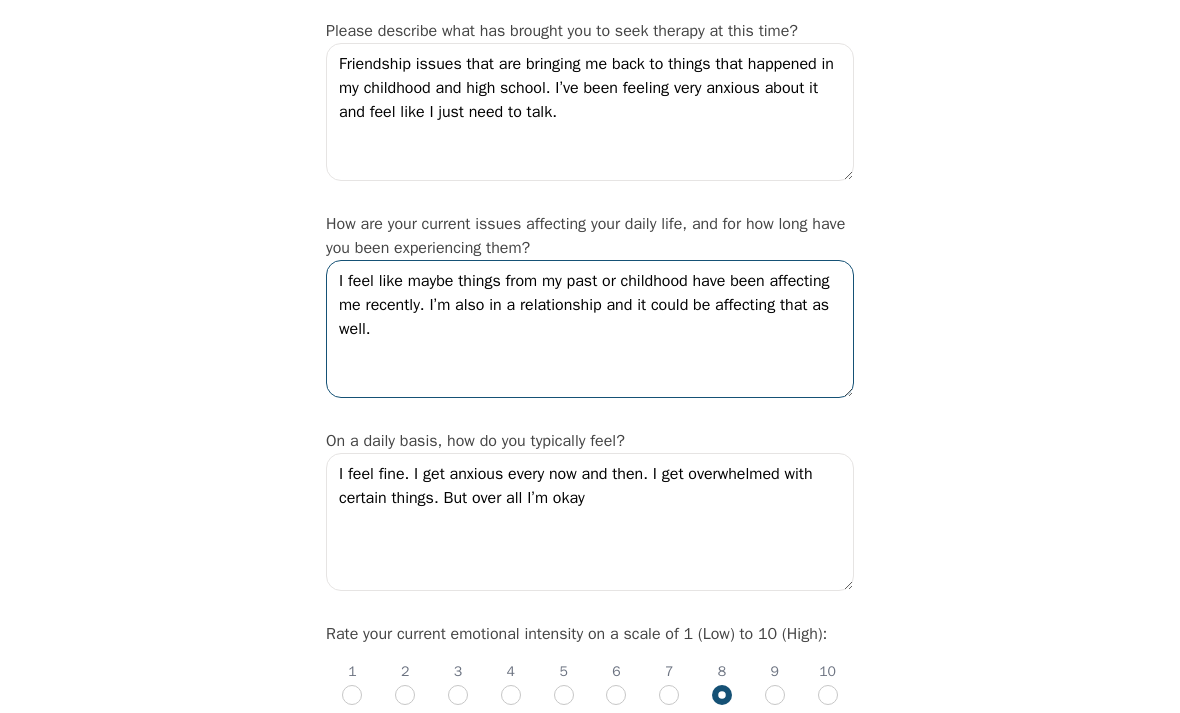 click on "I feel like maybe things from my past or childhood have been affecting me recently. I’m also in a relationship and it could be affecting that as well." at bounding box center (590, 329) 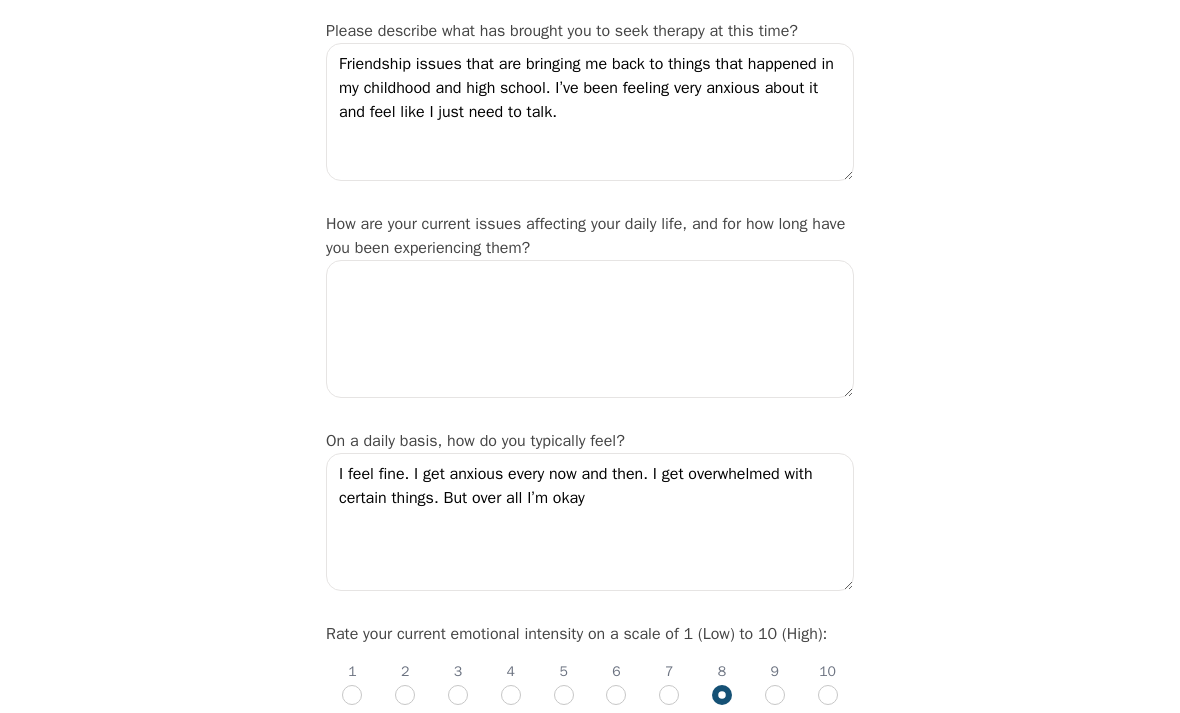 click on "Intake Assessment for [PERSON_NAME] Part 2 of 2: Clinical Self-Report Please complete the following information before your initial session. This step is crucial to kickstart your therapeutic journey with your therapist: Please describe what has brought you to seek therapy at this time? Friendship issues that are bringing me back to things that happened in my childhood and high school. I’ve been feeling very anxious about it and feel like I just need to talk.  How are your current issues affecting your daily life, and for how long have you been experiencing them? On a daily basis, how do you typically feel? I feel fine. I get anxious every now and then. I get overwhelmed with certain things. But over all I’m okay Rate your current emotional intensity on a scale of 1 (Low) to 10 (High): 1 2 3 4 5 6 7 8 9 10 Low Intensity High Intensity What current stressors are affecting your mental health? Work, relationship, friends, my own thoughts Lack of motivation Talking too fast Fatigue/no energy [MEDICAL_DATA] No" at bounding box center (590, 1715) 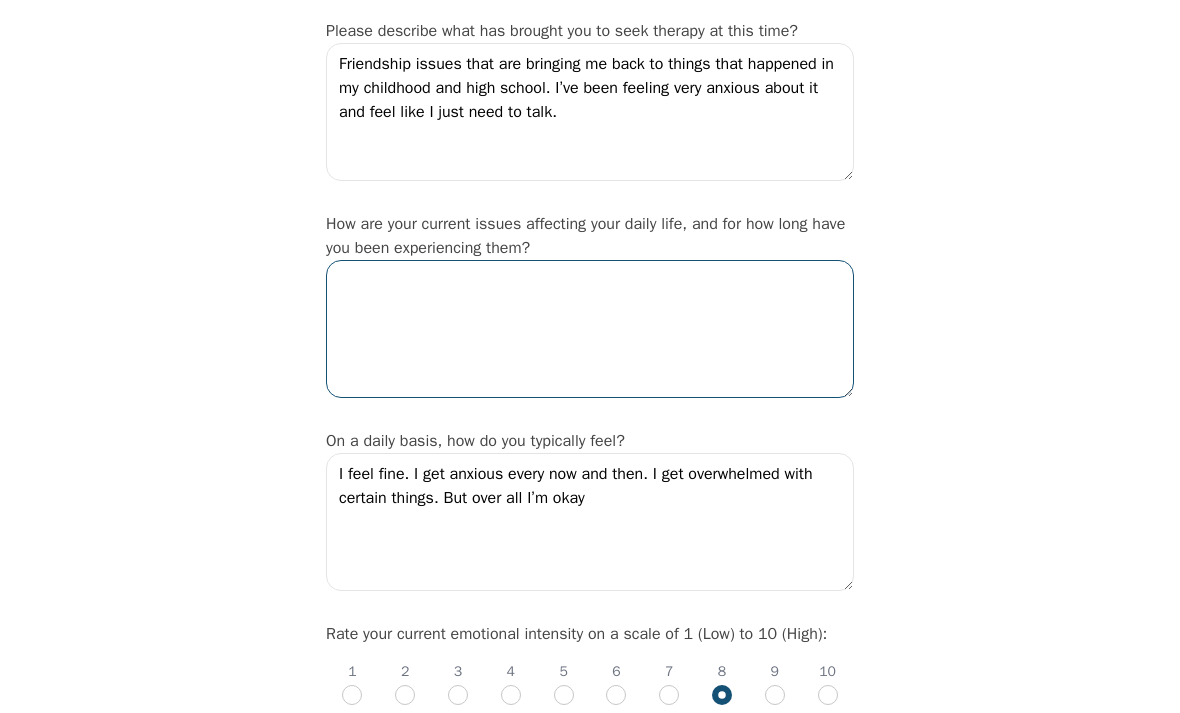 click at bounding box center (590, 329) 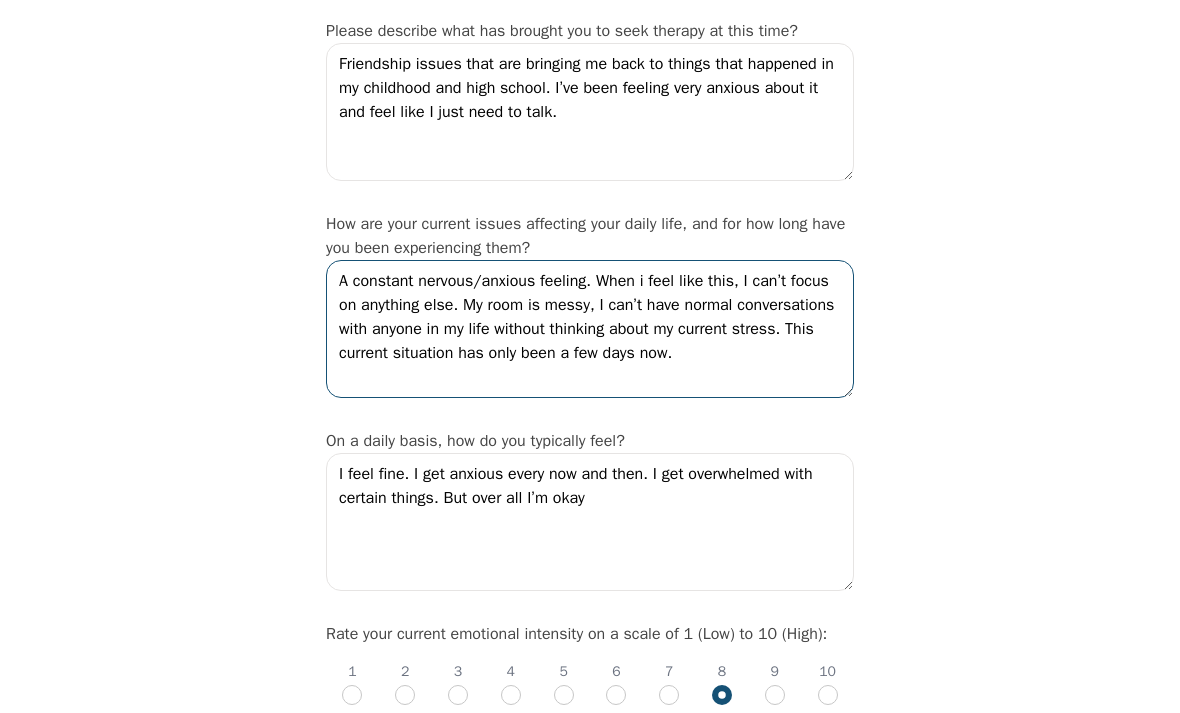 click on "A constant nervous/anxious feeling. When i feel like this, I can’t focus on anything else. My room is messy, I can’t have normal conversations with anyone in my life without thinking about my current stress. This current situation has only been a few days now." at bounding box center [590, 329] 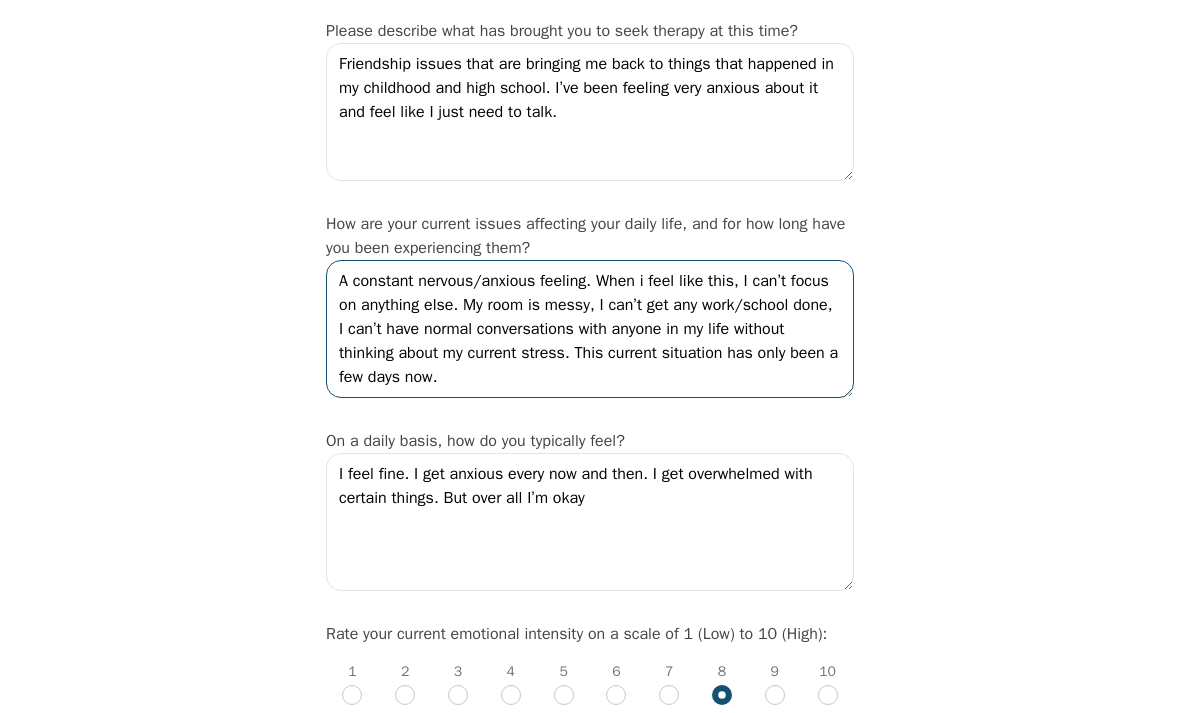 click on "A constant nervous/anxious feeling. When i feel like this, I can’t focus on anything else. My room is messy, I can’t get any work/school done, I can’t have normal conversations with anyone in my life without thinking about my current stress. This current situation has only been a few days now." at bounding box center (590, 329) 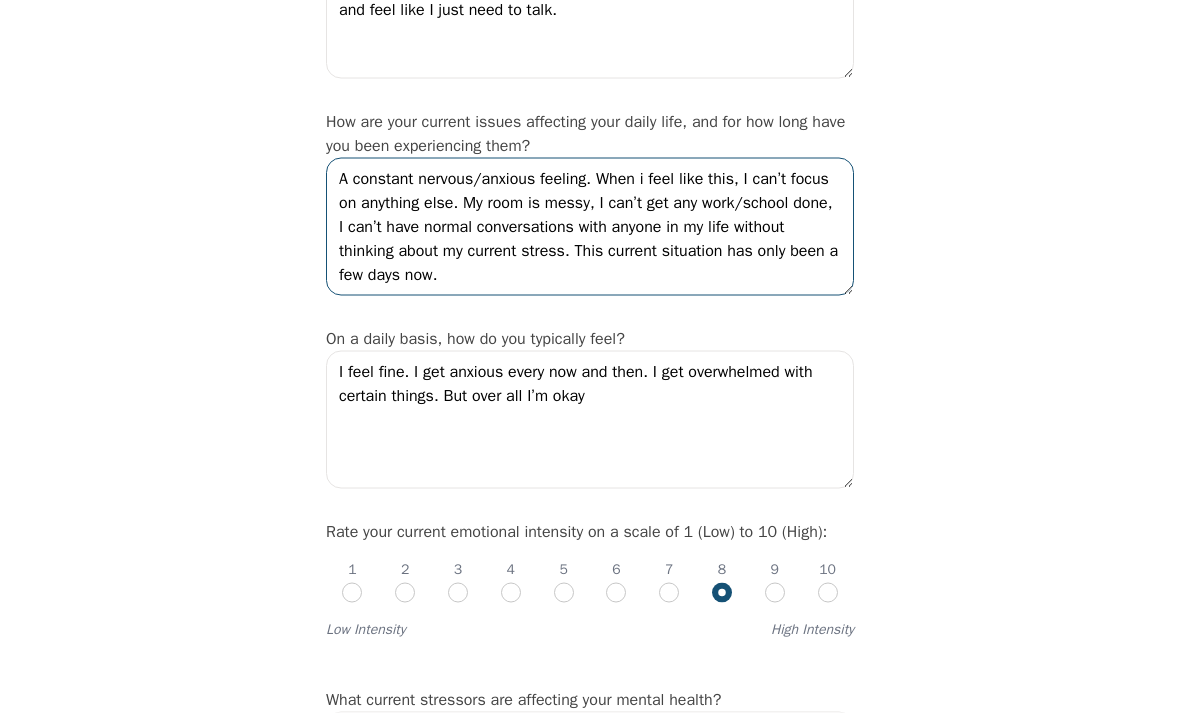 scroll, scrollTop: 376, scrollLeft: 0, axis: vertical 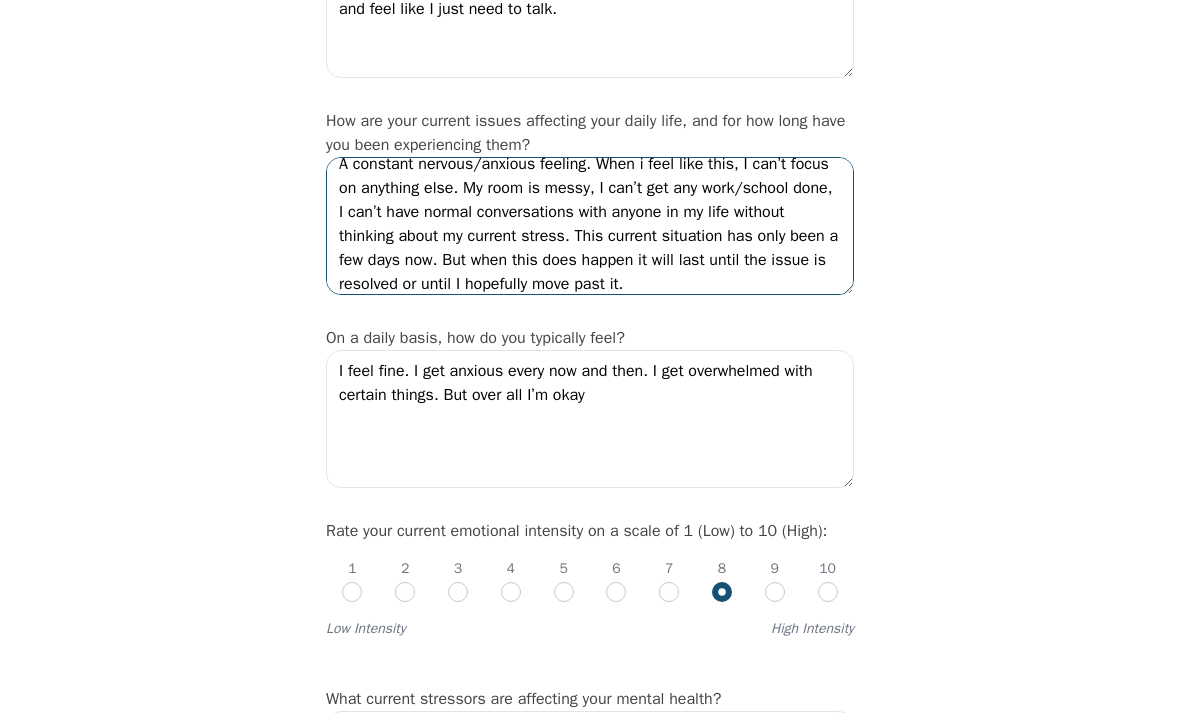 click on "A constant nervous/anxious feeling. When i feel like this, I can’t focus on anything else. My room is messy, I can’t get any work/school done, I can’t have normal conversations with anyone in my life without thinking about my current stress. This current situation has only been a few days now. But when this does happen it will last until the issue is resolved or until I hopefully move past it." at bounding box center [590, 226] 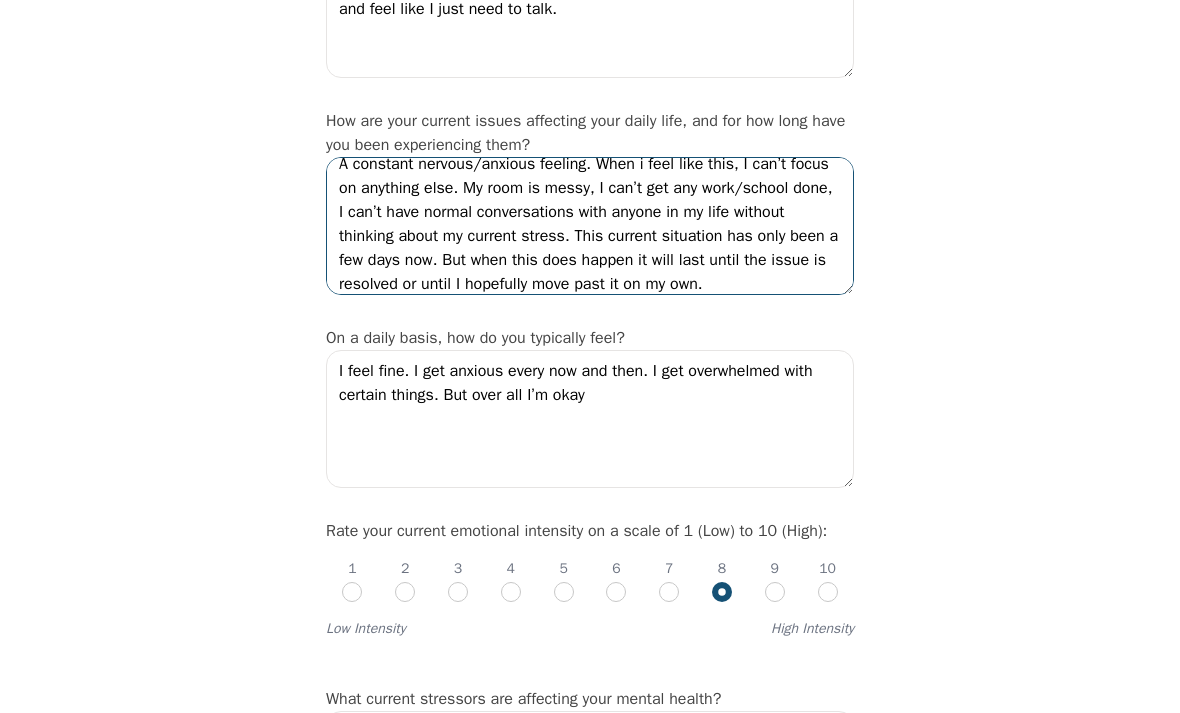 type on "A constant nervous/anxious feeling. When i feel like this, I can’t focus on anything else. My room is messy, I can’t get any work/school done, I can’t have normal conversations with anyone in my life without thinking about my current stress. This current situation has only been a few days now. But when this does happen it will last until the issue is resolved or until I hopefully move past it on my own." 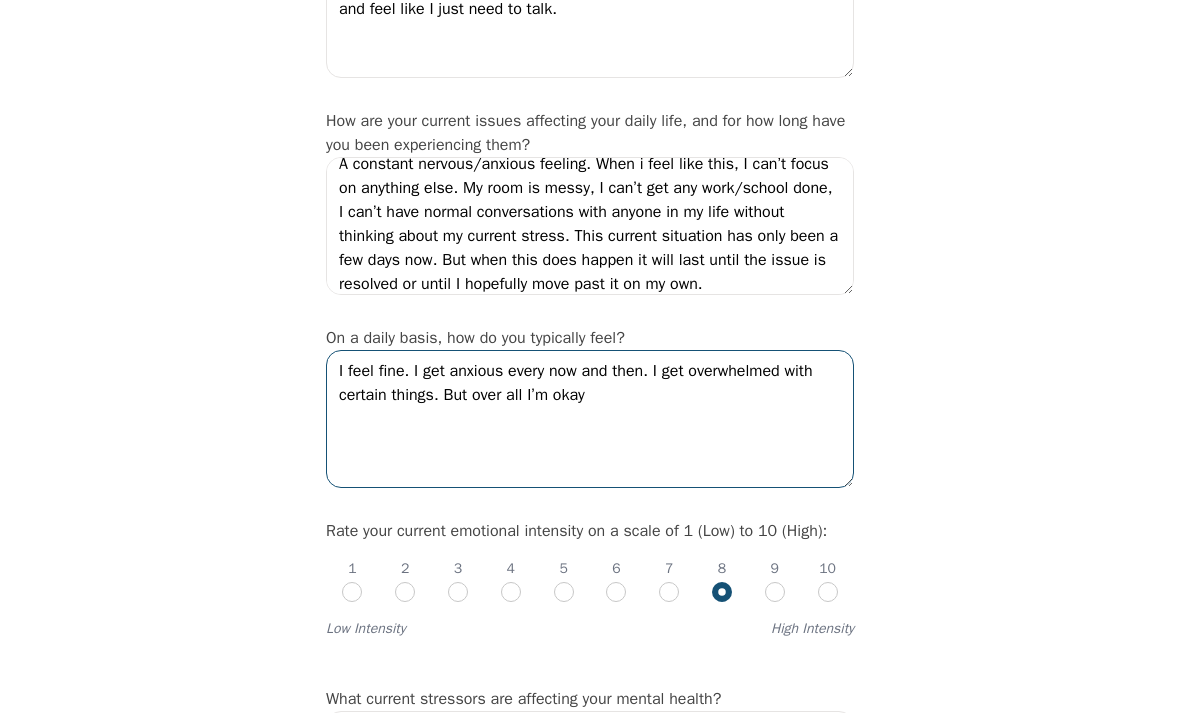 click on "I feel fine. I get anxious every now and then. I get overwhelmed with certain things. But over all I’m okay" at bounding box center (590, 419) 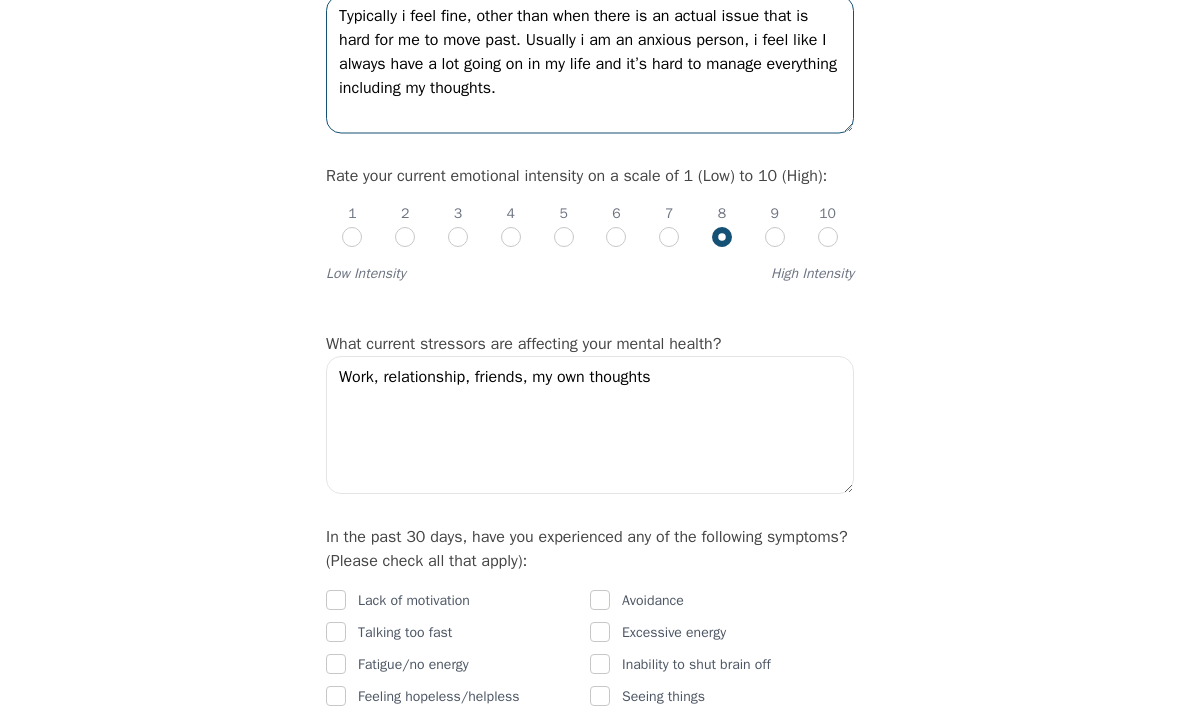 scroll, scrollTop: 731, scrollLeft: 0, axis: vertical 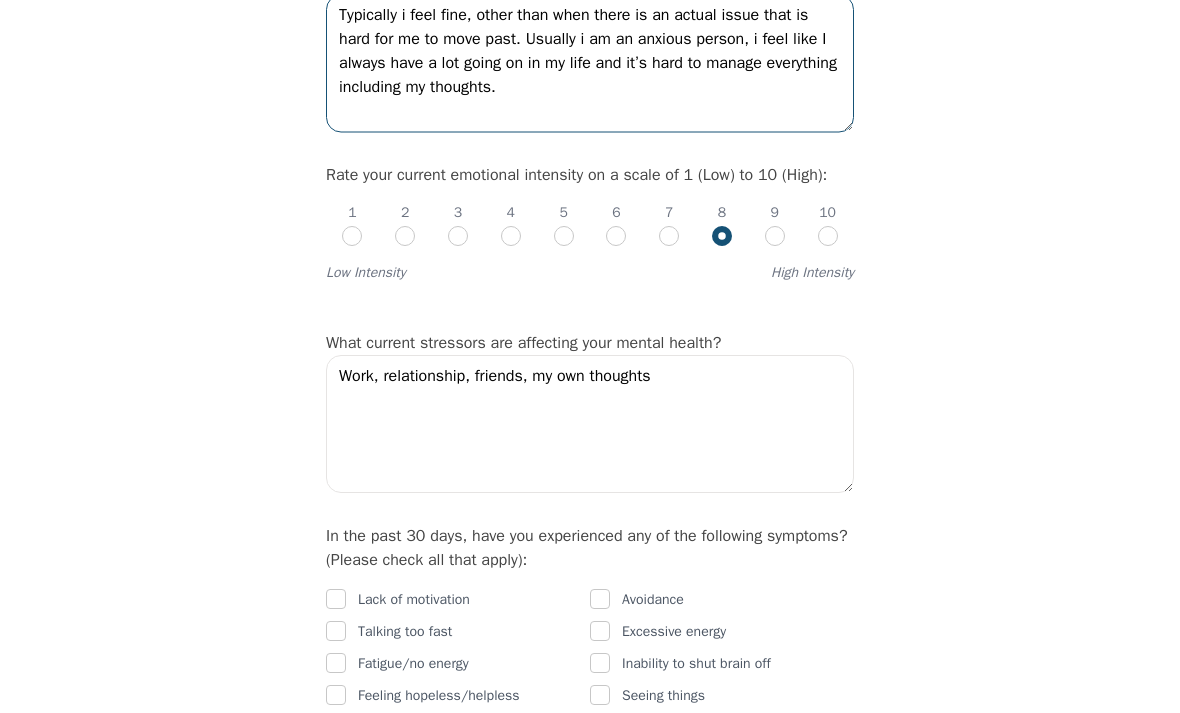 type on "Typically i feel fine, other than when there is an actual issue that is hard for me to move past. Usually i am an anxious person, i feel like I always have a lot going on in my life and it’s hard to manage everything including my thoughts." 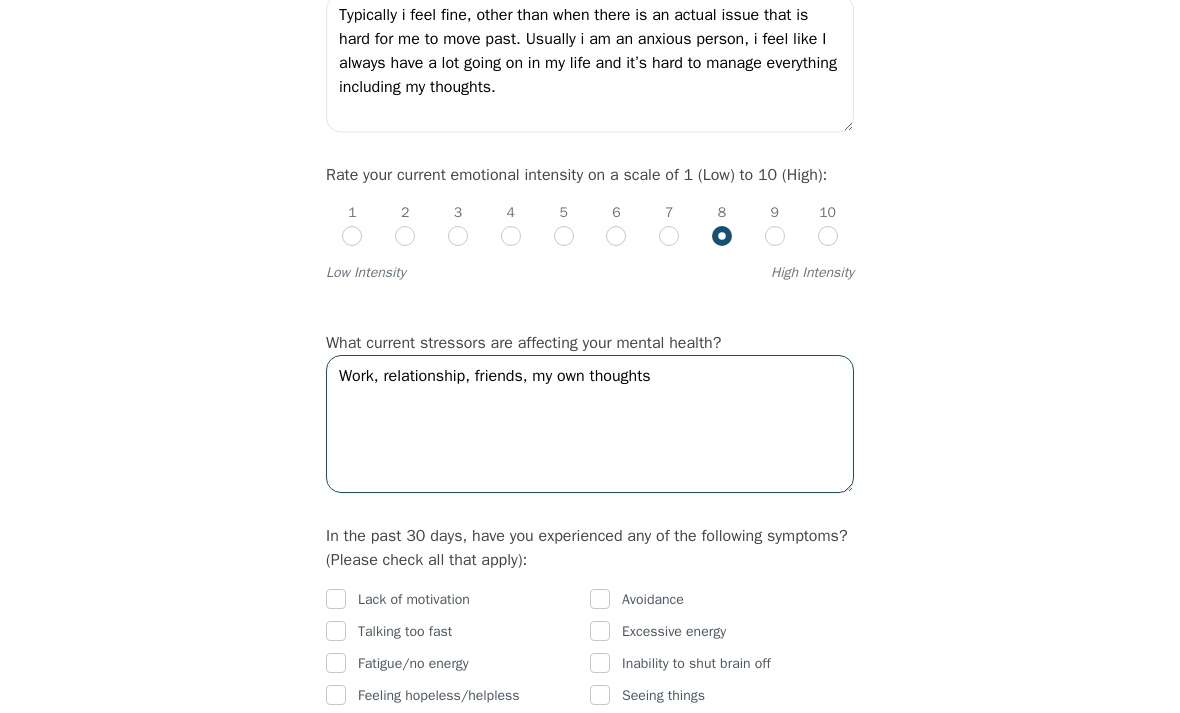 click on "Work, relationship, friends, my own thoughts" at bounding box center [590, 425] 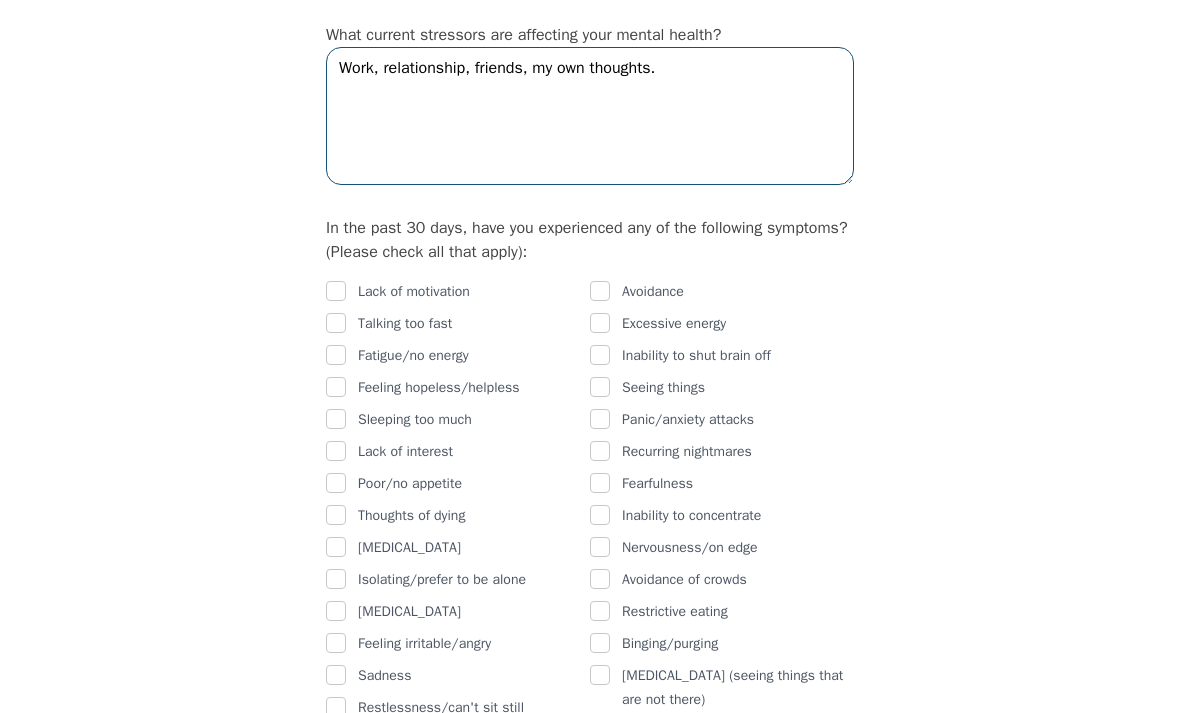 scroll, scrollTop: 1049, scrollLeft: 0, axis: vertical 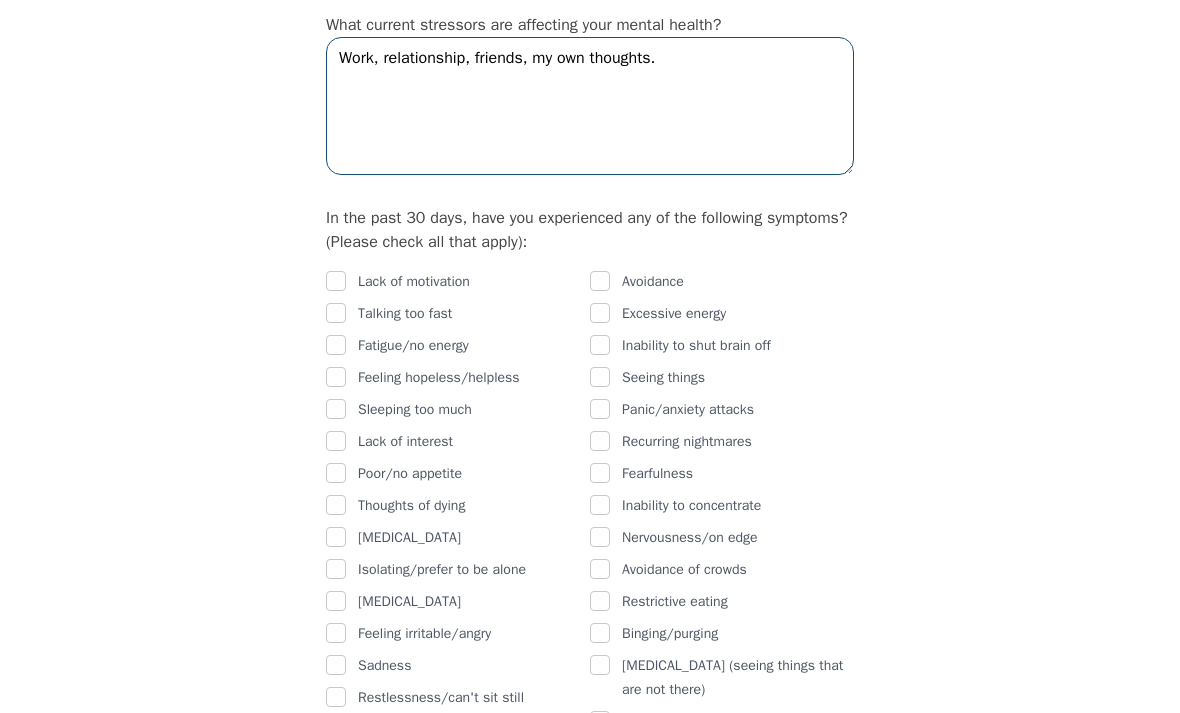 type on "Work, relationship, friends, my own thoughts." 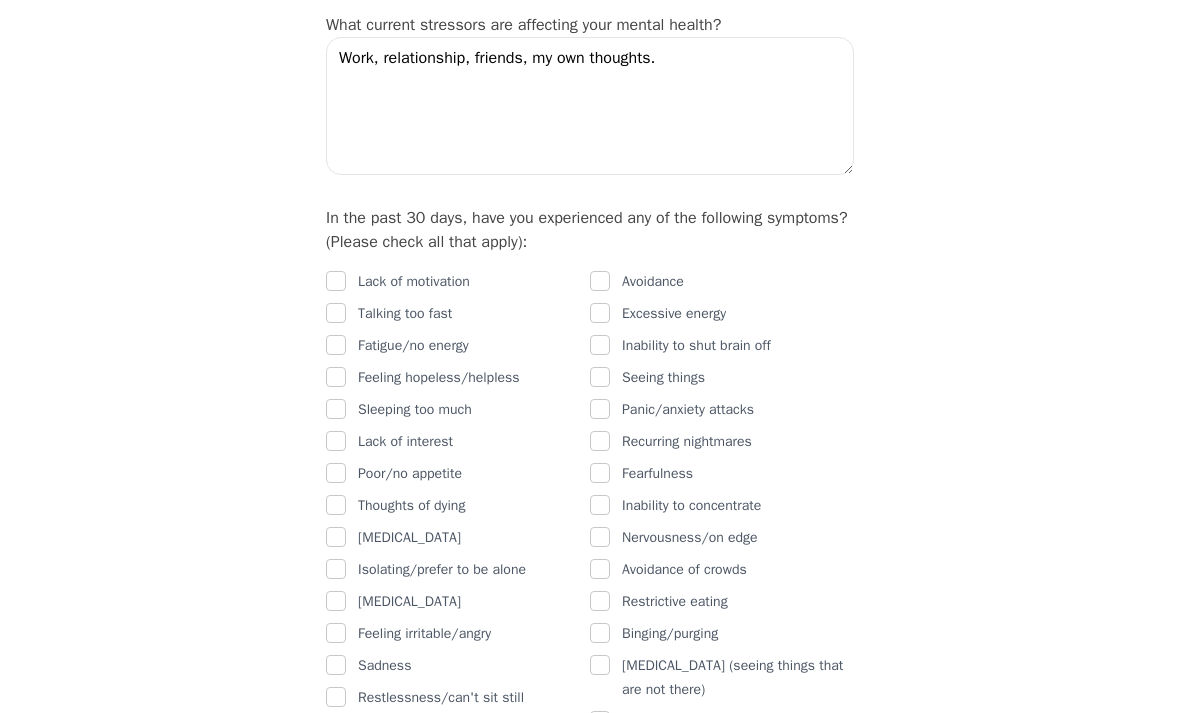 click at bounding box center (600, 346) 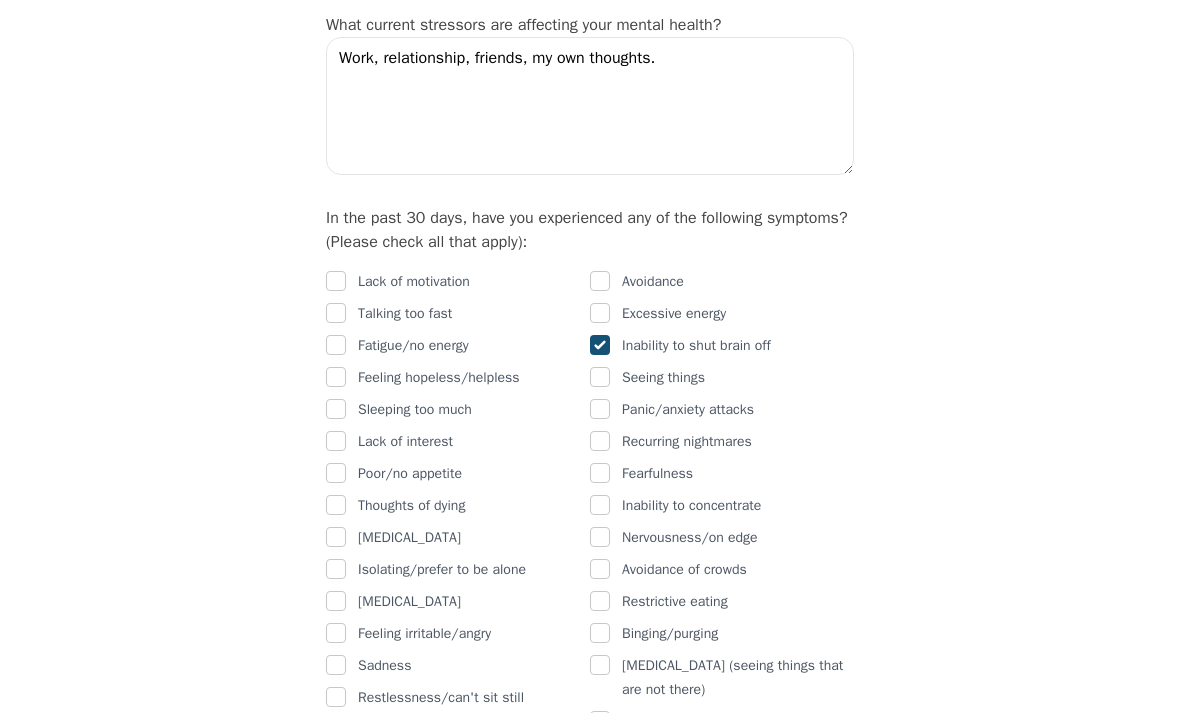 checkbox on "true" 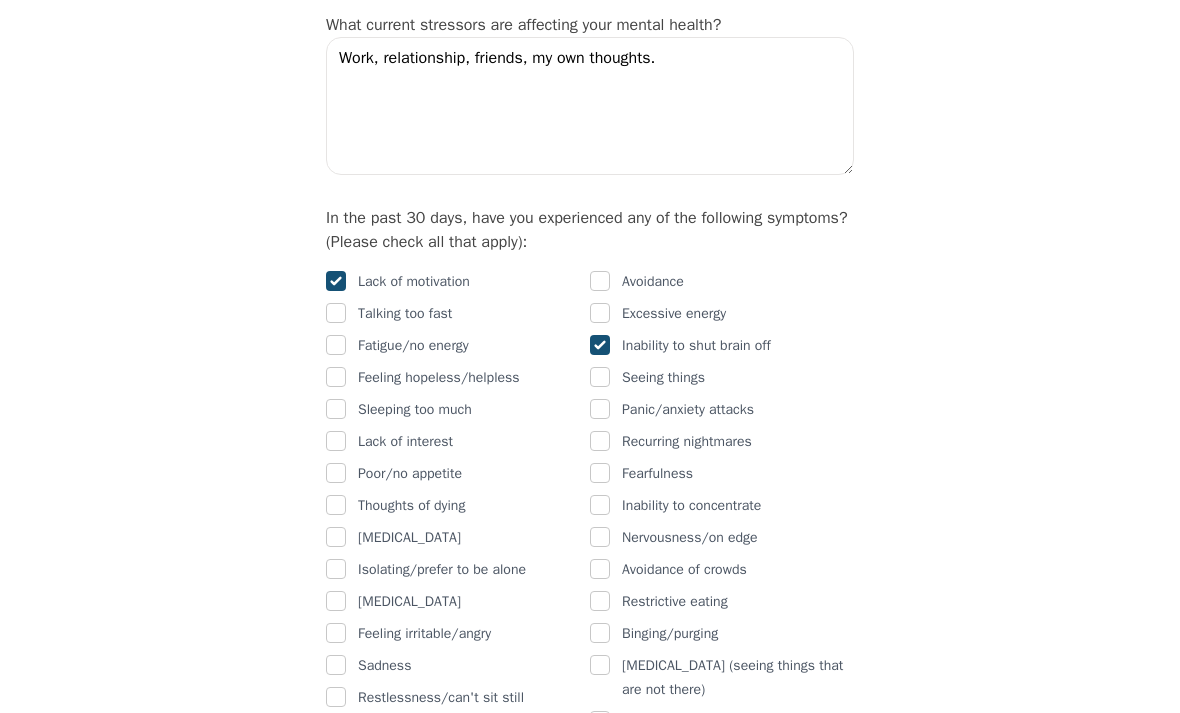 checkbox on "true" 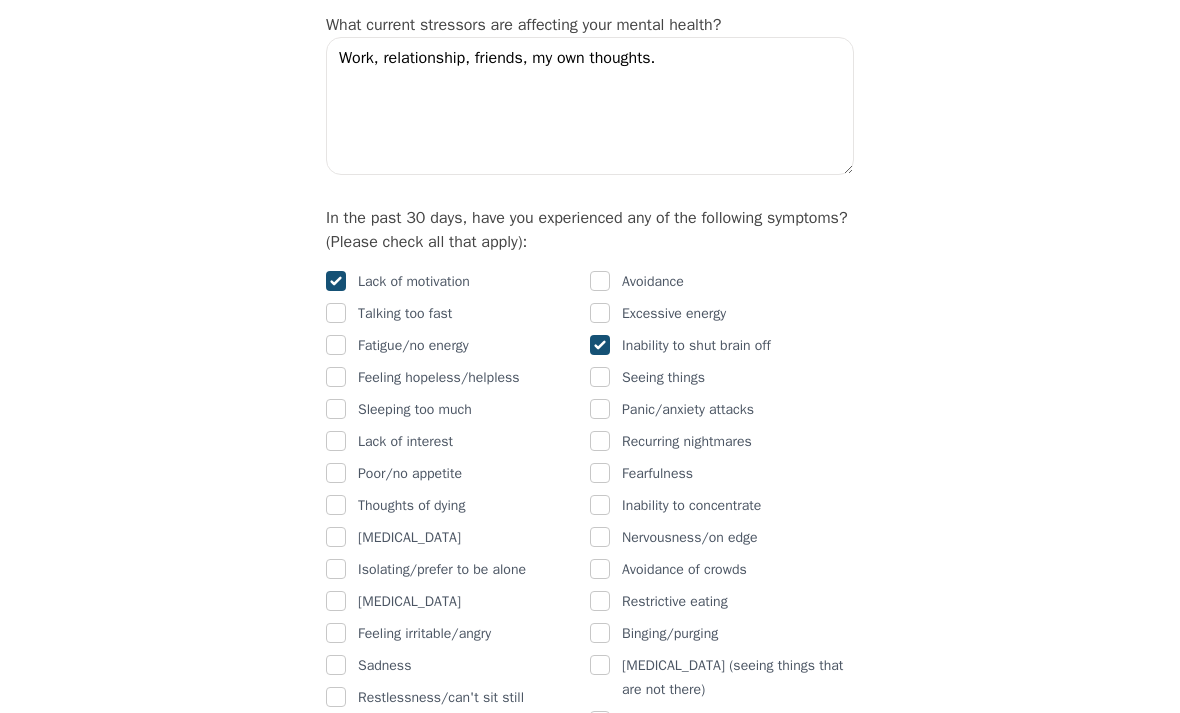 click at bounding box center (336, 377) 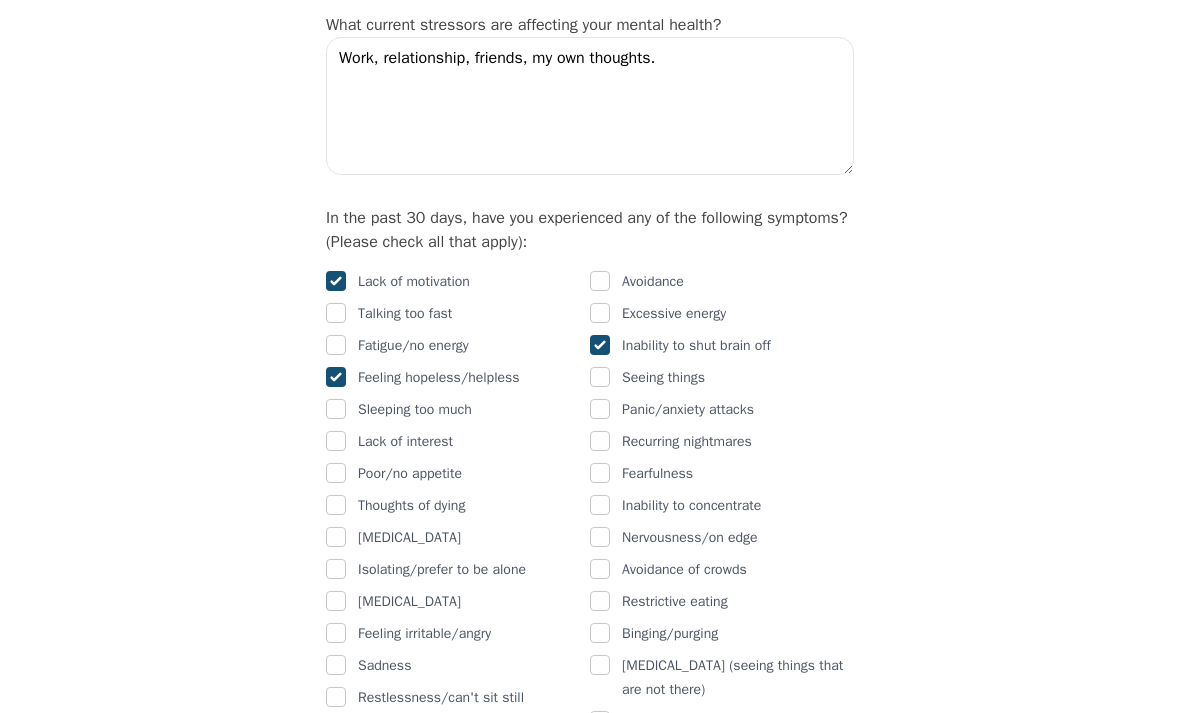 checkbox on "true" 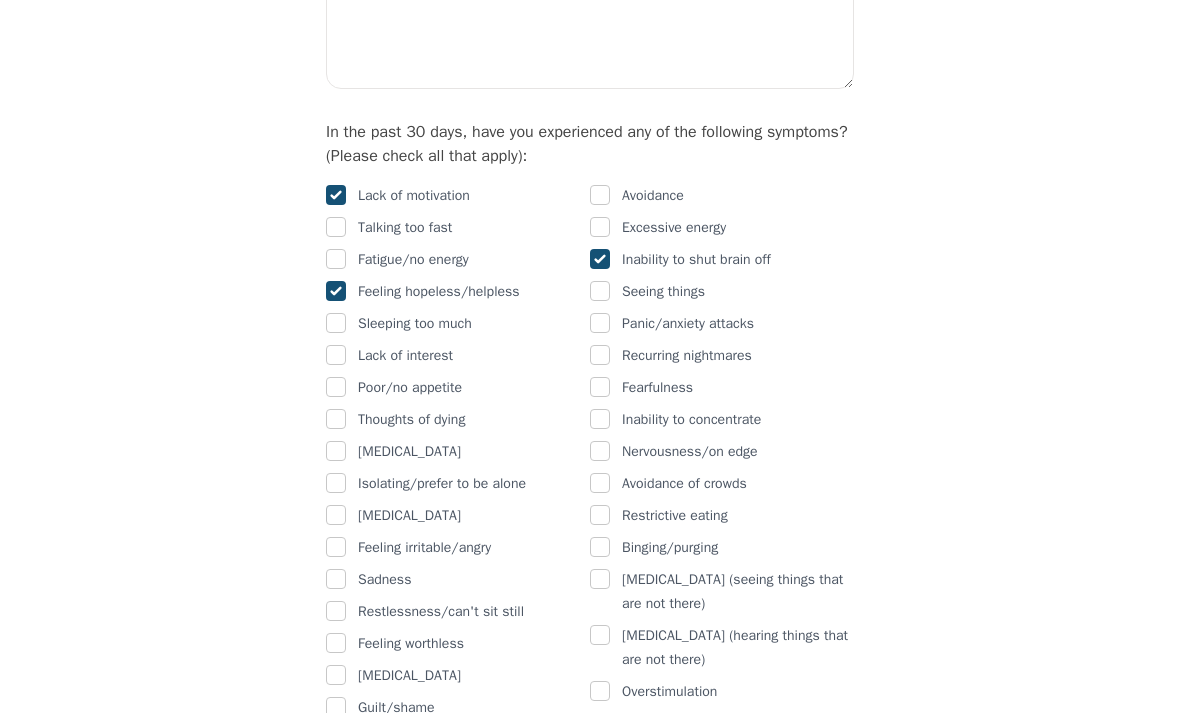 scroll, scrollTop: 1136, scrollLeft: 0, axis: vertical 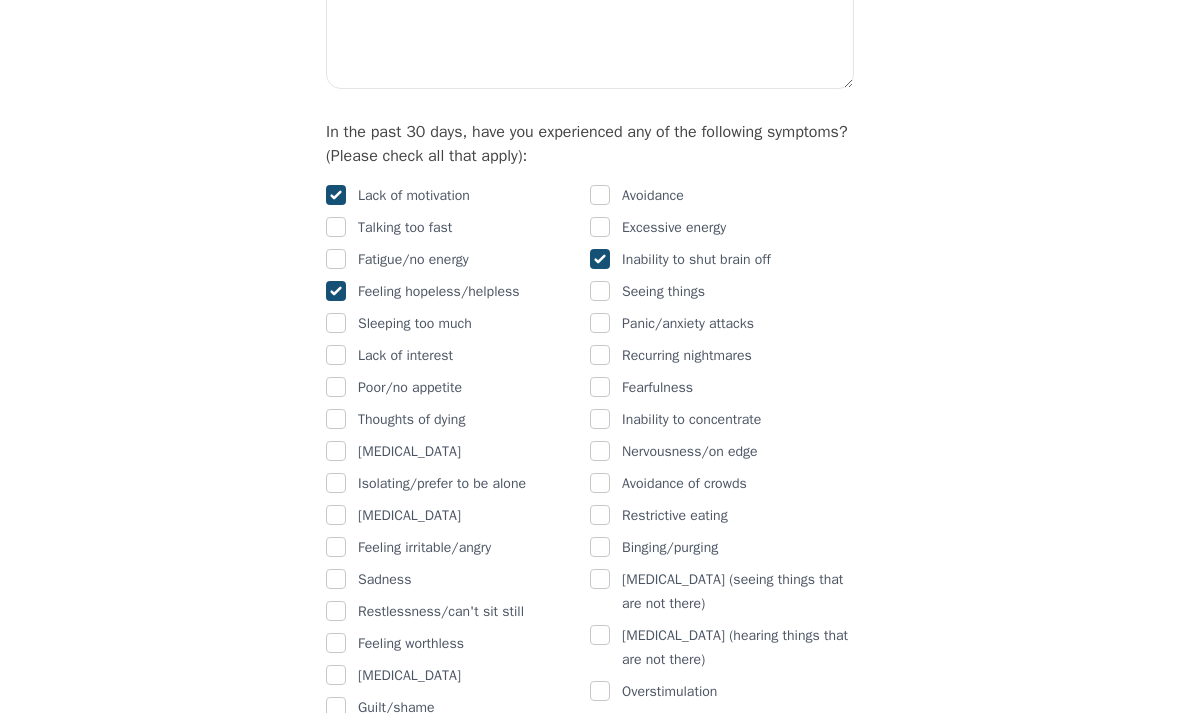 click at bounding box center (600, 419) 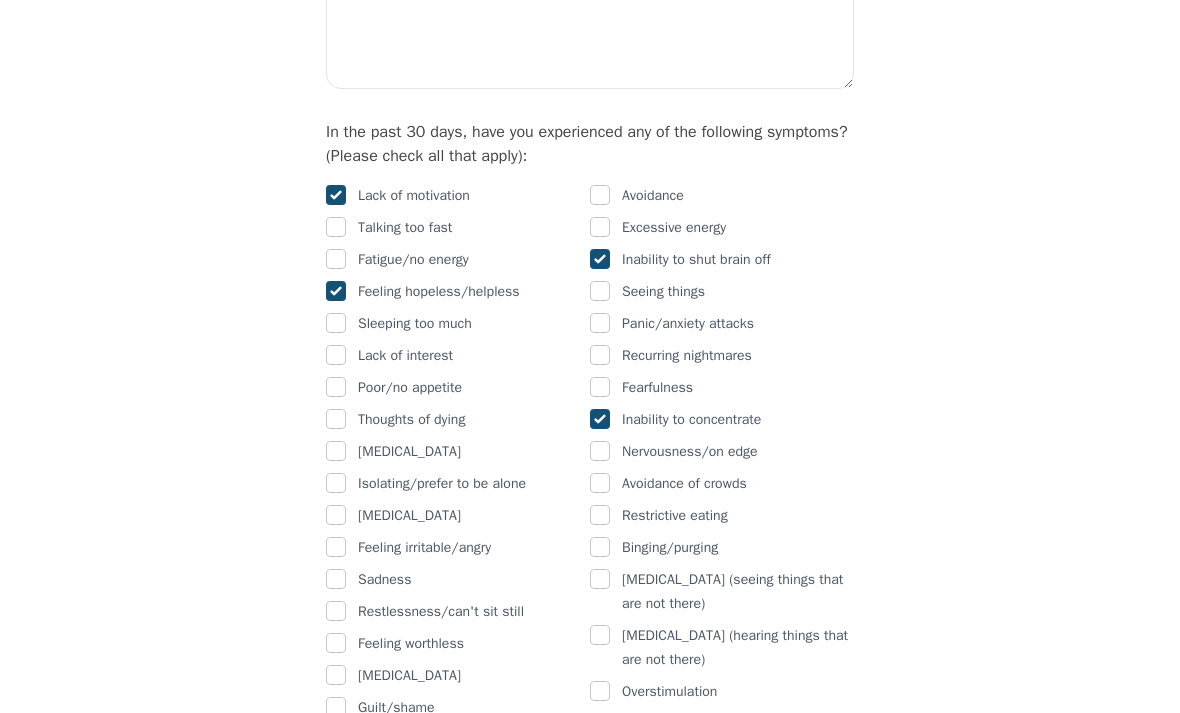 checkbox on "true" 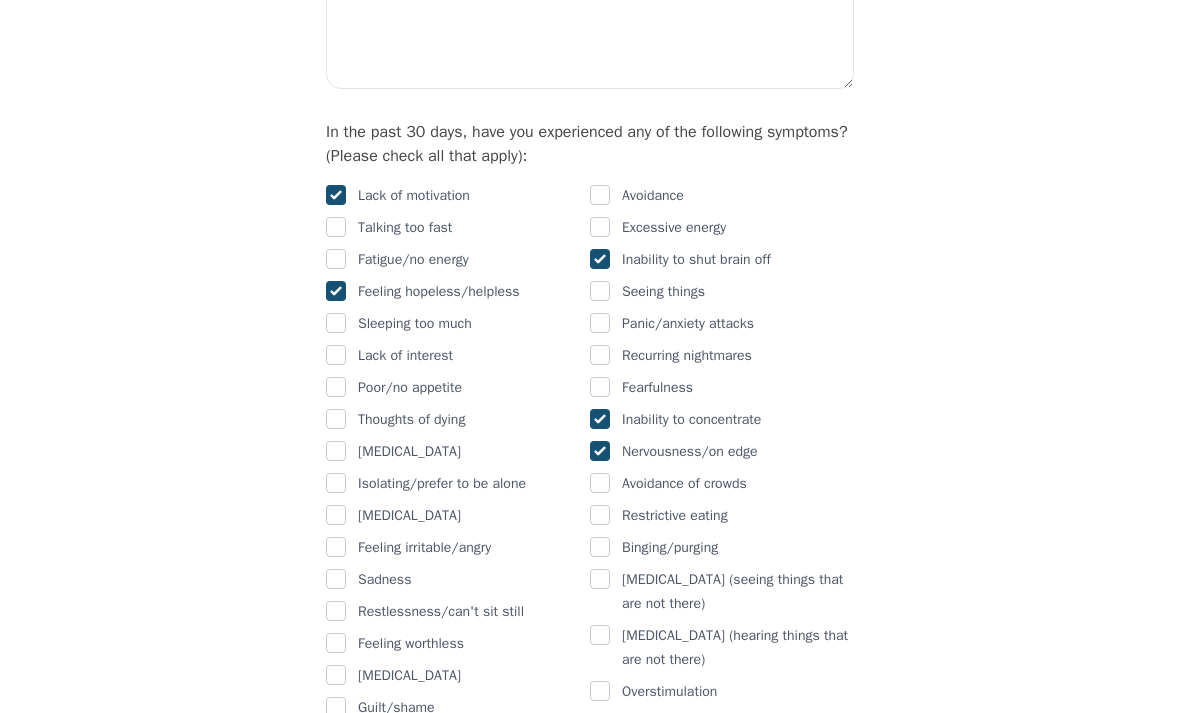 checkbox on "true" 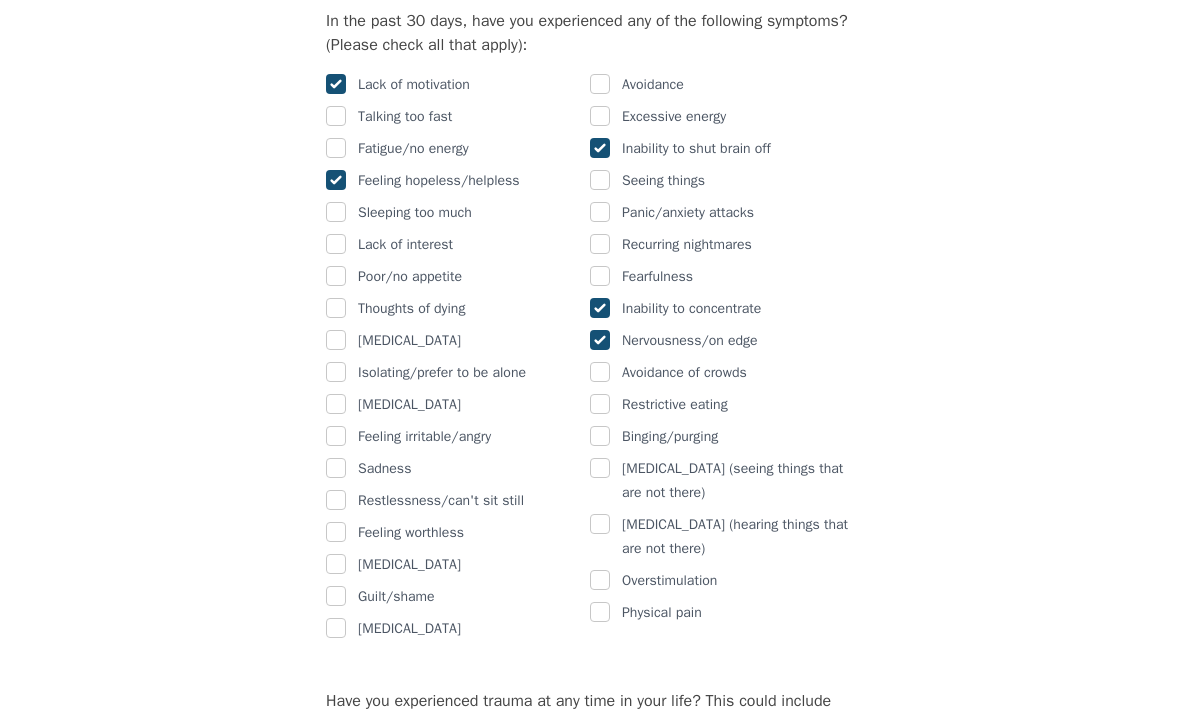 scroll, scrollTop: 1279, scrollLeft: 0, axis: vertical 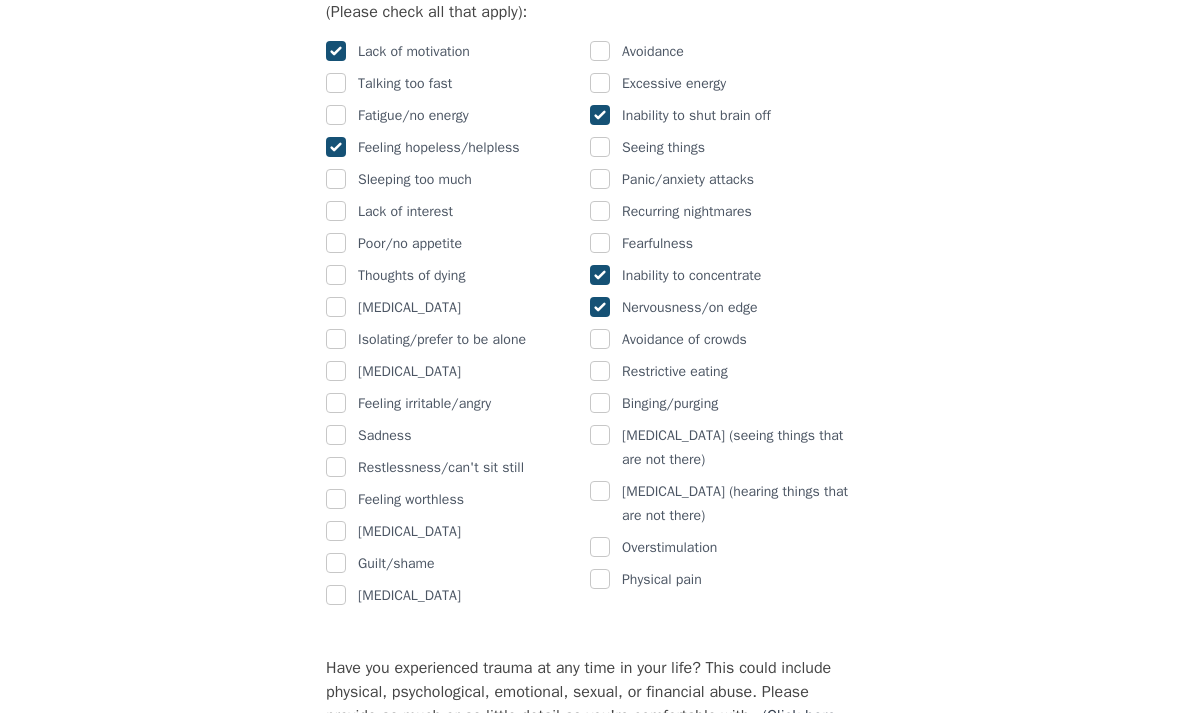 click at bounding box center (336, 436) 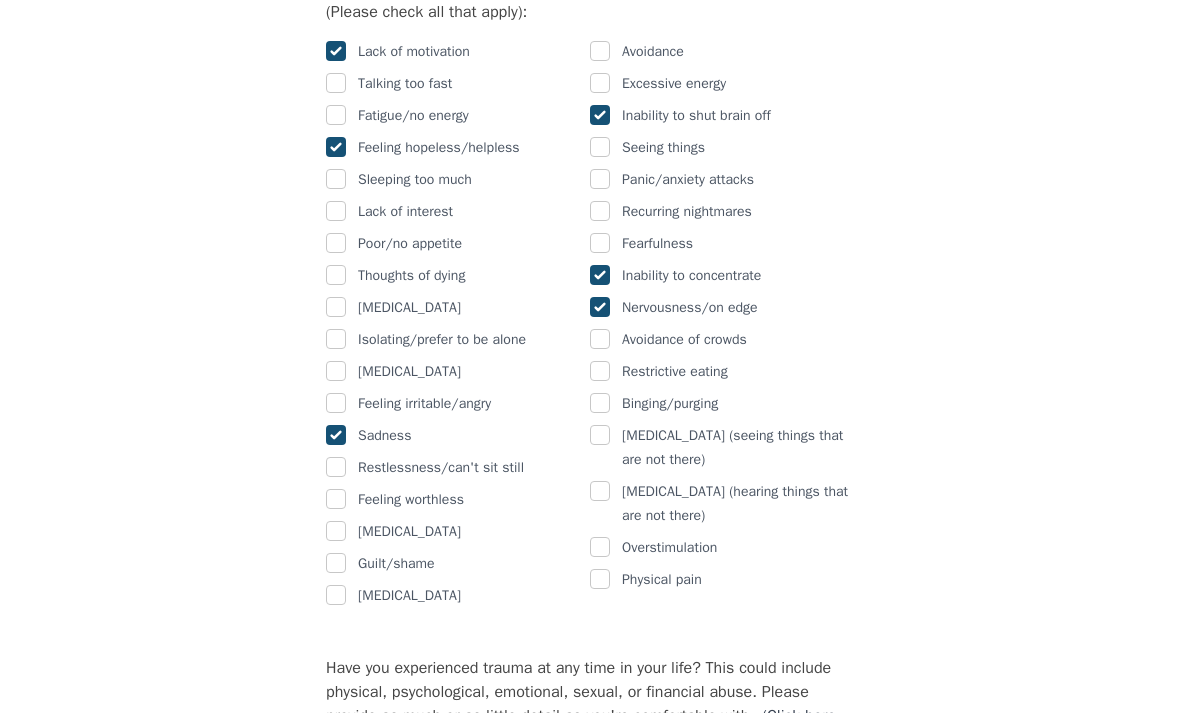 checkbox on "true" 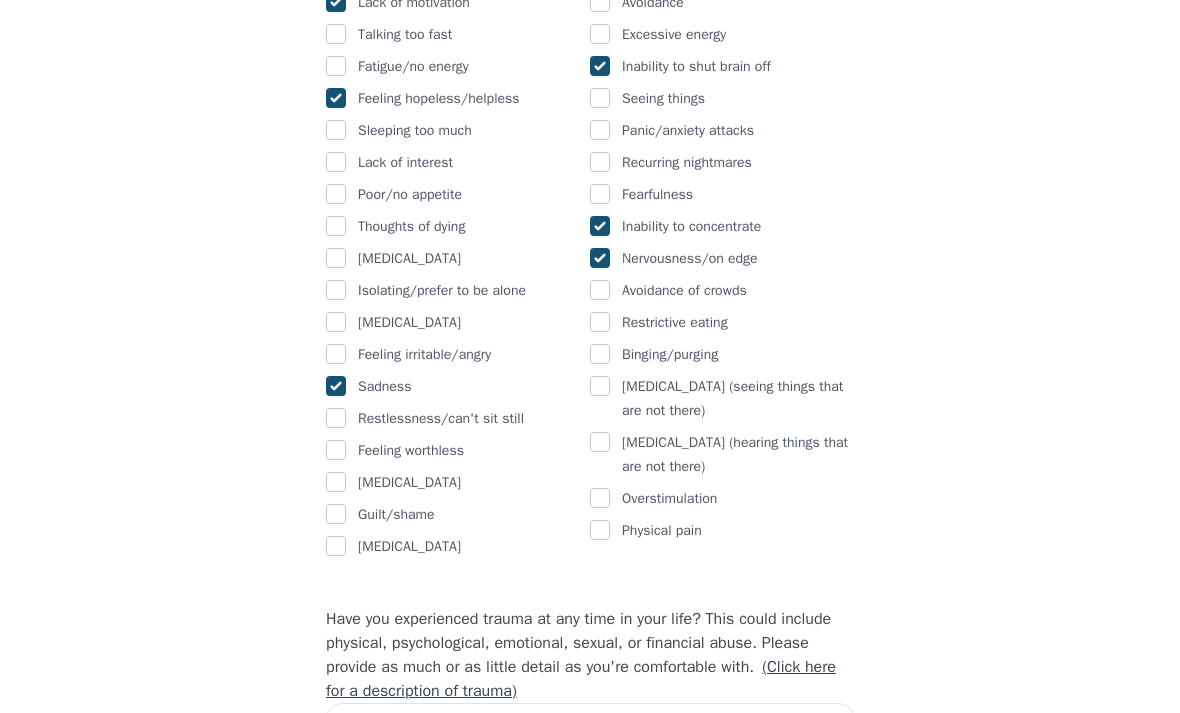 scroll, scrollTop: 1327, scrollLeft: 0, axis: vertical 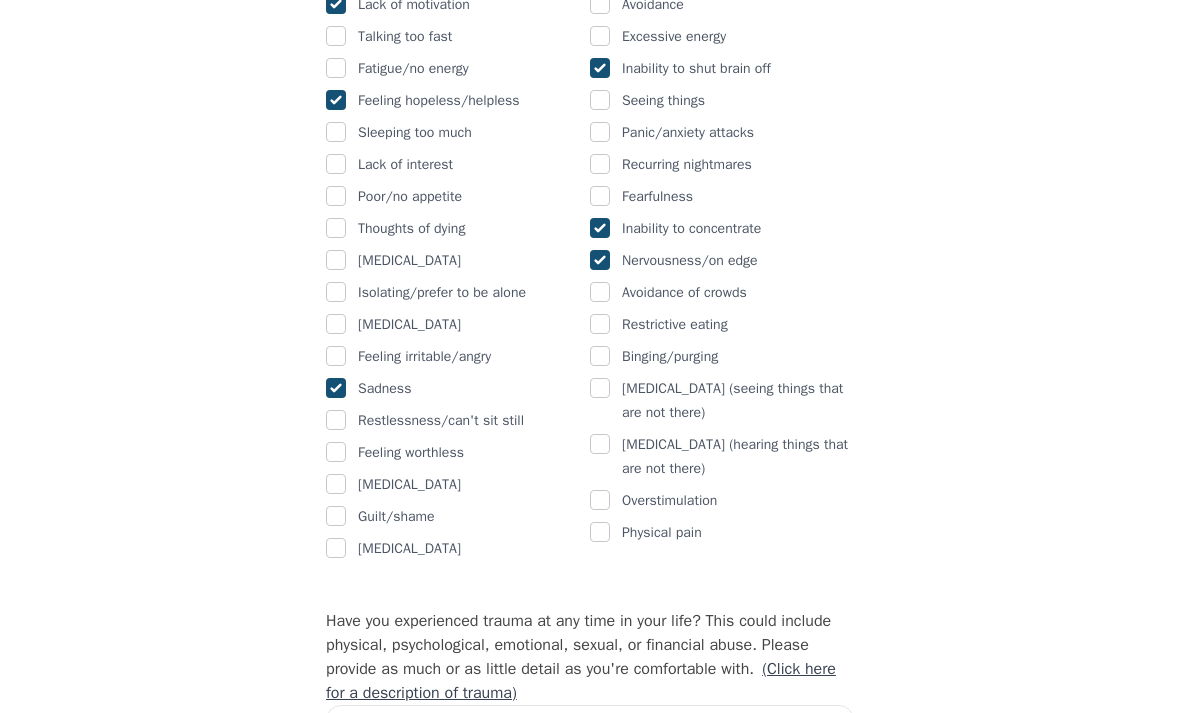 click at bounding box center (336, 452) 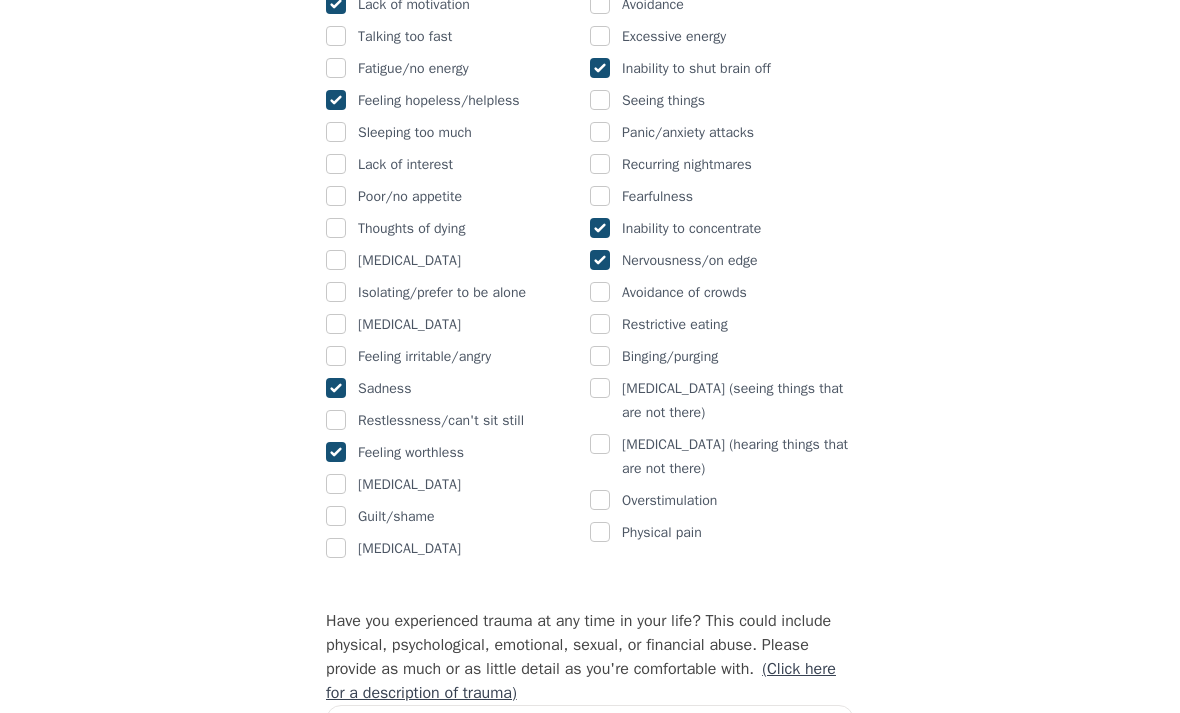 checkbox on "true" 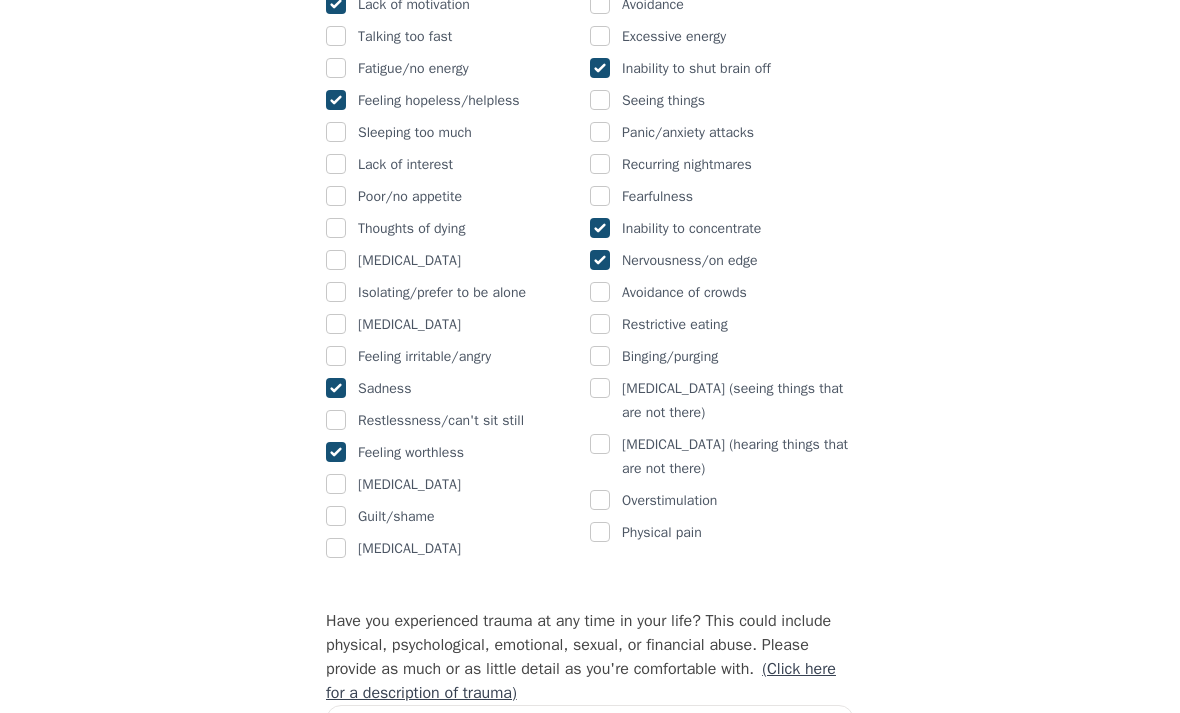 click on "Guilt/shame" at bounding box center (458, 517) 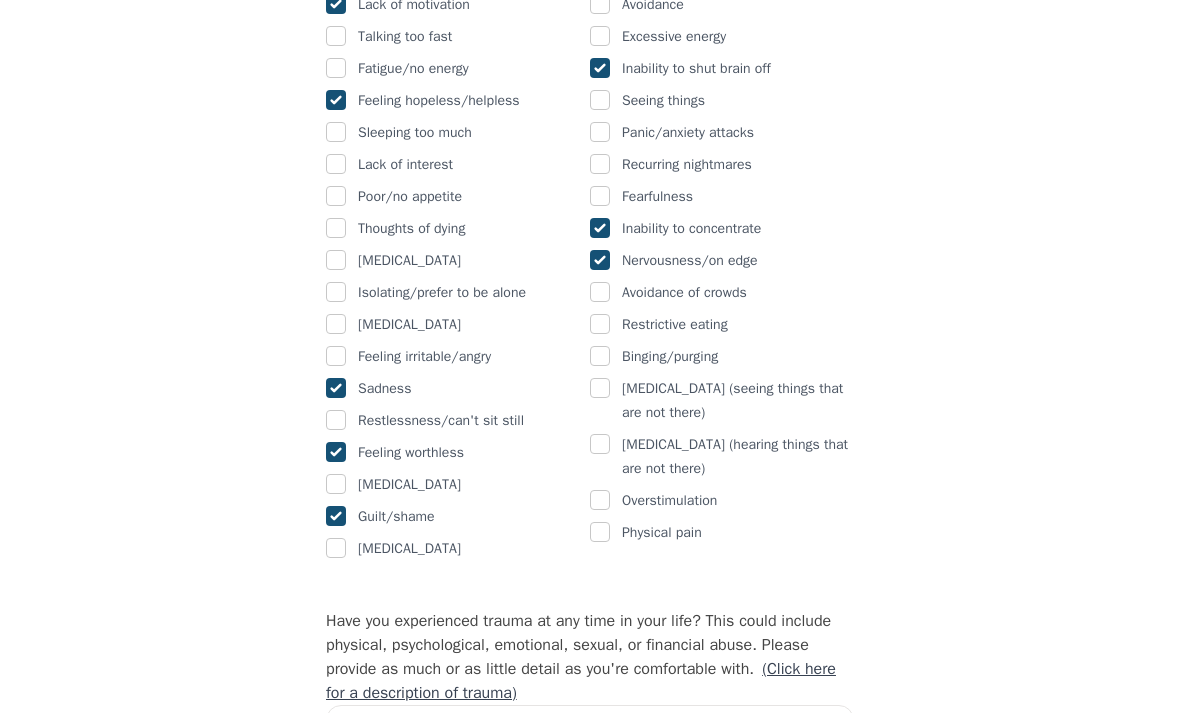 checkbox on "true" 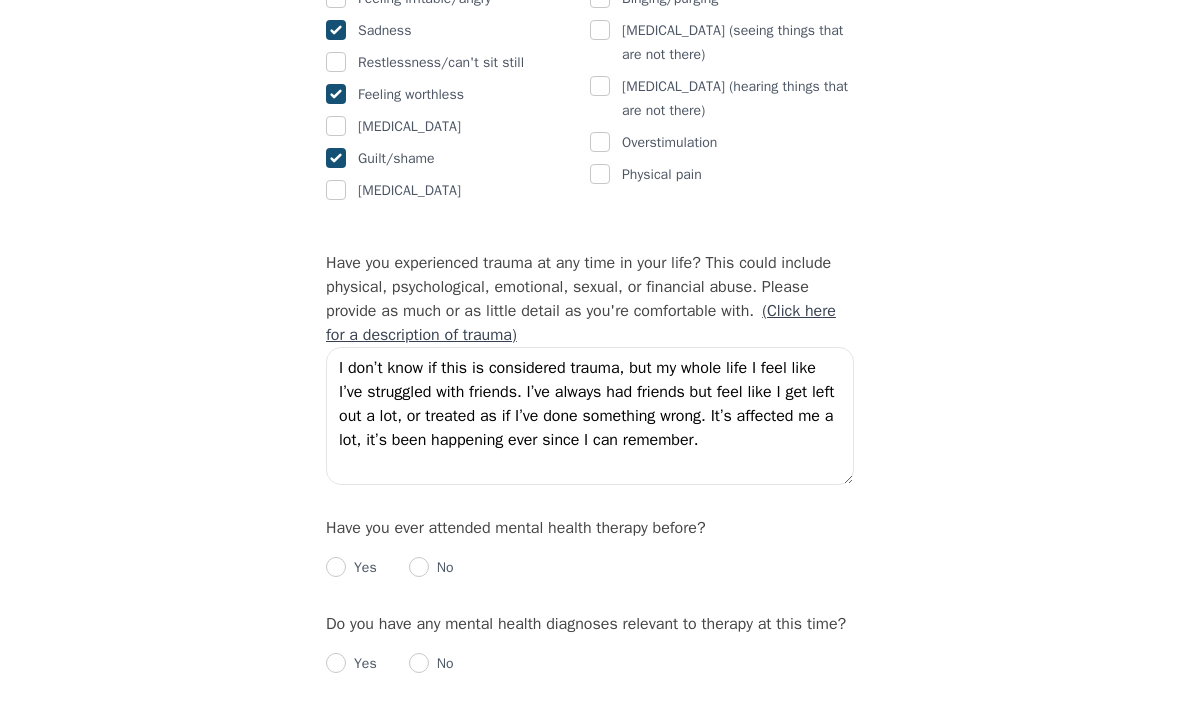 scroll, scrollTop: 1682, scrollLeft: 0, axis: vertical 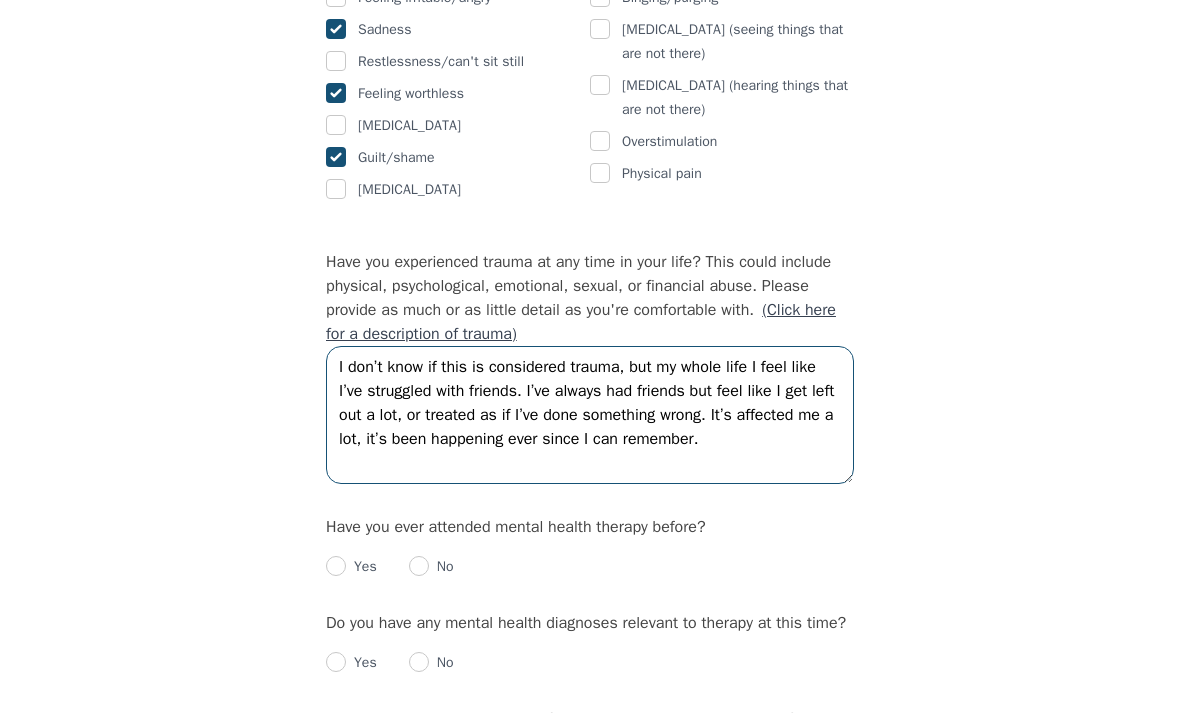 click on "I don’t know if this is considered trauma, but my whole life I feel like I’ve struggled with friends. I’ve always had friends but feel like I get left out a lot, or treated as if I’ve done something wrong. It’s affected me a lot, it’s been happening ever since I can remember." at bounding box center (590, 416) 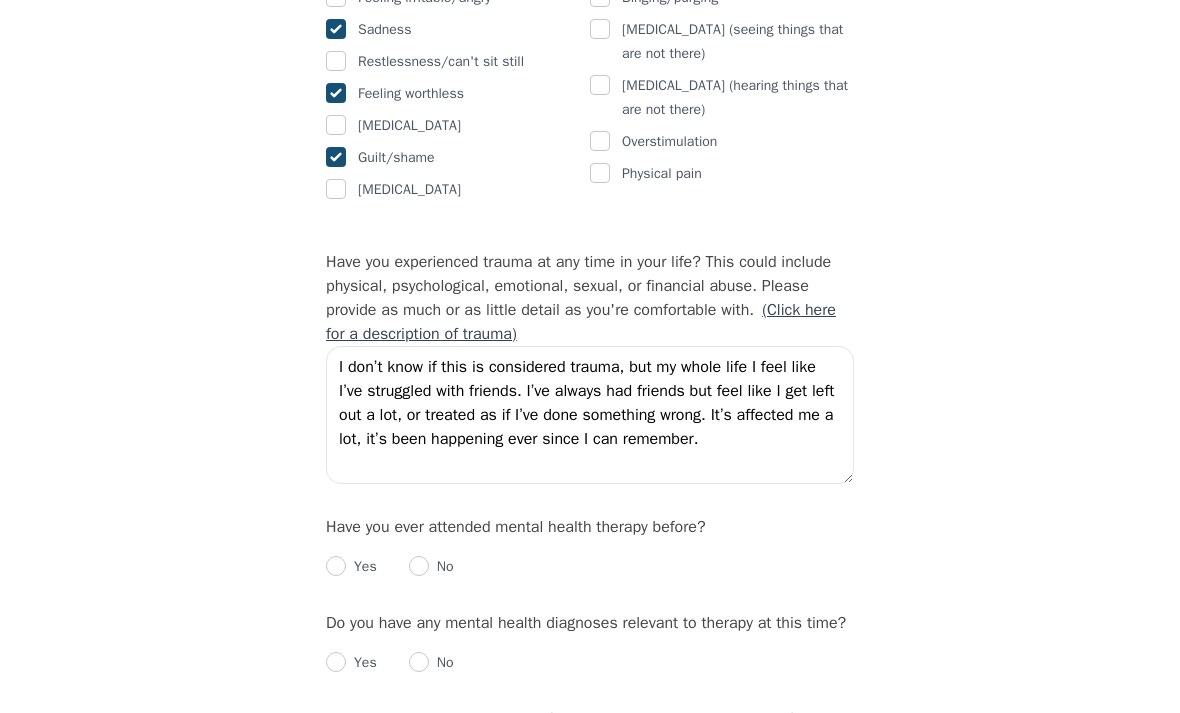 click on "(Click here for a description of trauma)" at bounding box center [581, 322] 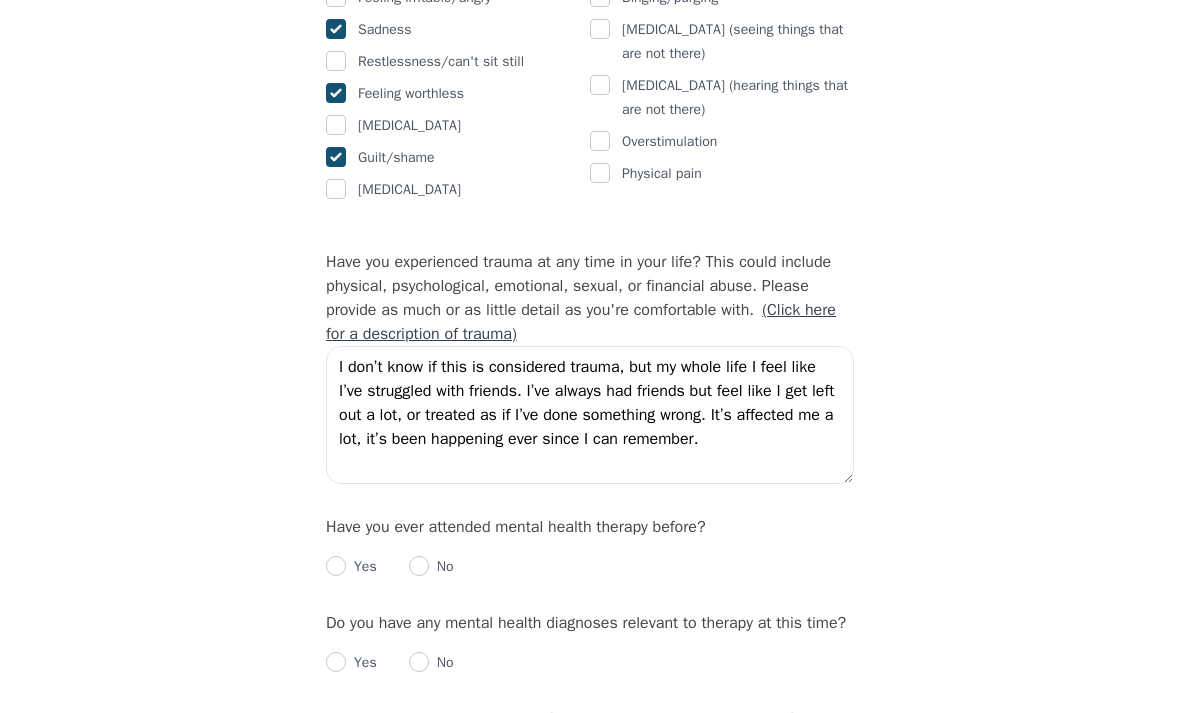 scroll, scrollTop: 1718, scrollLeft: 0, axis: vertical 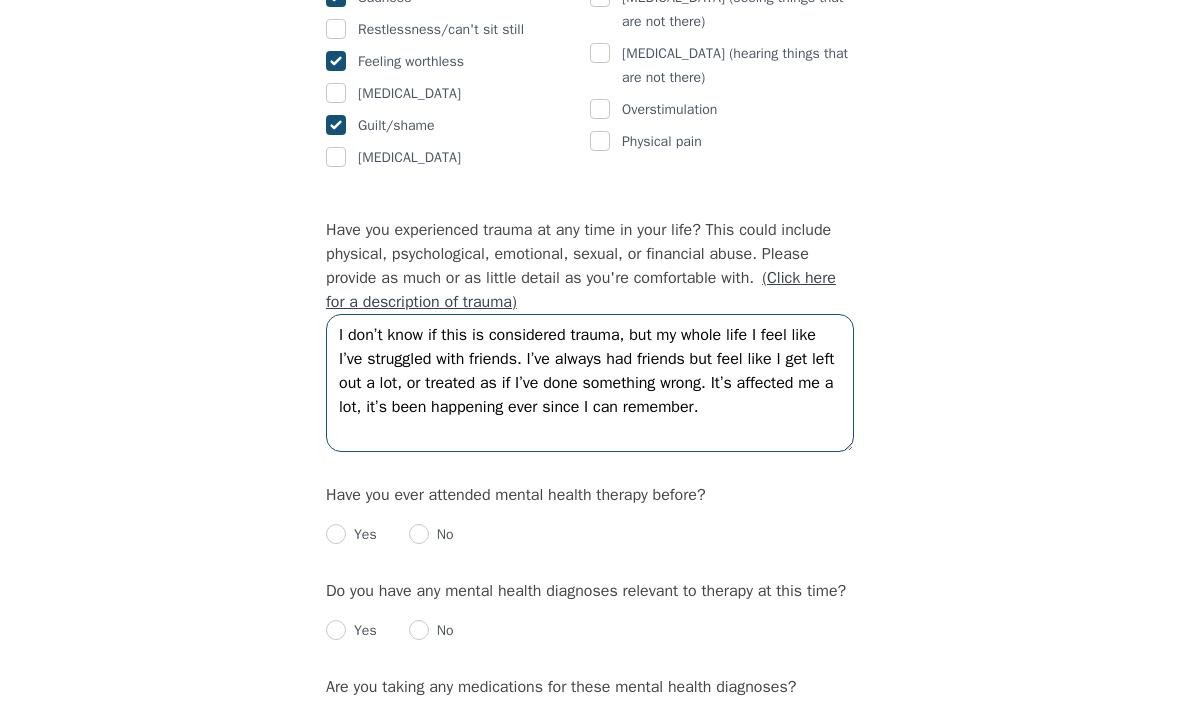 click on "I don’t know if this is considered trauma, but my whole life I feel like I’ve struggled with friends. I’ve always had friends but feel like I get left out a lot, or treated as if I’ve done something wrong. It’s affected me a lot, it’s been happening ever since I can remember." at bounding box center (590, 383) 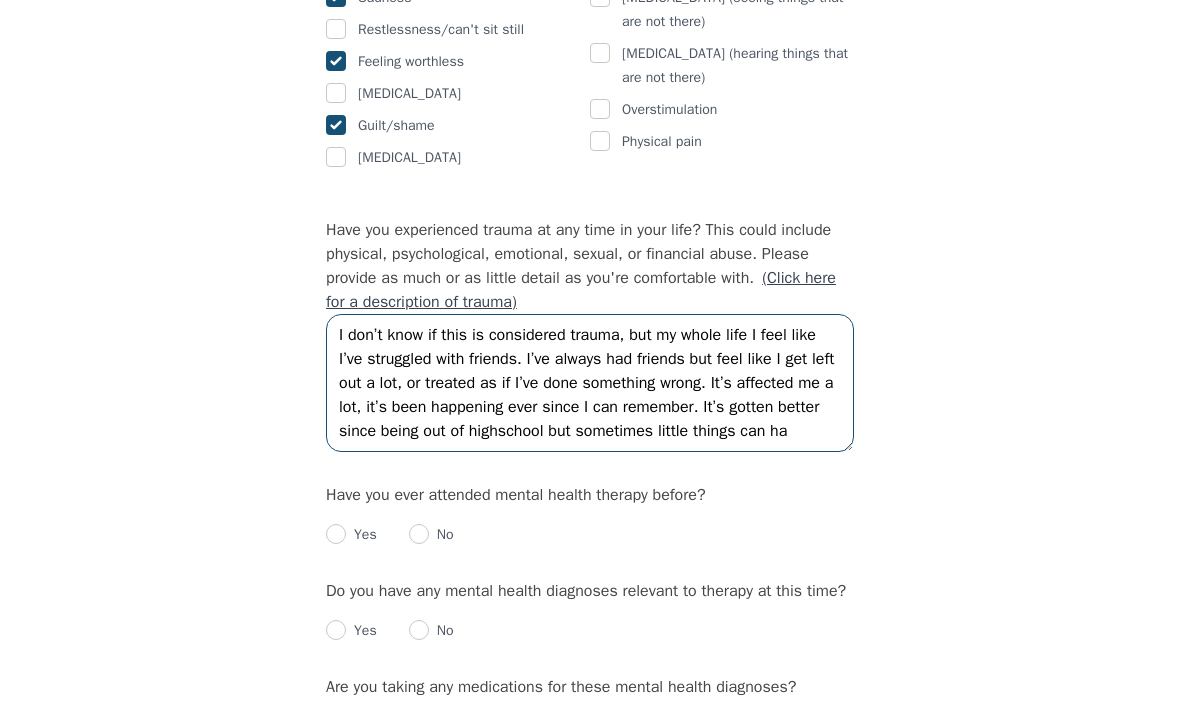 scroll, scrollTop: 14, scrollLeft: 0, axis: vertical 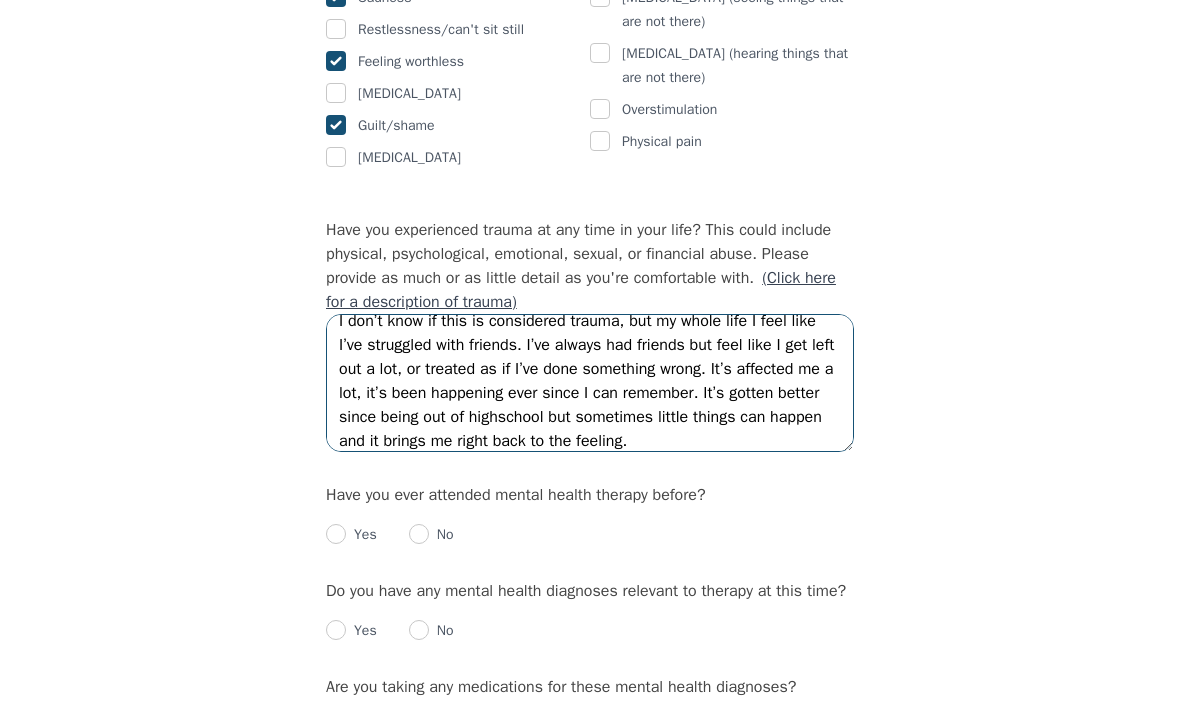 click on "I don’t know if this is considered trauma, but my whole life I feel like I’ve struggled with friends. I’ve always had friends but feel like I get left out a lot, or treated as if I’ve done something wrong. It’s affected me a lot, it’s been happening ever since I can remember. It’s gotten better since being out of highschool but sometimes little things can happen and it brings me right back to the feeling." at bounding box center (590, 383) 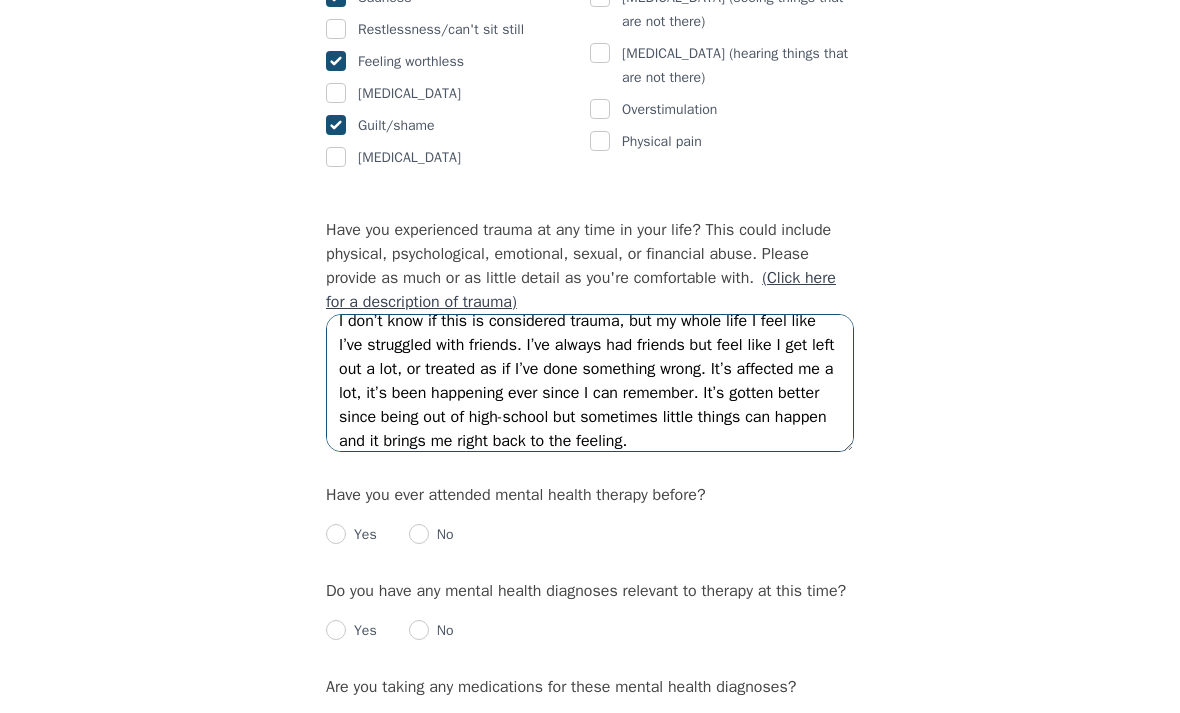 click on "I don’t know if this is considered trauma, but my whole life I feel like I’ve struggled with friends. I’ve always had friends but feel like I get left out a lot, or treated as if I’ve done something wrong. It’s affected me a lot, it’s been happening ever since I can remember. It’s gotten better since being out of high-school but sometimes little things can happen and it brings me right back to the feeling." at bounding box center (590, 383) 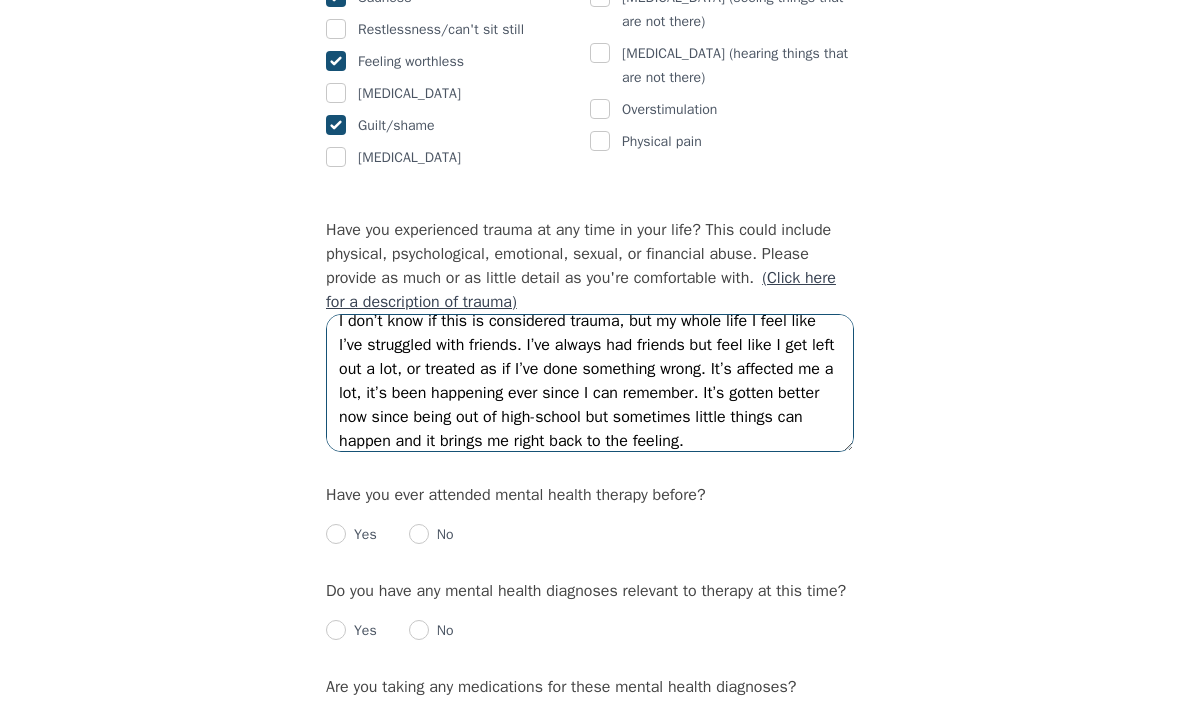 click on "I don’t know if this is considered trauma, but my whole life I feel like I’ve struggled with friends. I’ve always had friends but feel like I get left out a lot, or treated as if I’ve done something wrong. It’s affected me a lot, it’s been happening ever since I can remember. It’s gotten better now since being out of high-school but sometimes little things can happen and it brings me right back to the feeling." at bounding box center [590, 383] 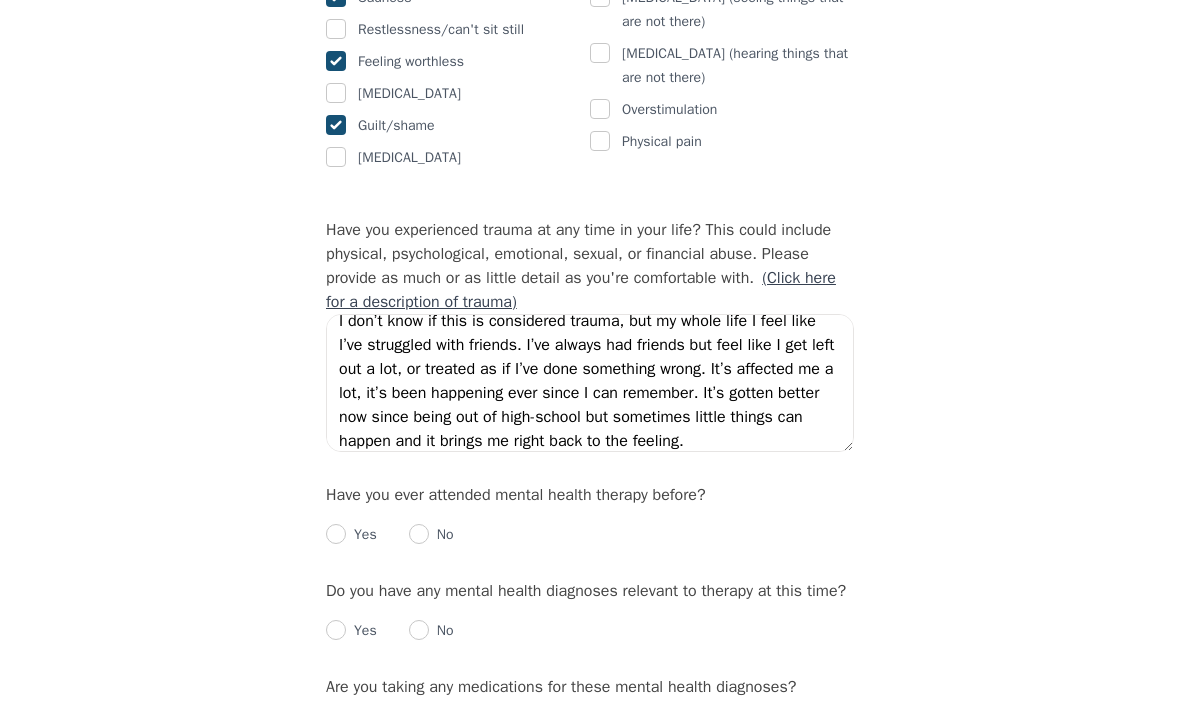 click on "Have you ever attended mental health therapy before? Yes No" at bounding box center [590, 515] 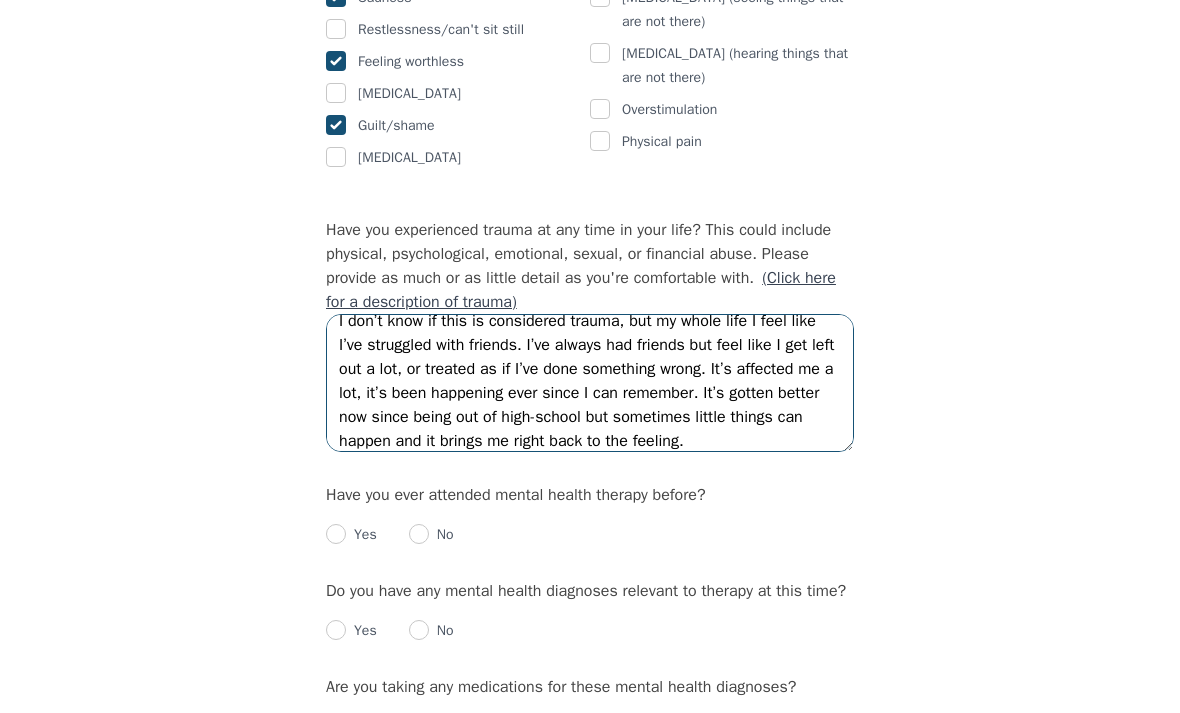 click on "I don’t know if this is considered trauma, but my whole life I feel like I’ve struggled with friends. I’ve always had friends but feel like I get left out a lot, or treated as if I’ve done something wrong. It’s affected me a lot, it’s been happening ever since I can remember. It’s gotten better now since being out of high-school but sometimes little things can happen and it brings me right back to the feeling." at bounding box center (590, 383) 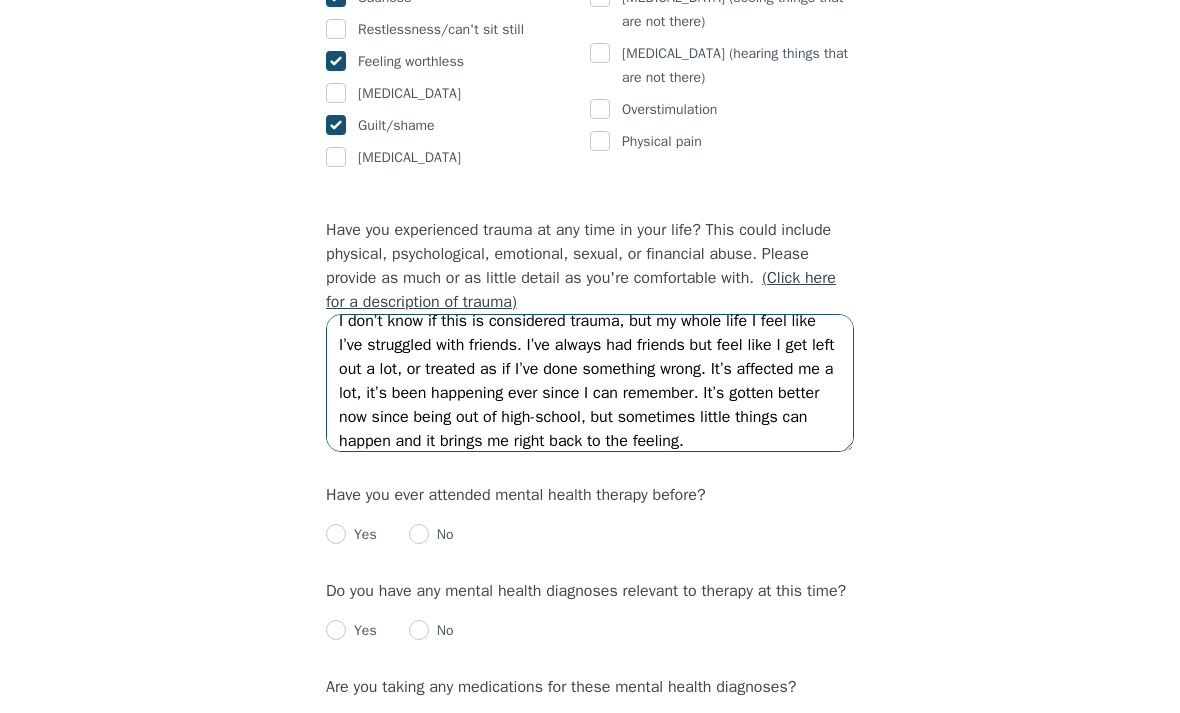 click on "I don’t know if this is considered trauma, but my whole life I feel like I’ve struggled with friends. I’ve always had friends but feel like I get left out a lot, or treated as if I’ve done something wrong. It’s affected me a lot, it’s been happening ever since I can remember. It’s gotten better now since being out of high-school, but sometimes little things can happen and it brings me right back to the feeling." at bounding box center [590, 383] 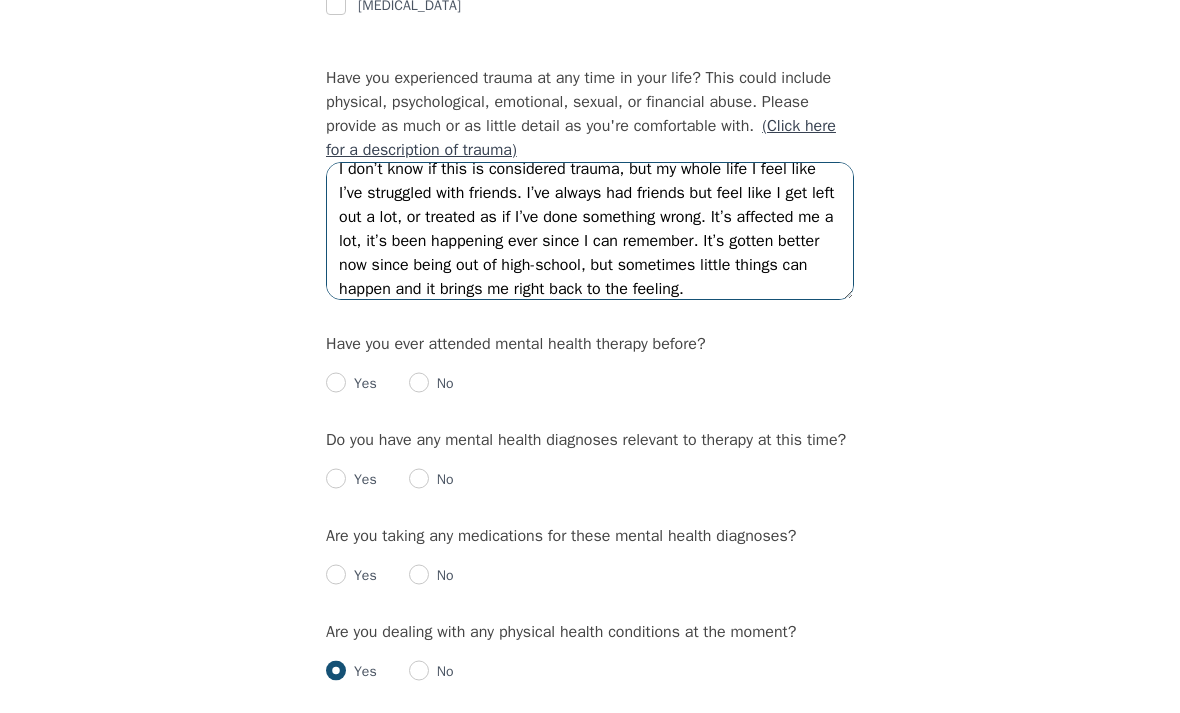 scroll, scrollTop: 1869, scrollLeft: 0, axis: vertical 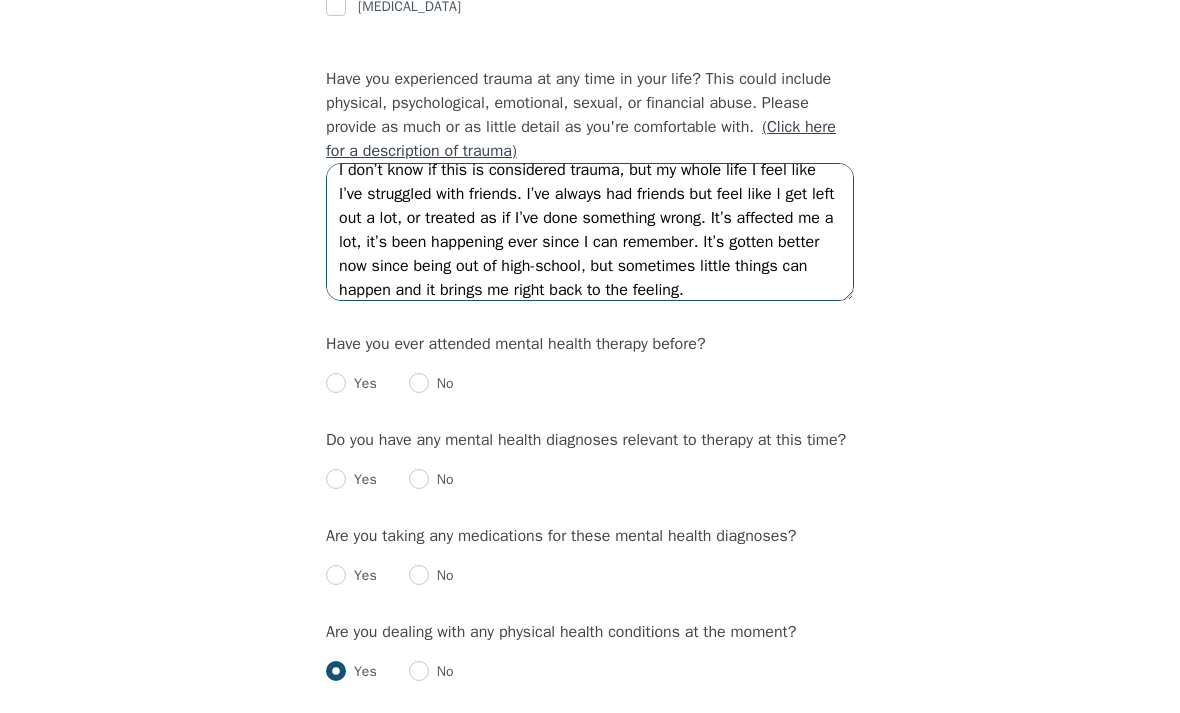 type on "I don’t know if this is considered trauma, but my whole life I feel like I’ve struggled with friends. I’ve always had friends but feel like I get left out a lot, or treated as if I’ve done something wrong. It’s affected me a lot, it’s been happening ever since I can remember. It’s gotten better now since being out of high-school, but sometimes little things can happen and it brings me right back to the feeling." 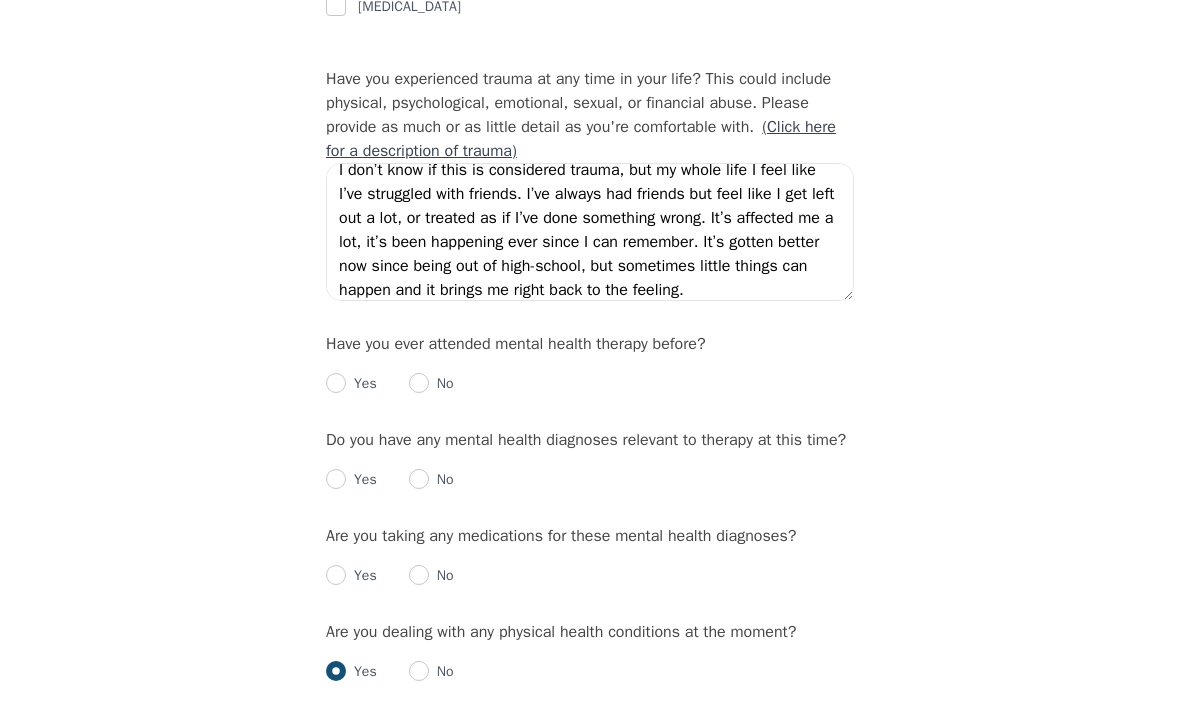 click at bounding box center [336, 383] 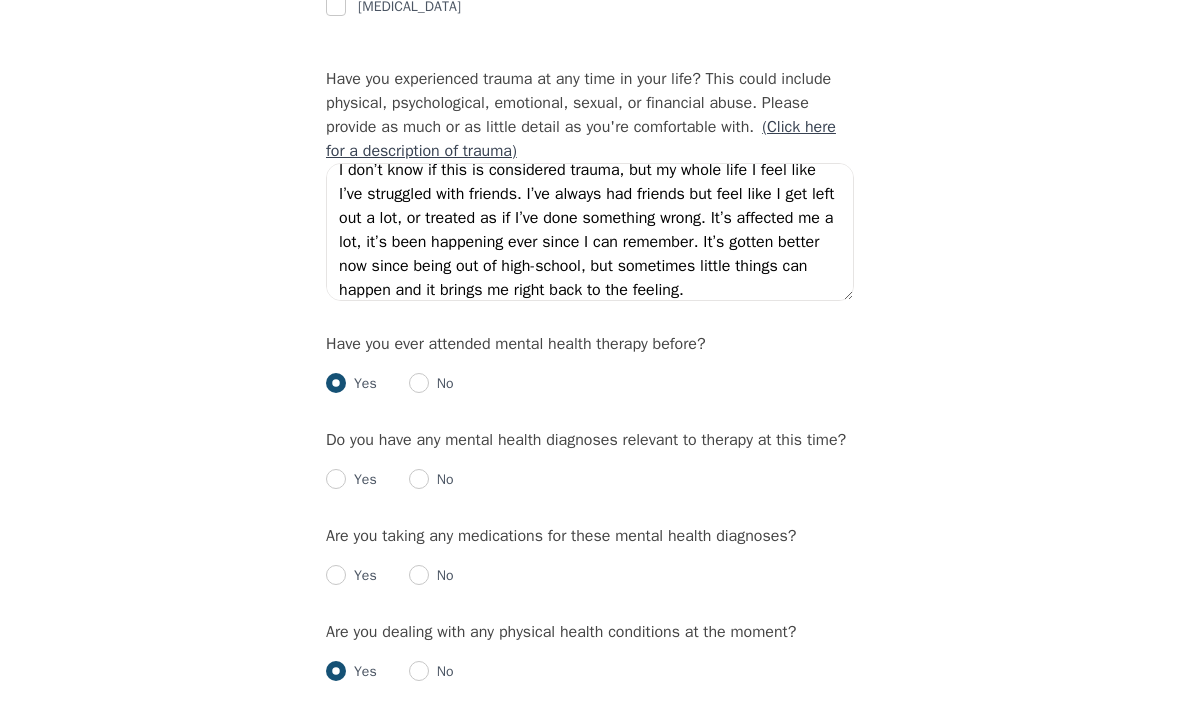 radio on "true" 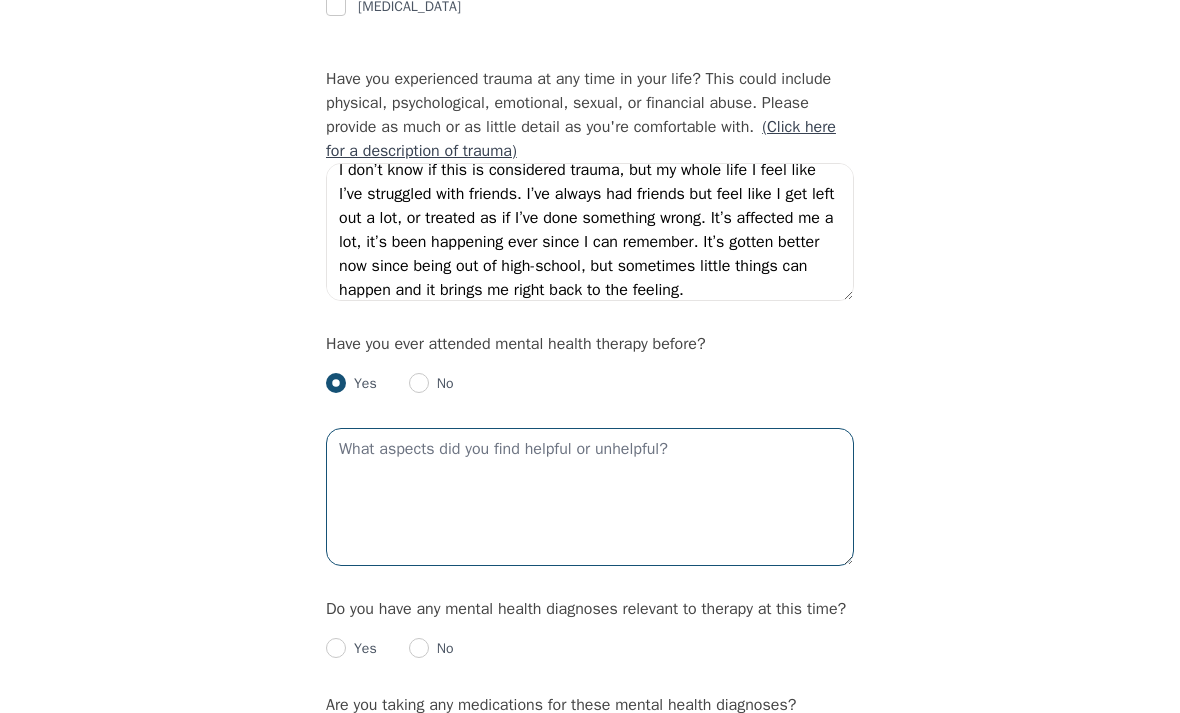 click at bounding box center [590, 497] 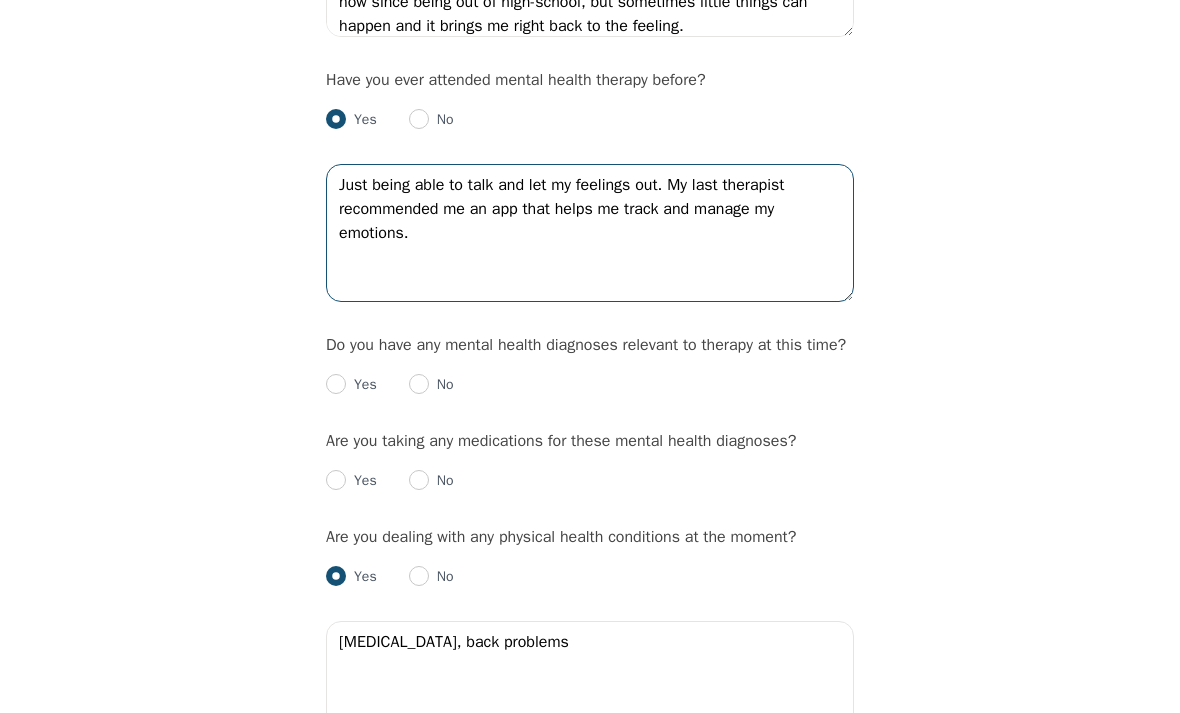 scroll, scrollTop: 2132, scrollLeft: 0, axis: vertical 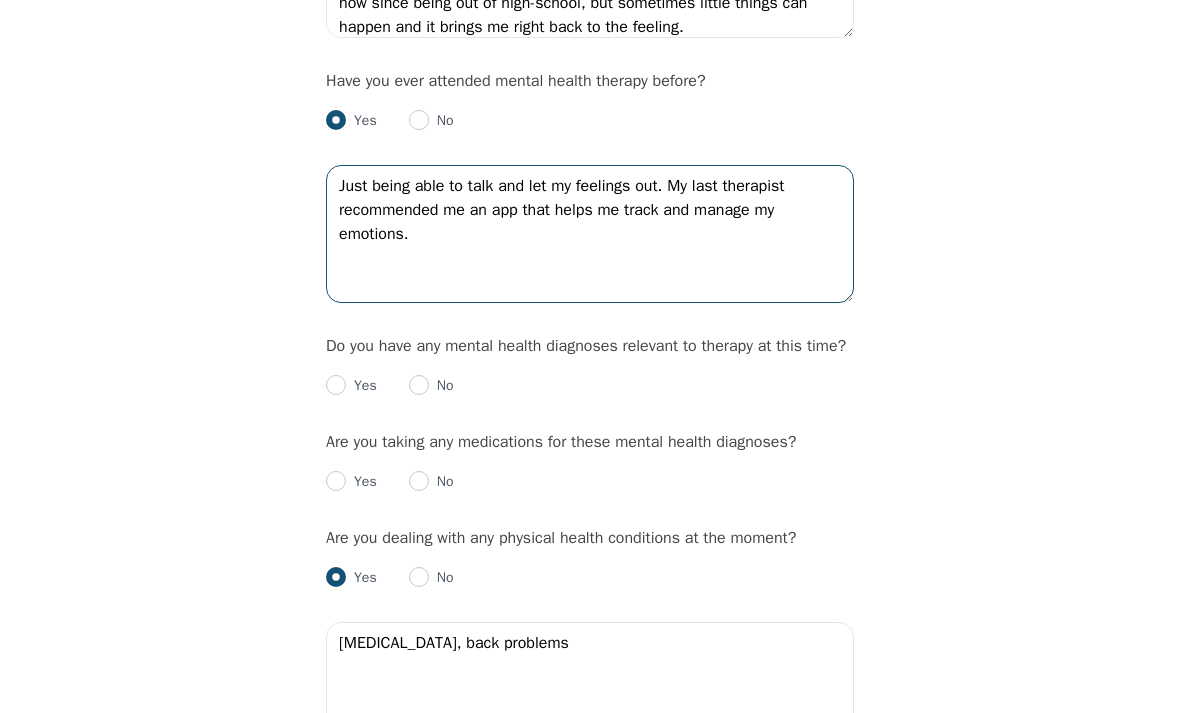 type on "Just being able to talk and let my feelings out. My last therapist recommended me an app that helps me track and manage my emotions." 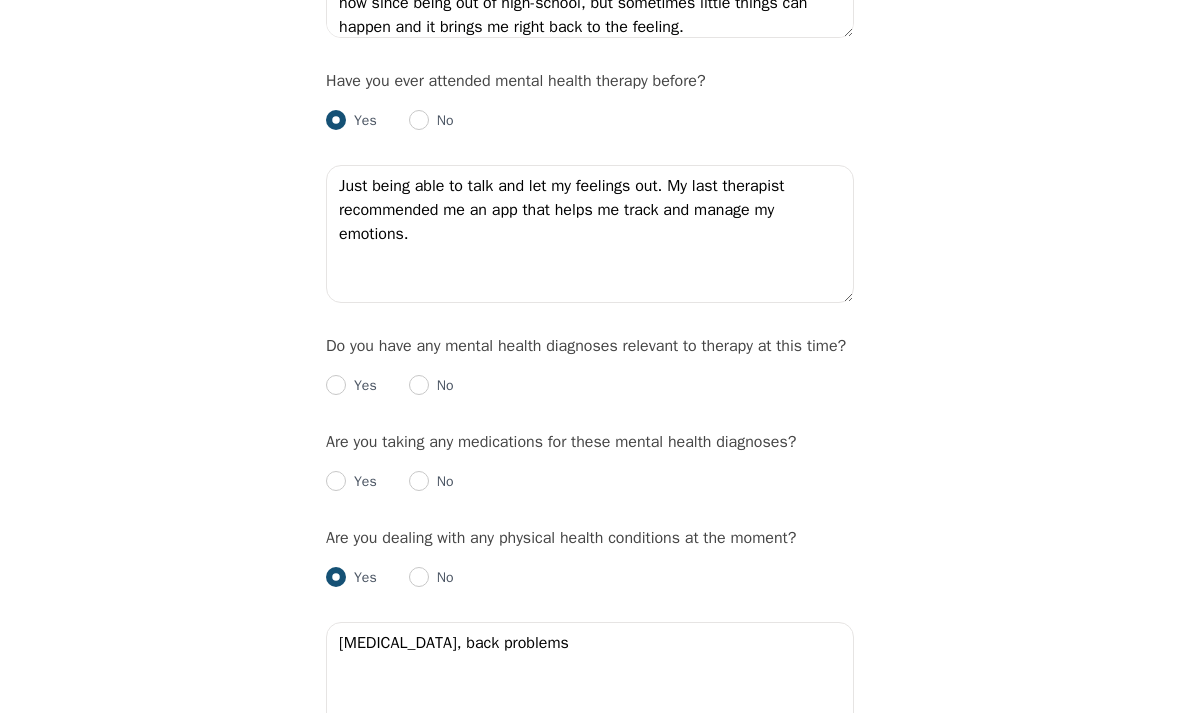 click on "No" at bounding box center [431, 386] 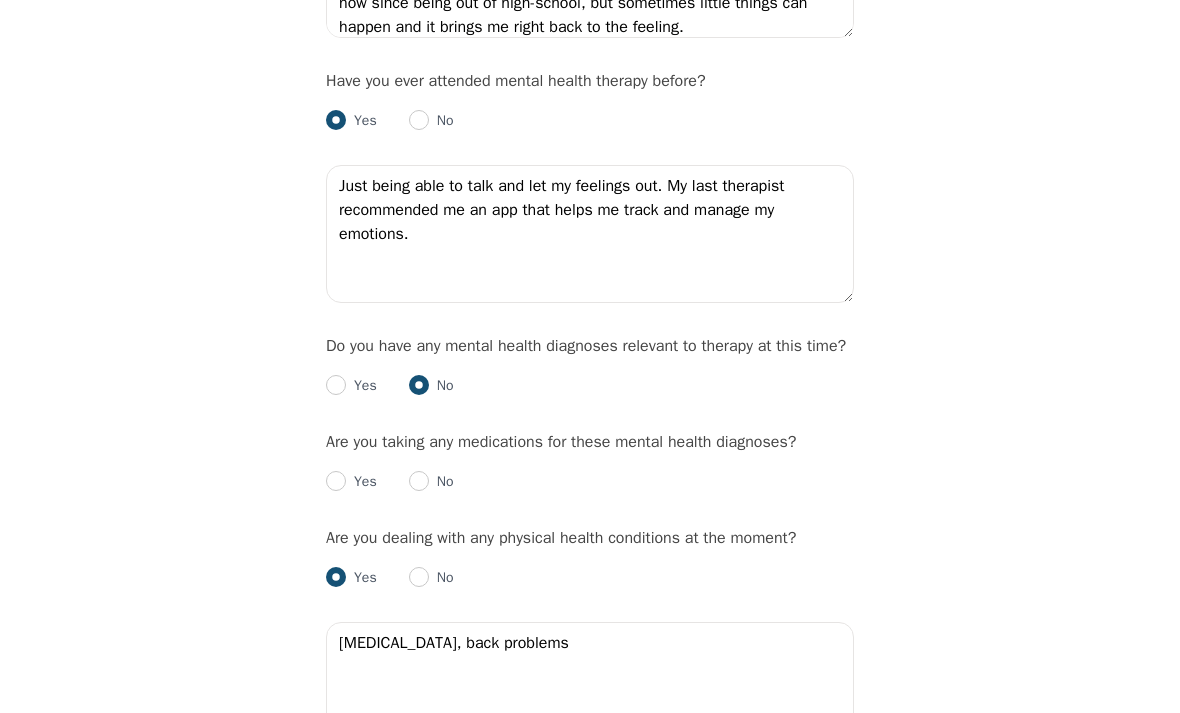 radio on "true" 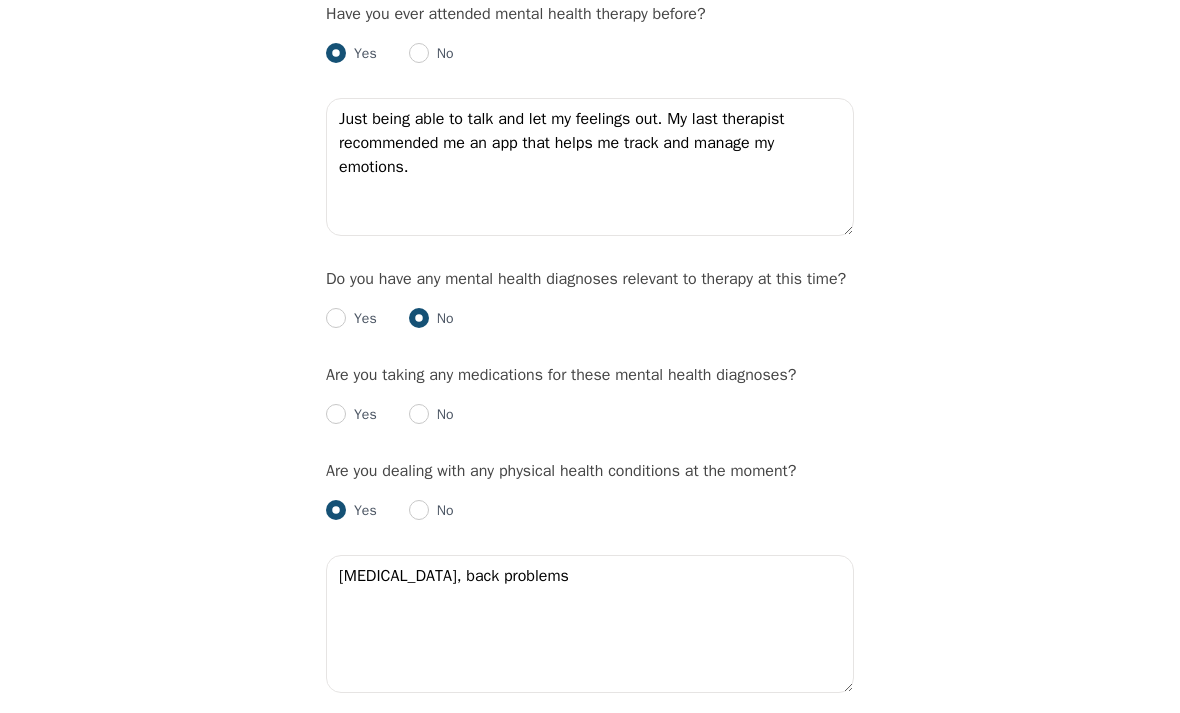 scroll, scrollTop: 2229, scrollLeft: 0, axis: vertical 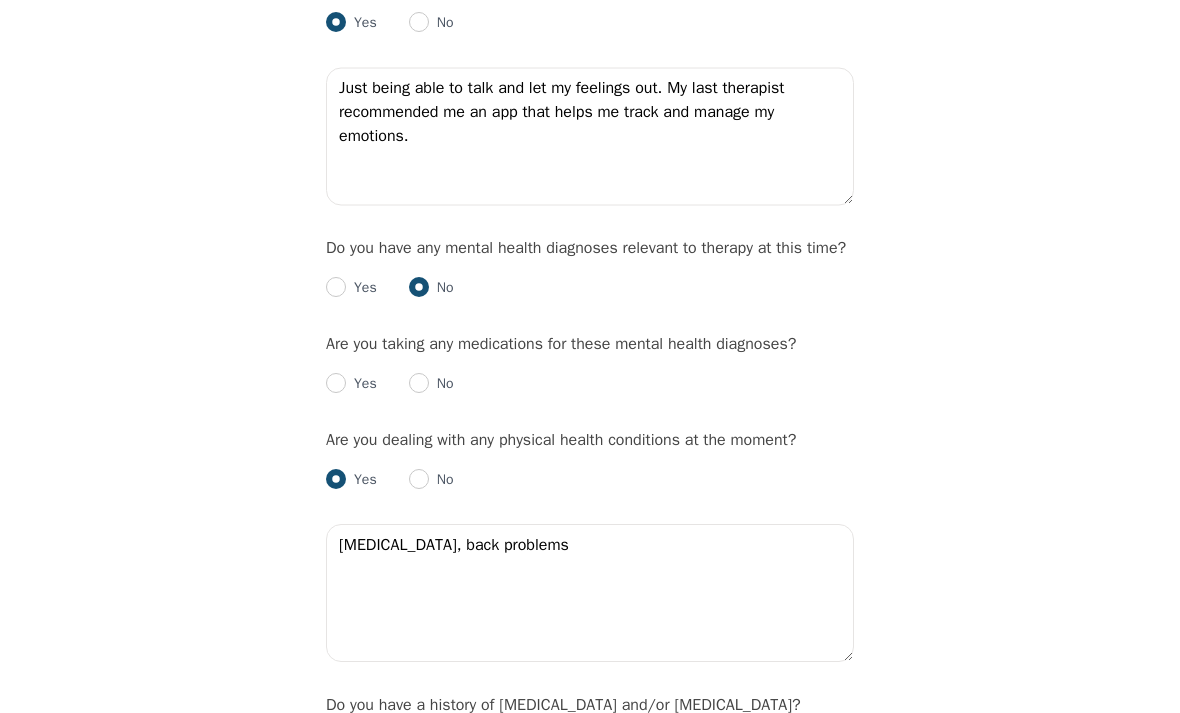 click at bounding box center [419, 384] 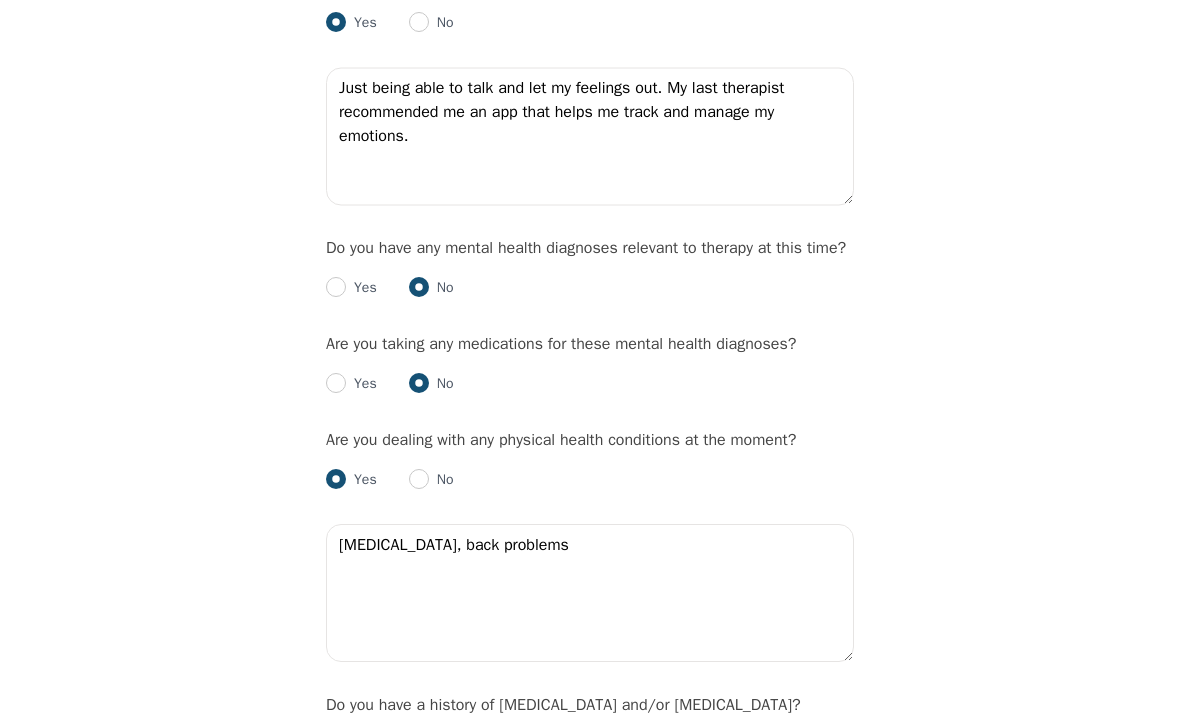 radio on "true" 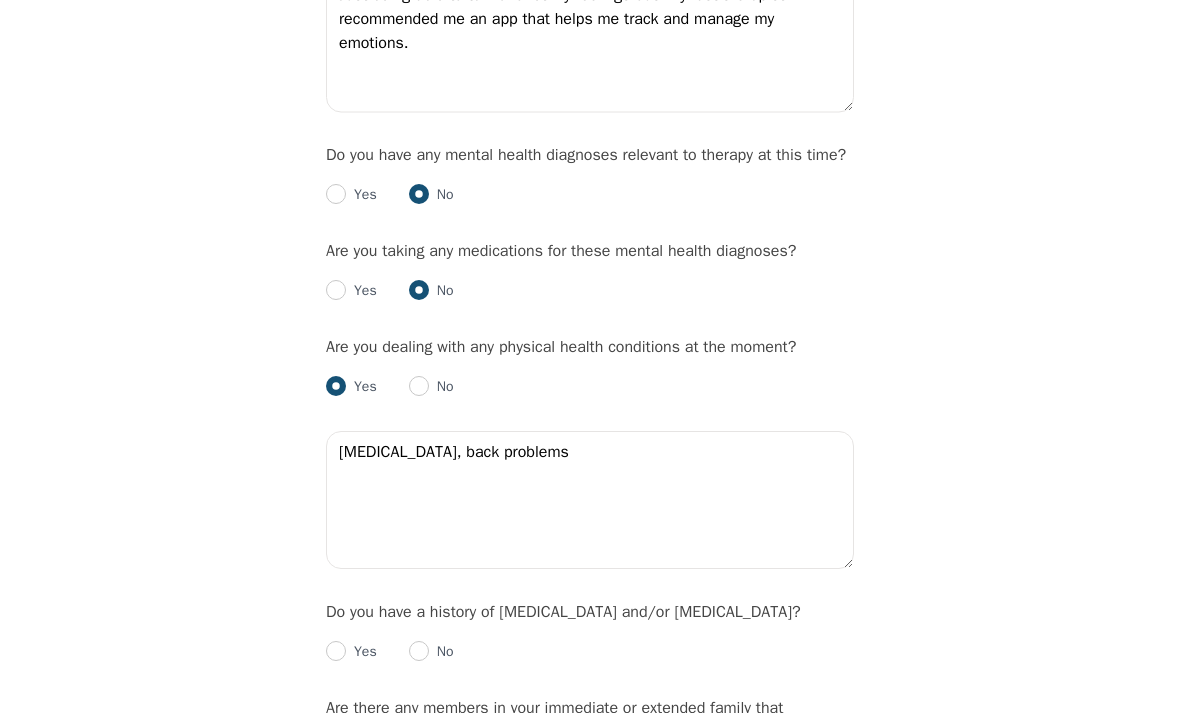 scroll, scrollTop: 2323, scrollLeft: 0, axis: vertical 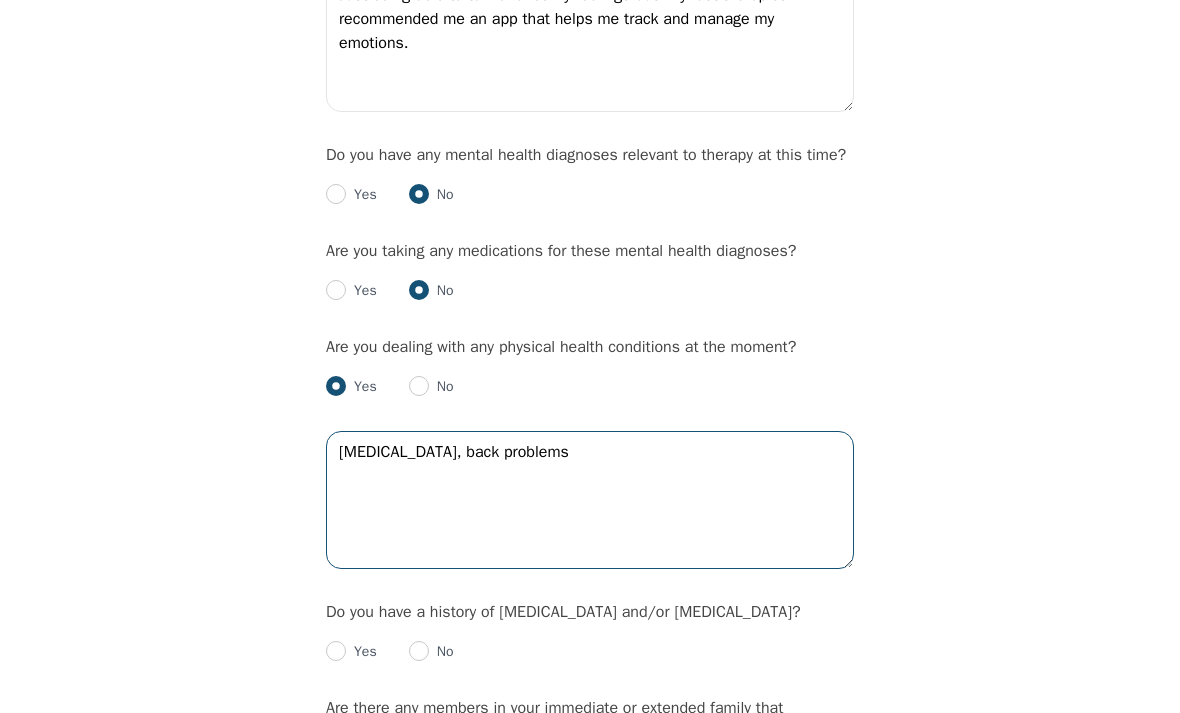 click on "[MEDICAL_DATA], back problems" at bounding box center (590, 500) 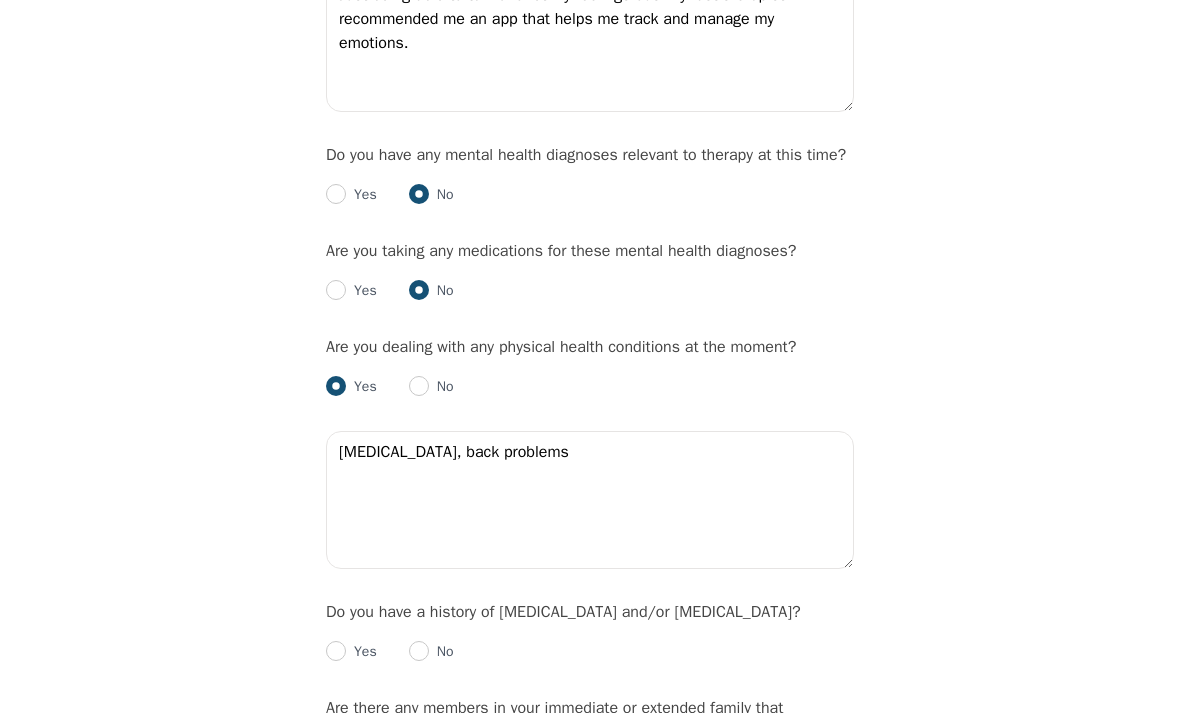 click at bounding box center (419, 386) 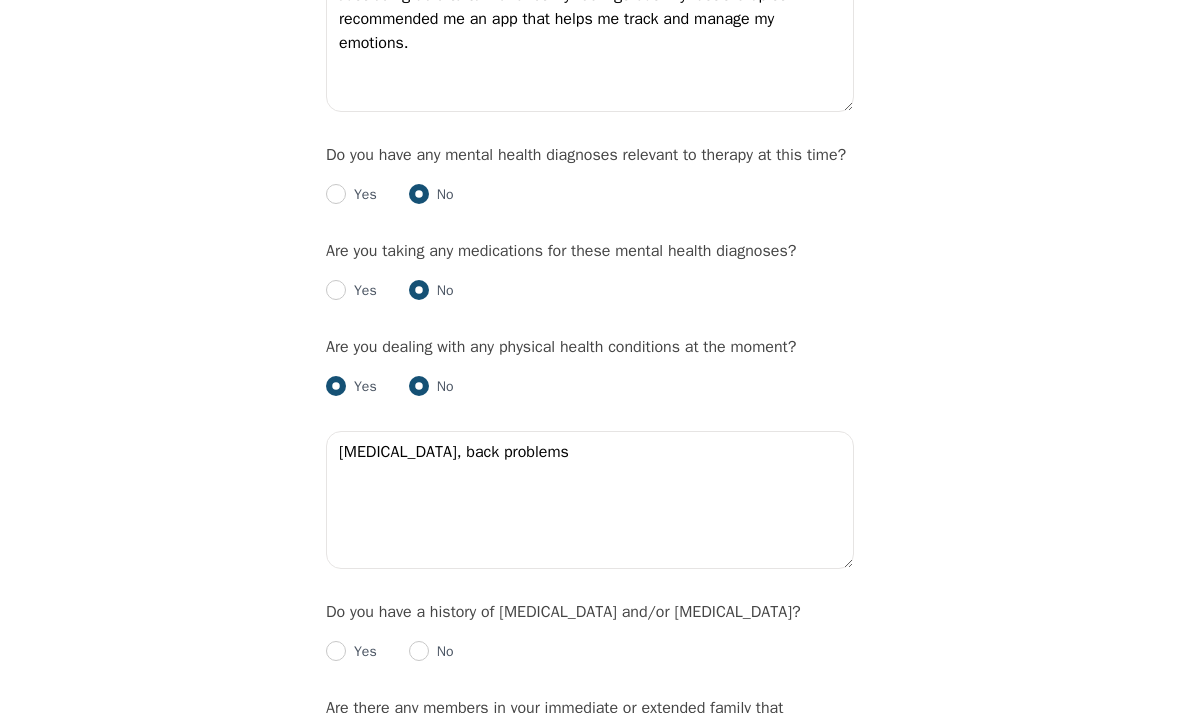 radio on "true" 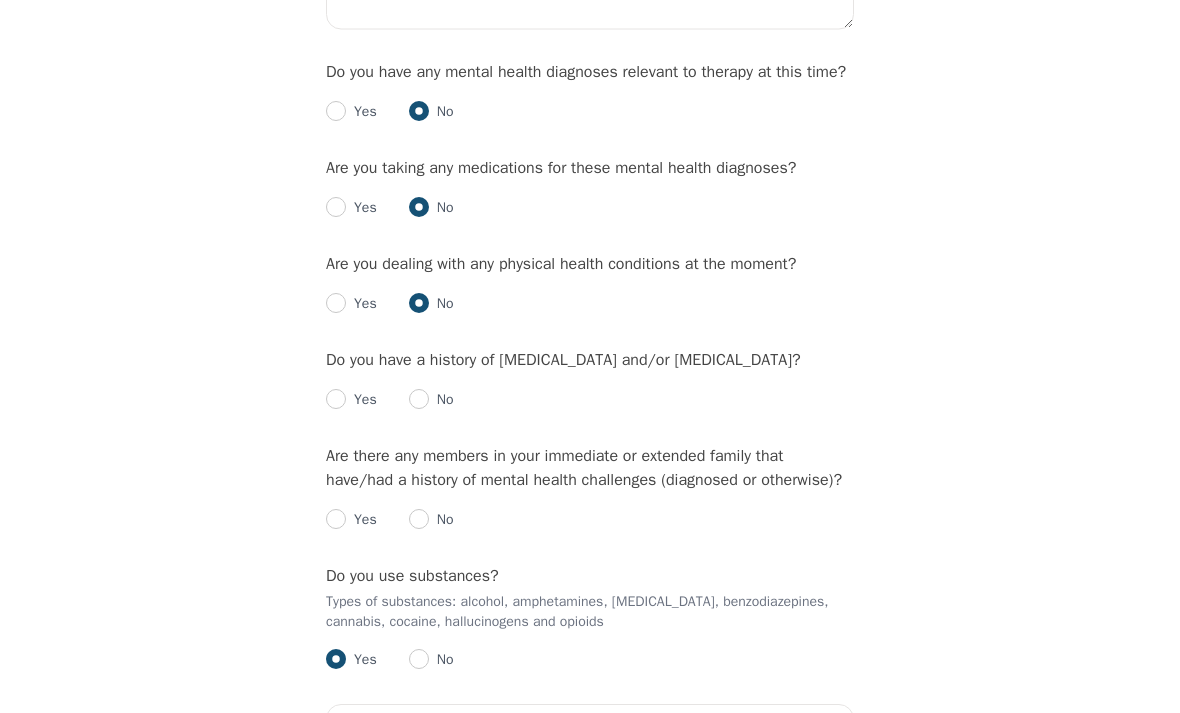 click at bounding box center (419, 400) 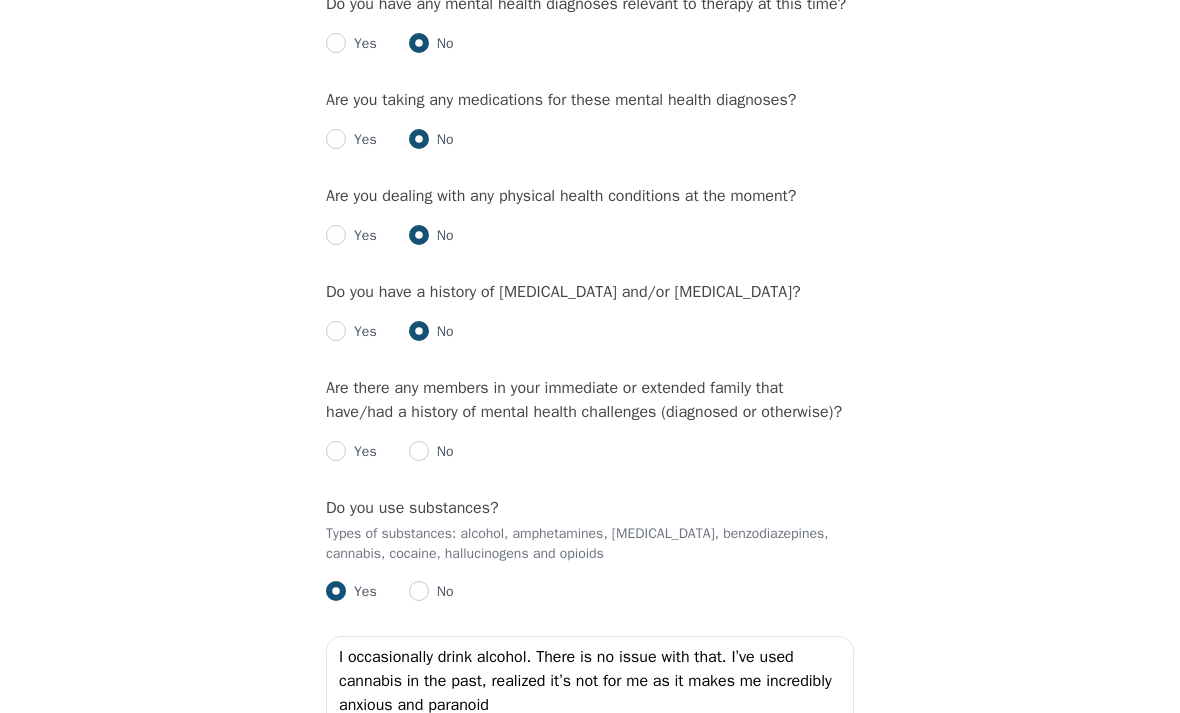 scroll, scrollTop: 2522, scrollLeft: 0, axis: vertical 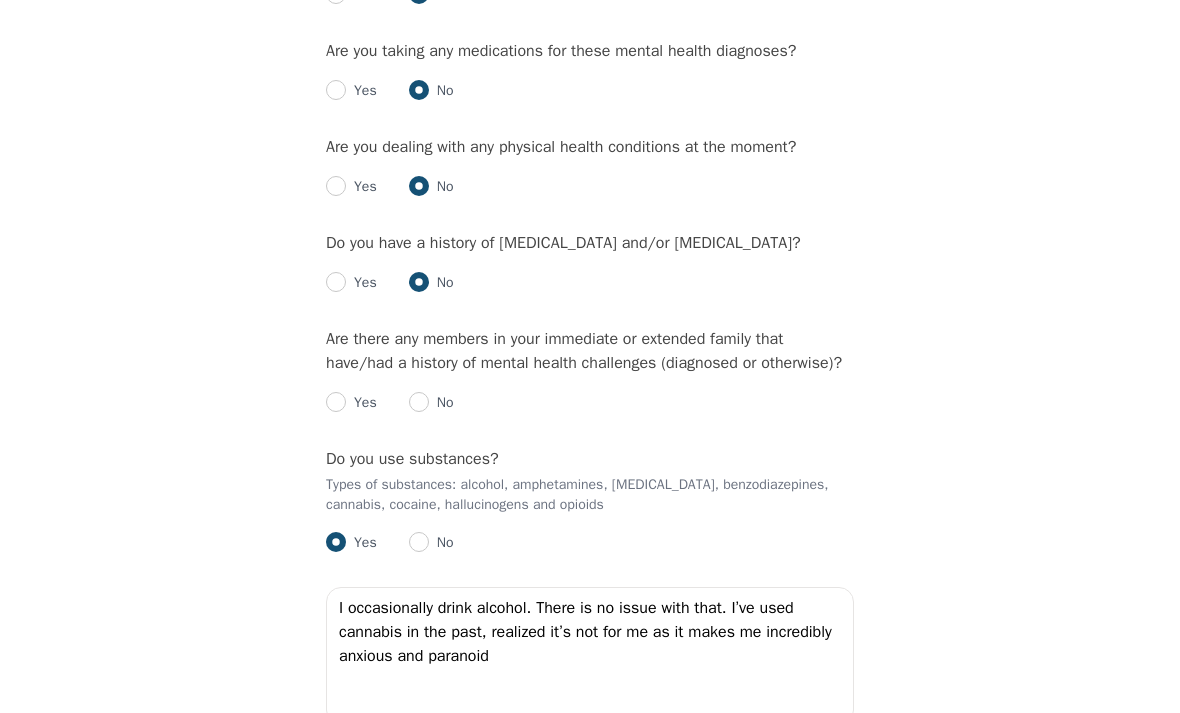 click on "No" at bounding box center (441, 404) 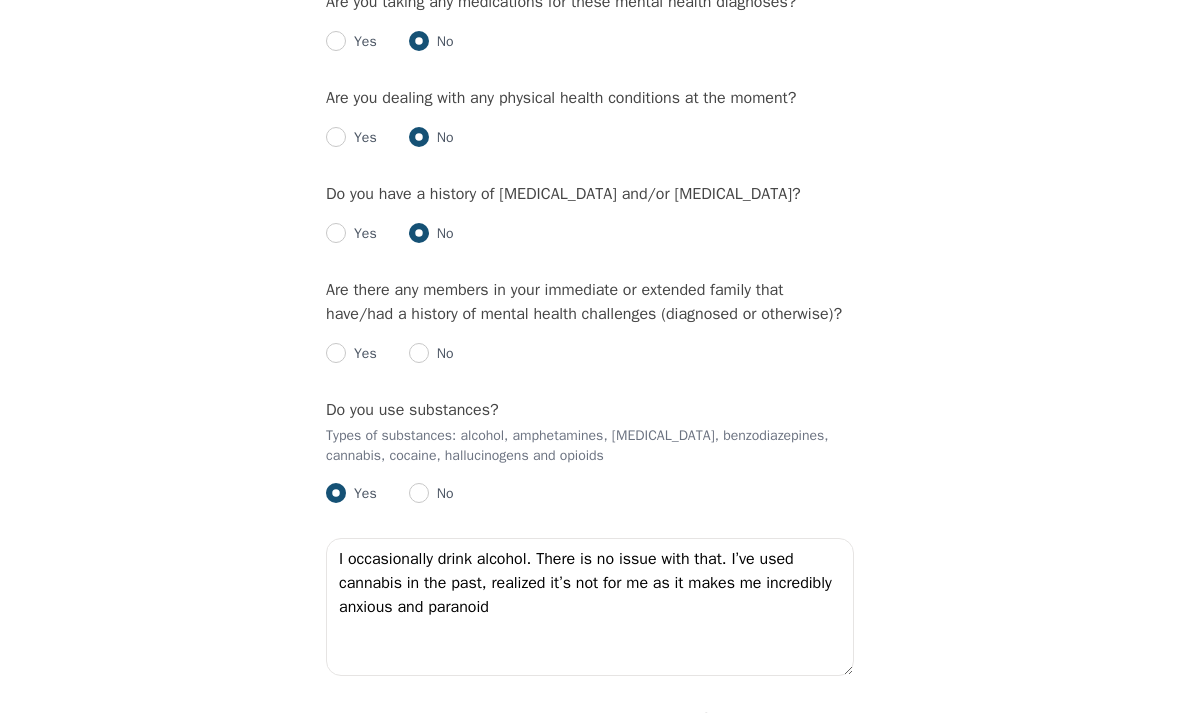 scroll, scrollTop: 2606, scrollLeft: 0, axis: vertical 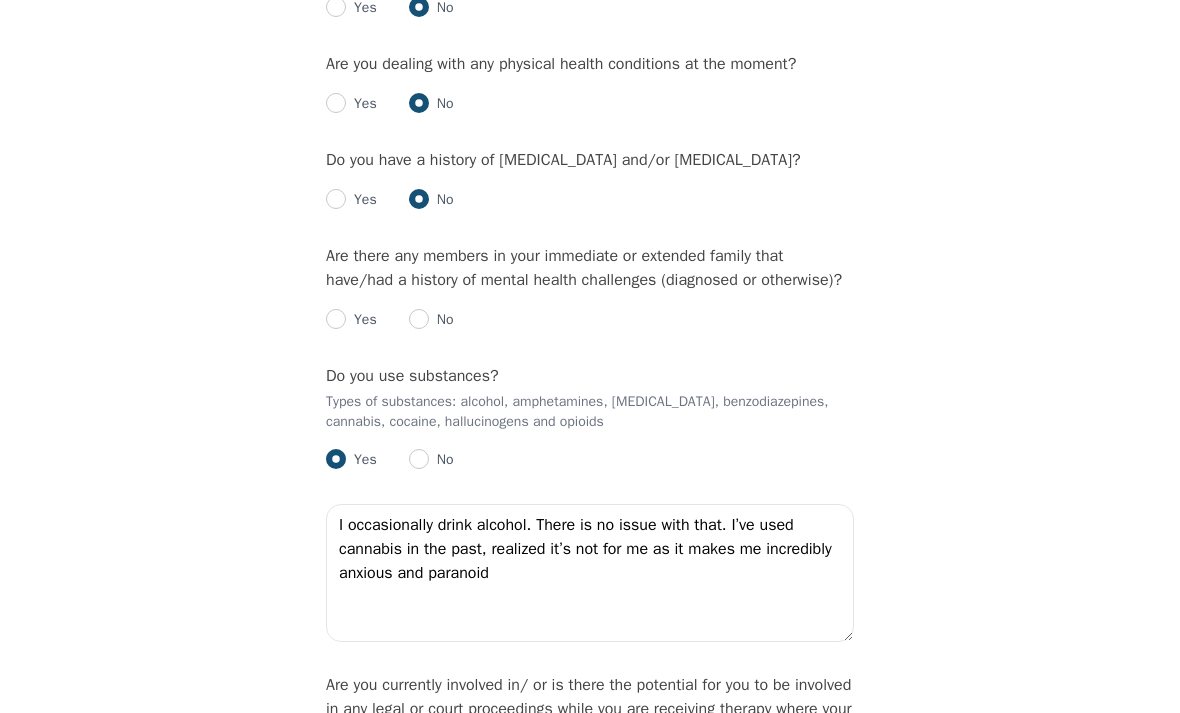 click at bounding box center (336, 319) 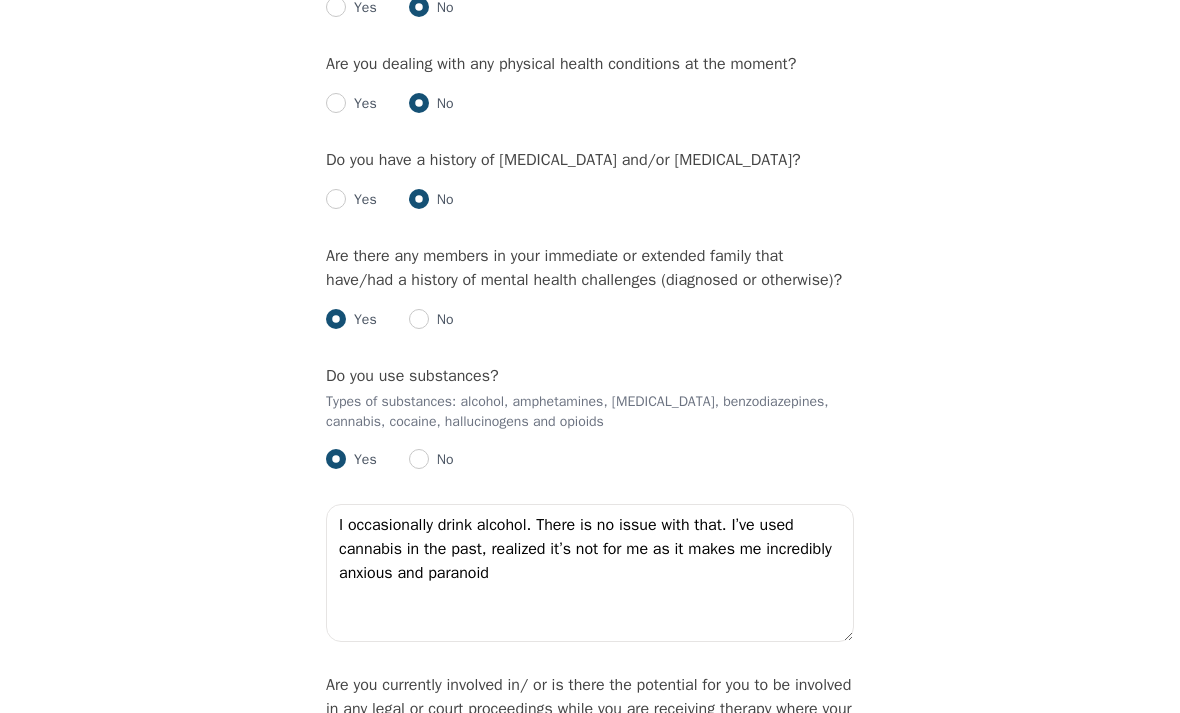 radio on "true" 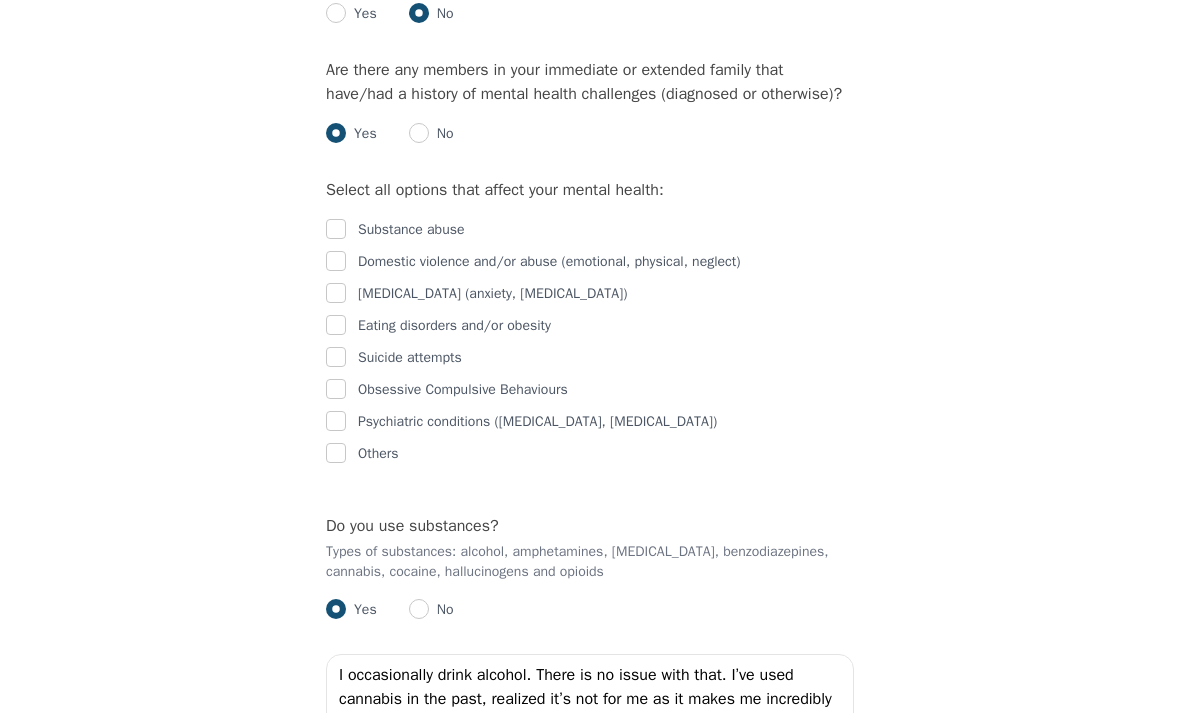 scroll, scrollTop: 2790, scrollLeft: 0, axis: vertical 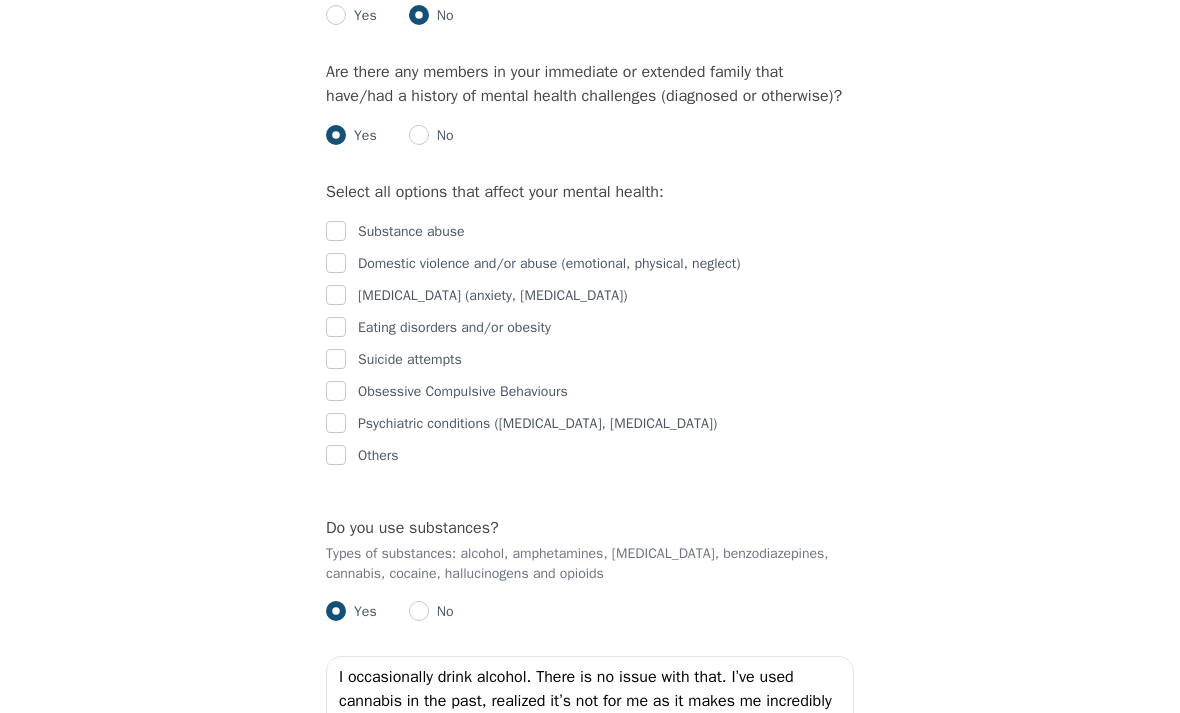 click on "Eating disorders and/or obesity" at bounding box center (454, 328) 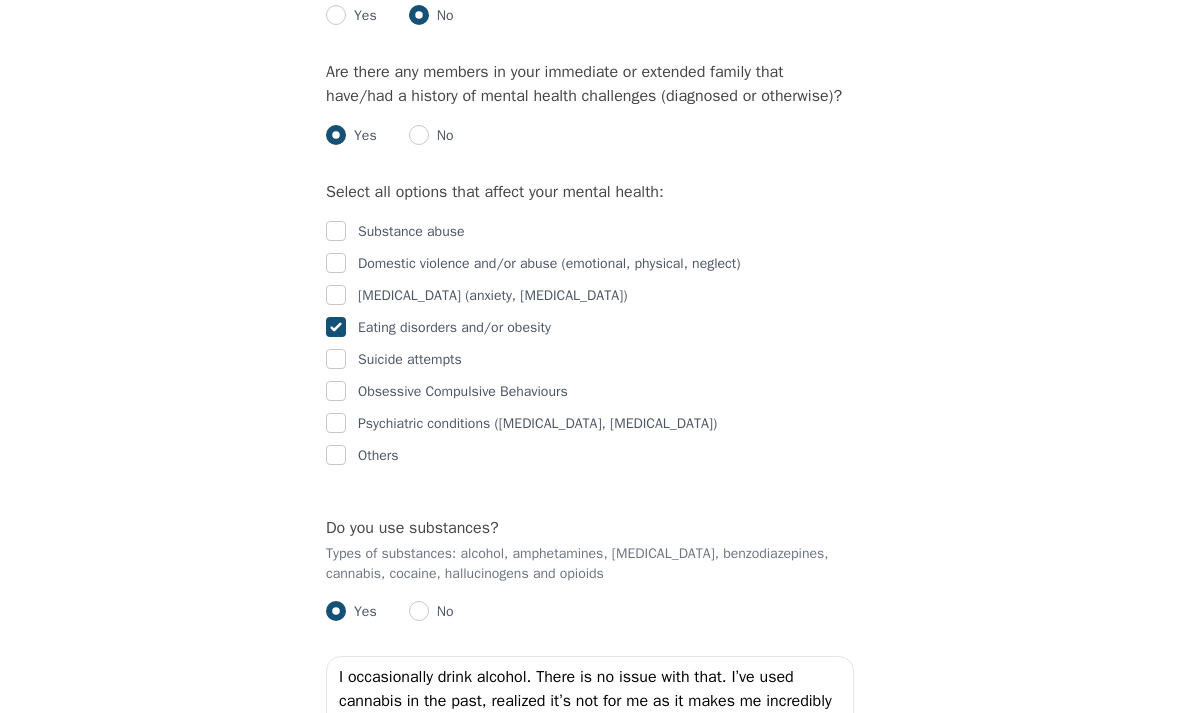 checkbox on "true" 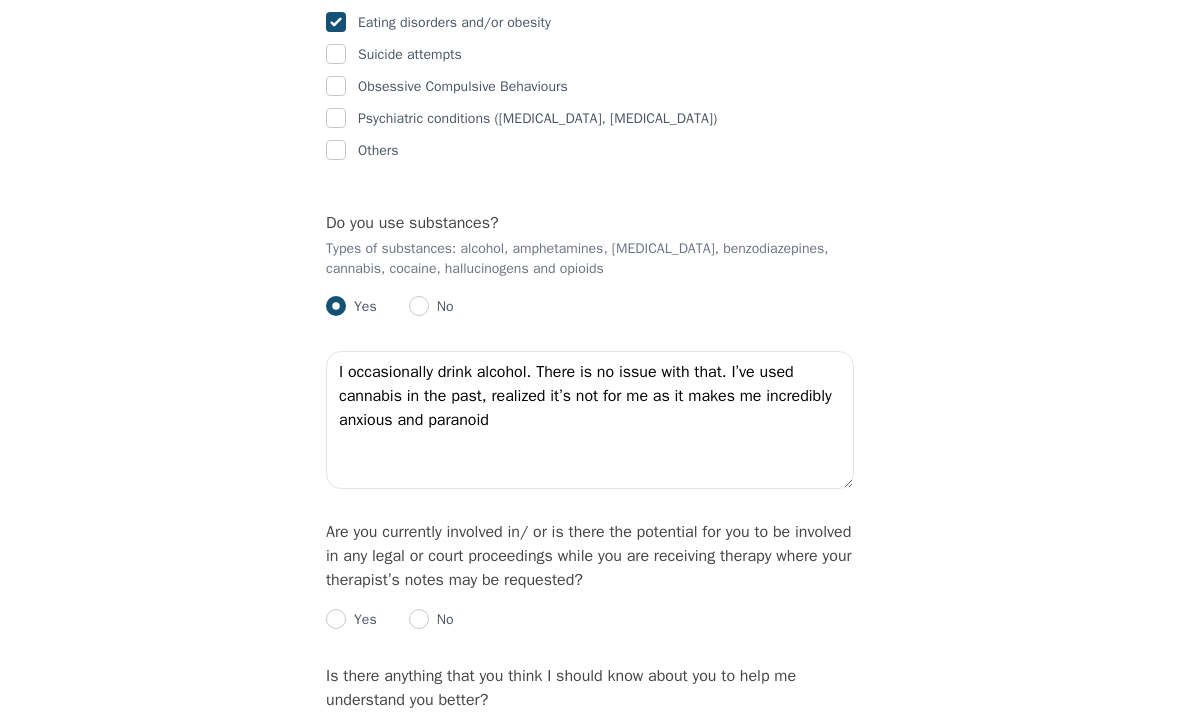 scroll, scrollTop: 3095, scrollLeft: 0, axis: vertical 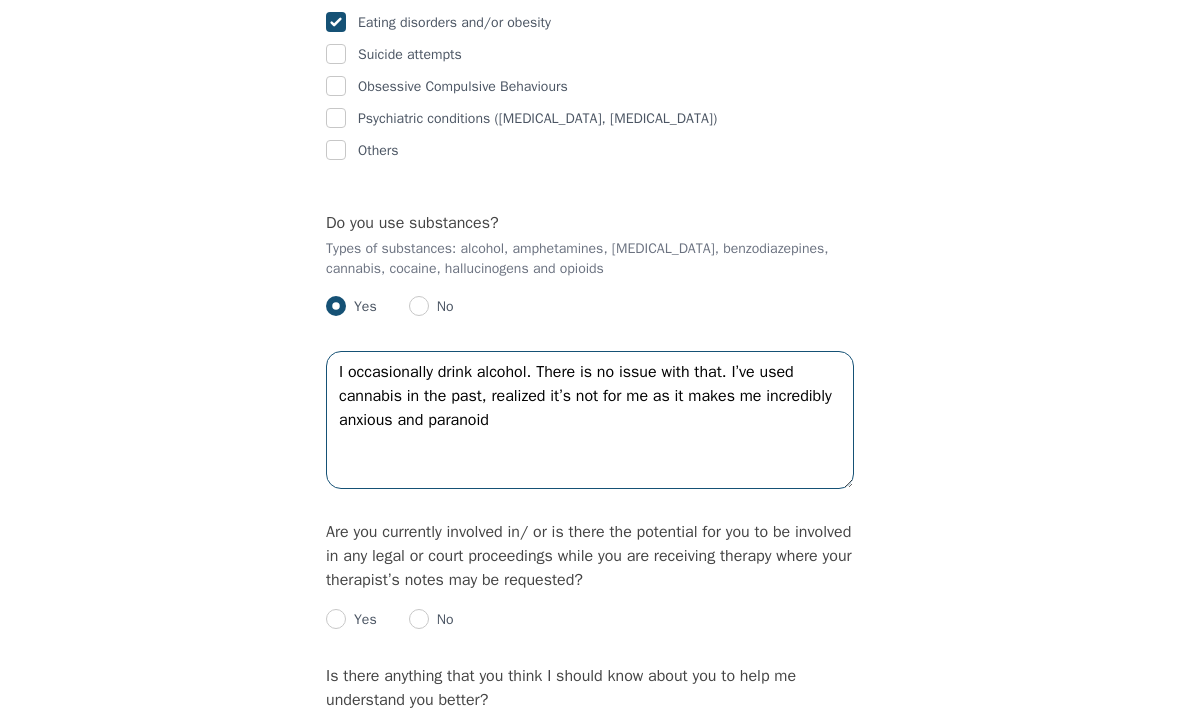 click on "I occasionally drink alcohol. There is no issue with that. I’ve used cannabis in the past, realized it’s not for me as it makes me incredibly anxious and paranoid" at bounding box center (590, 420) 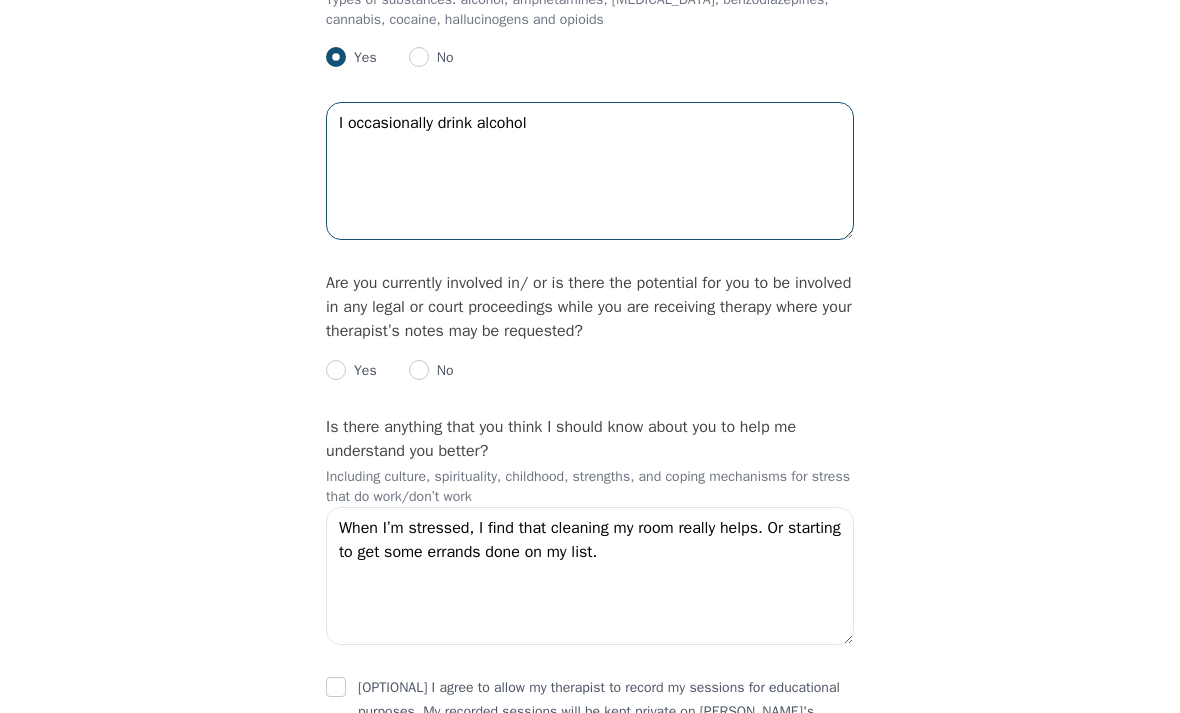 scroll, scrollTop: 3344, scrollLeft: 0, axis: vertical 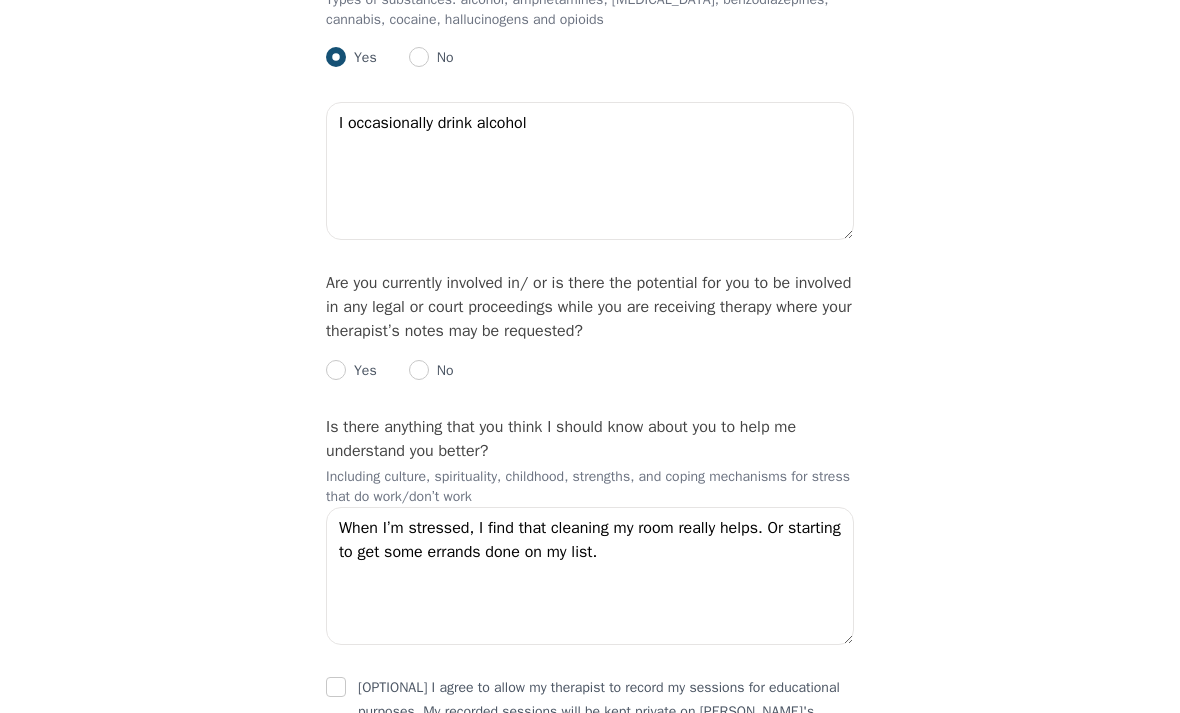 click on "Yes No" at bounding box center (590, 363) 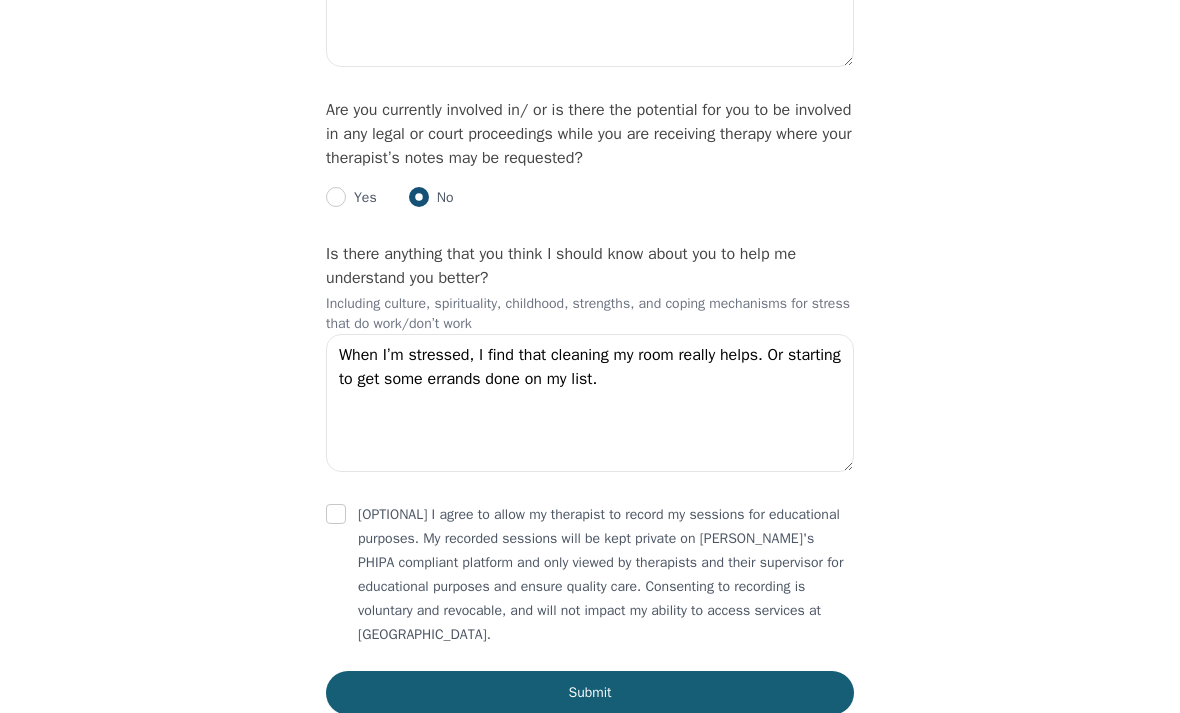 scroll, scrollTop: 3528, scrollLeft: 0, axis: vertical 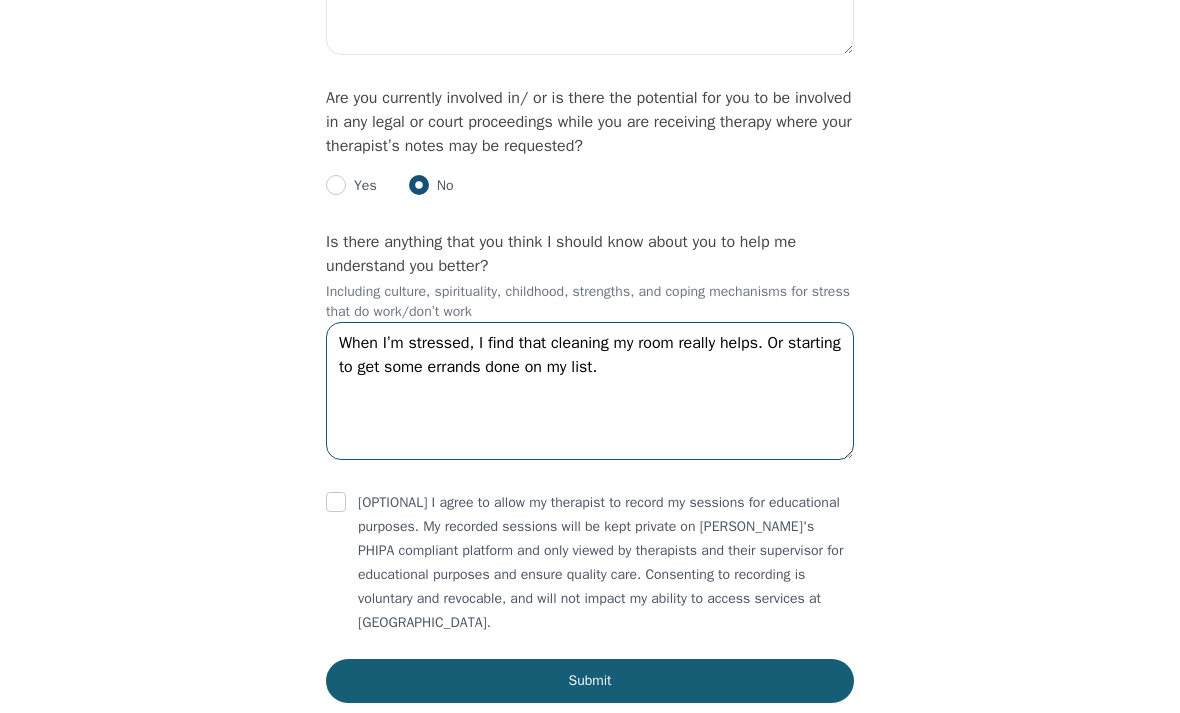 click on "When I’m stressed, I find that cleaning my room really helps. Or starting to get some errands done on my list." at bounding box center (590, 392) 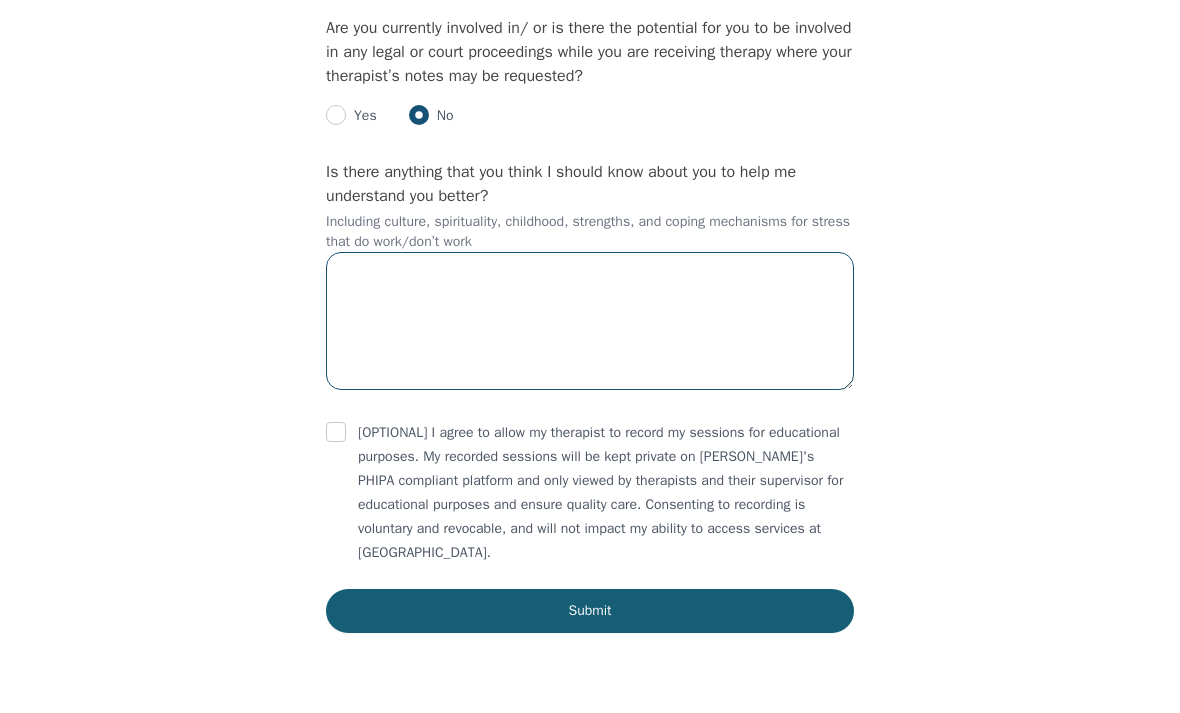 scroll, scrollTop: 3634, scrollLeft: 0, axis: vertical 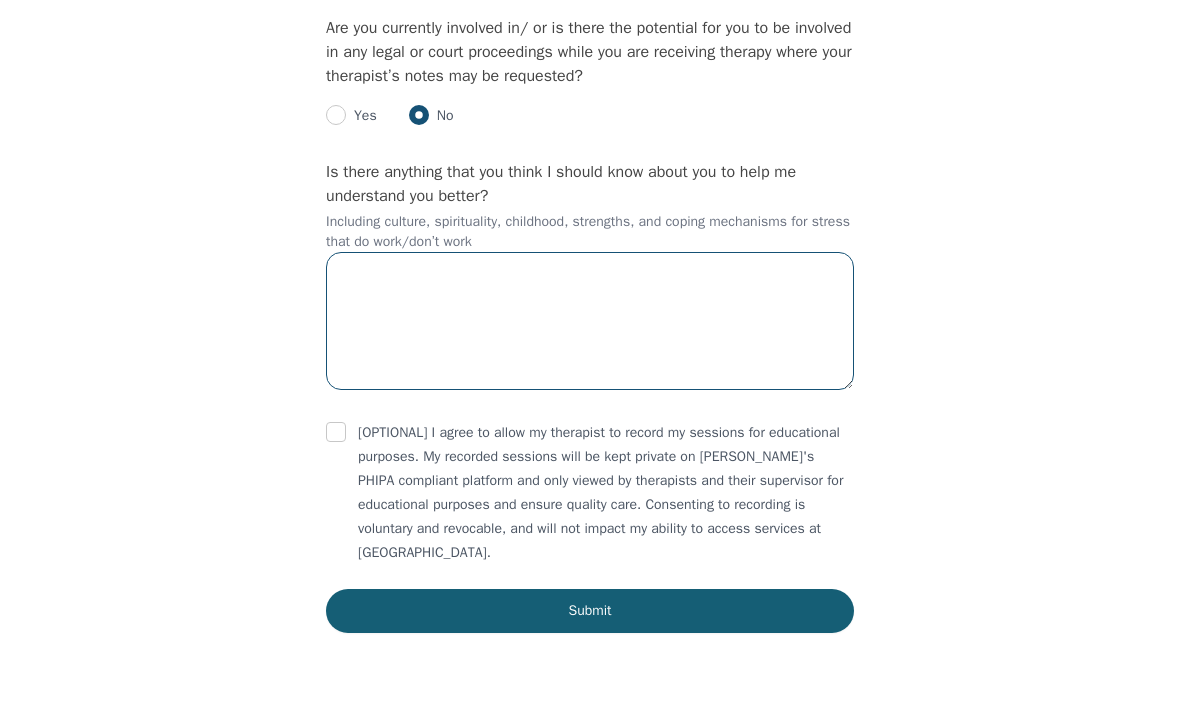 type 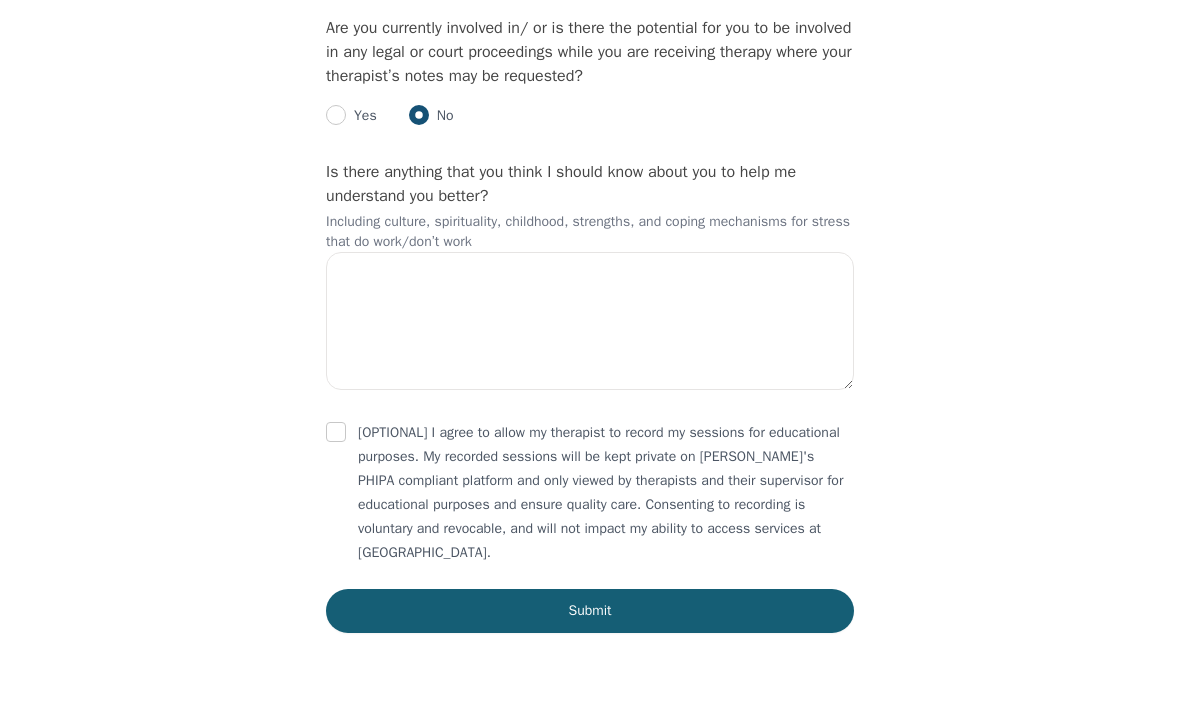 click at bounding box center (336, 432) 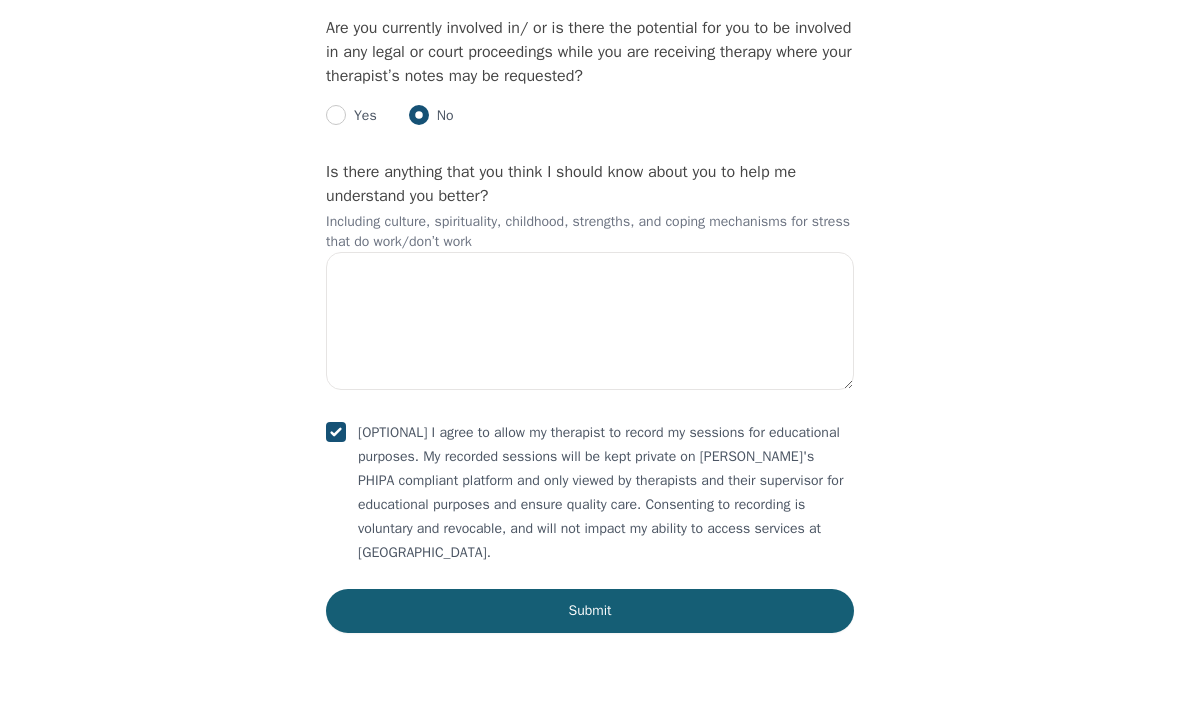 click on "Submit" at bounding box center [590, 611] 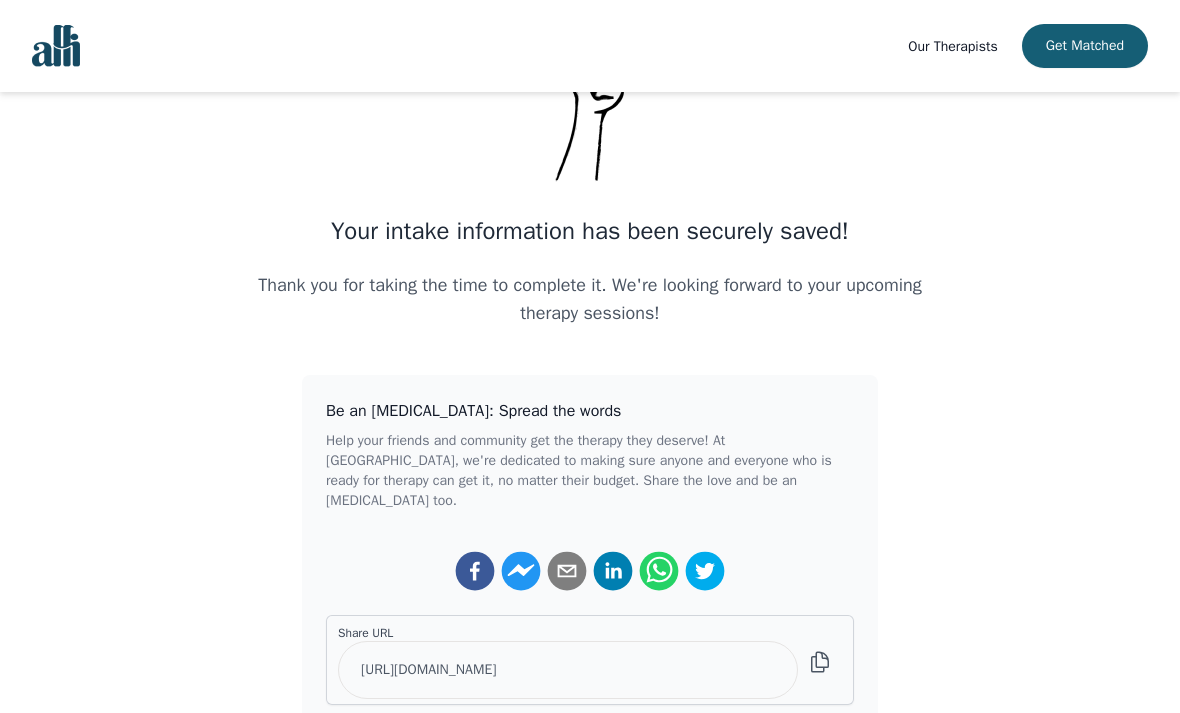 scroll, scrollTop: 0, scrollLeft: 0, axis: both 